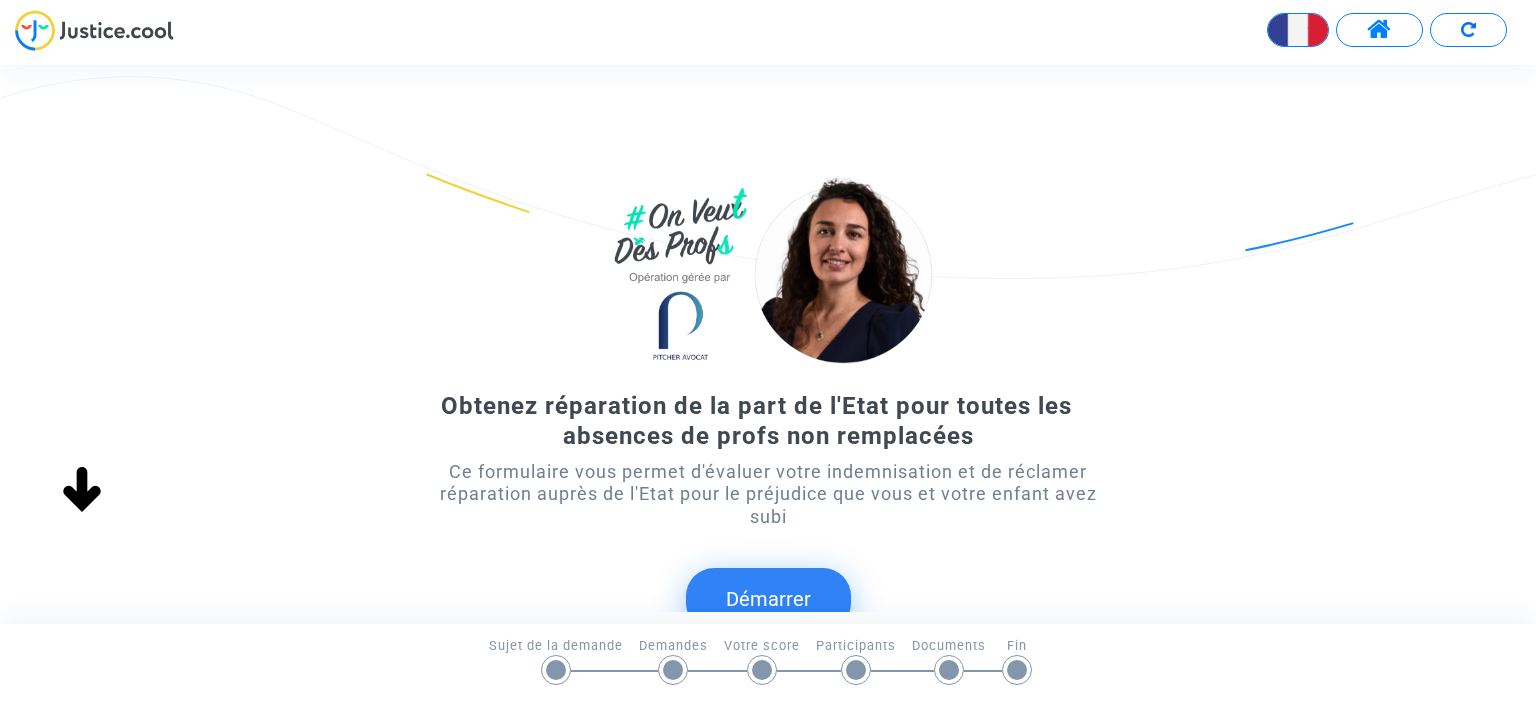 scroll, scrollTop: 0, scrollLeft: 0, axis: both 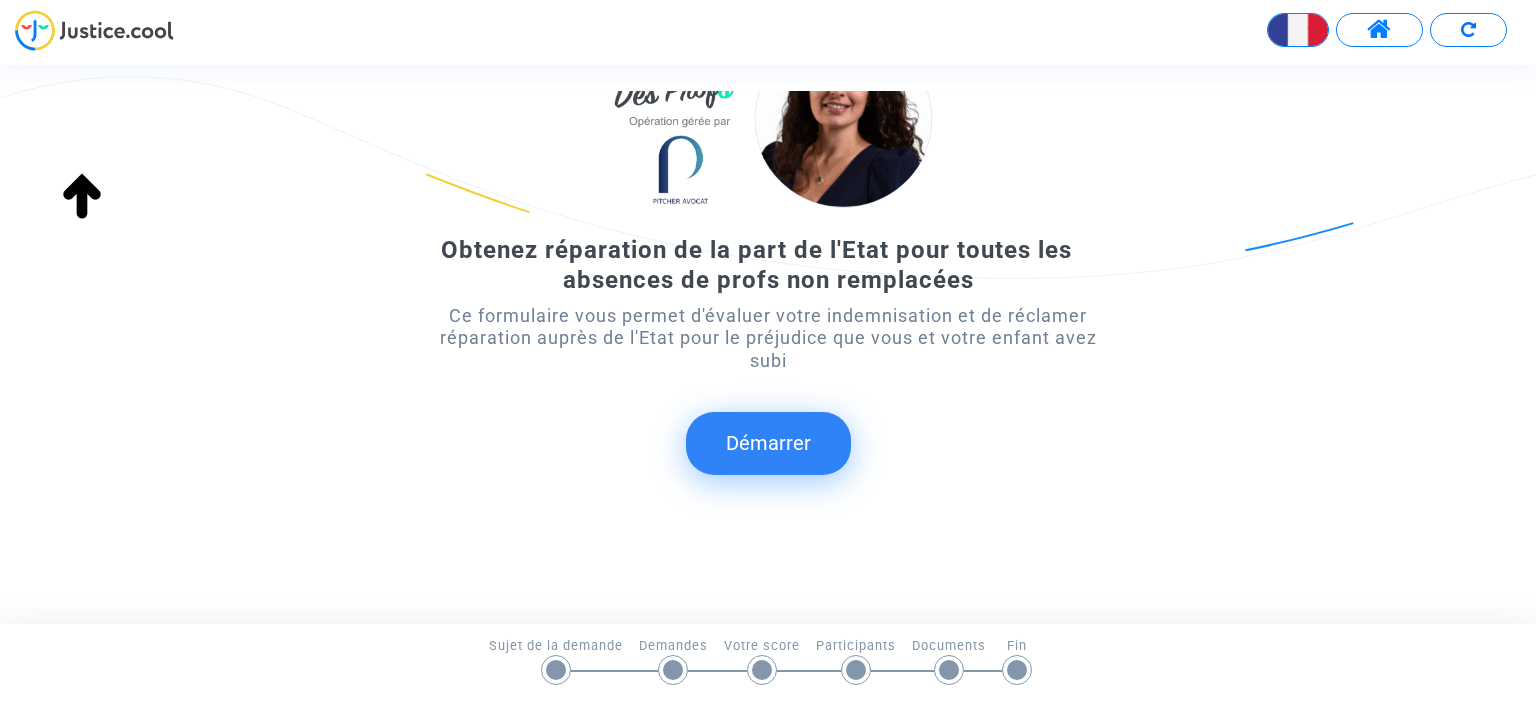 click on "Démarrer" 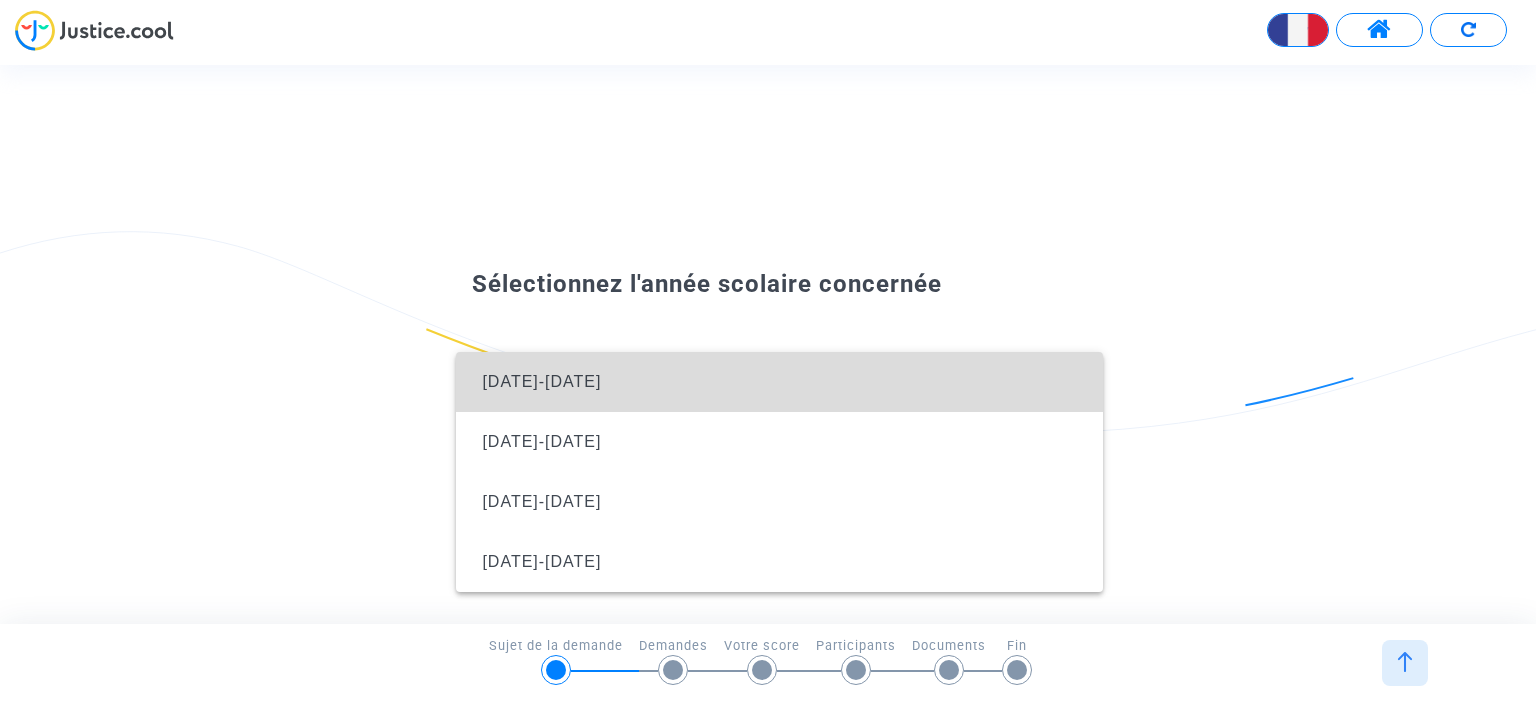 click on "2024-2025" at bounding box center [779, 382] 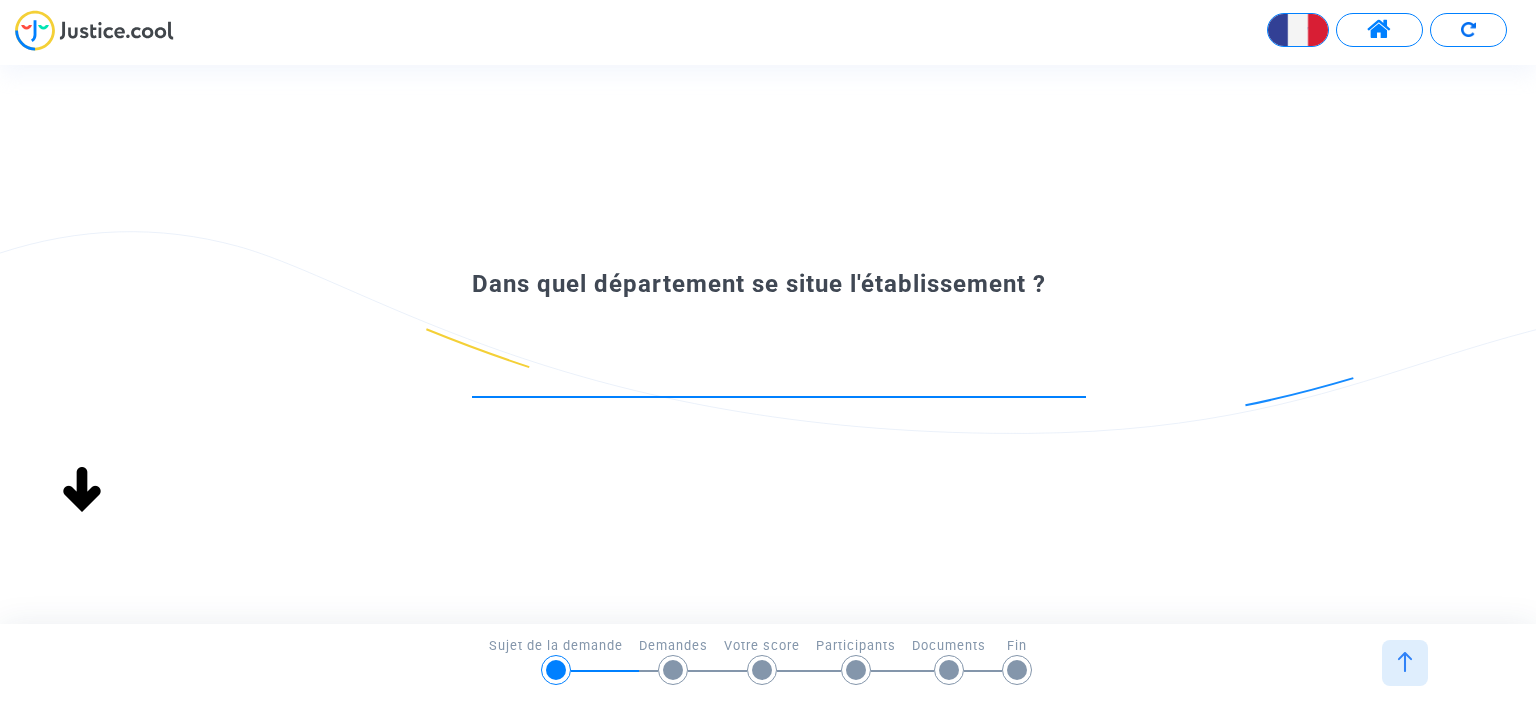 scroll, scrollTop: 0, scrollLeft: 0, axis: both 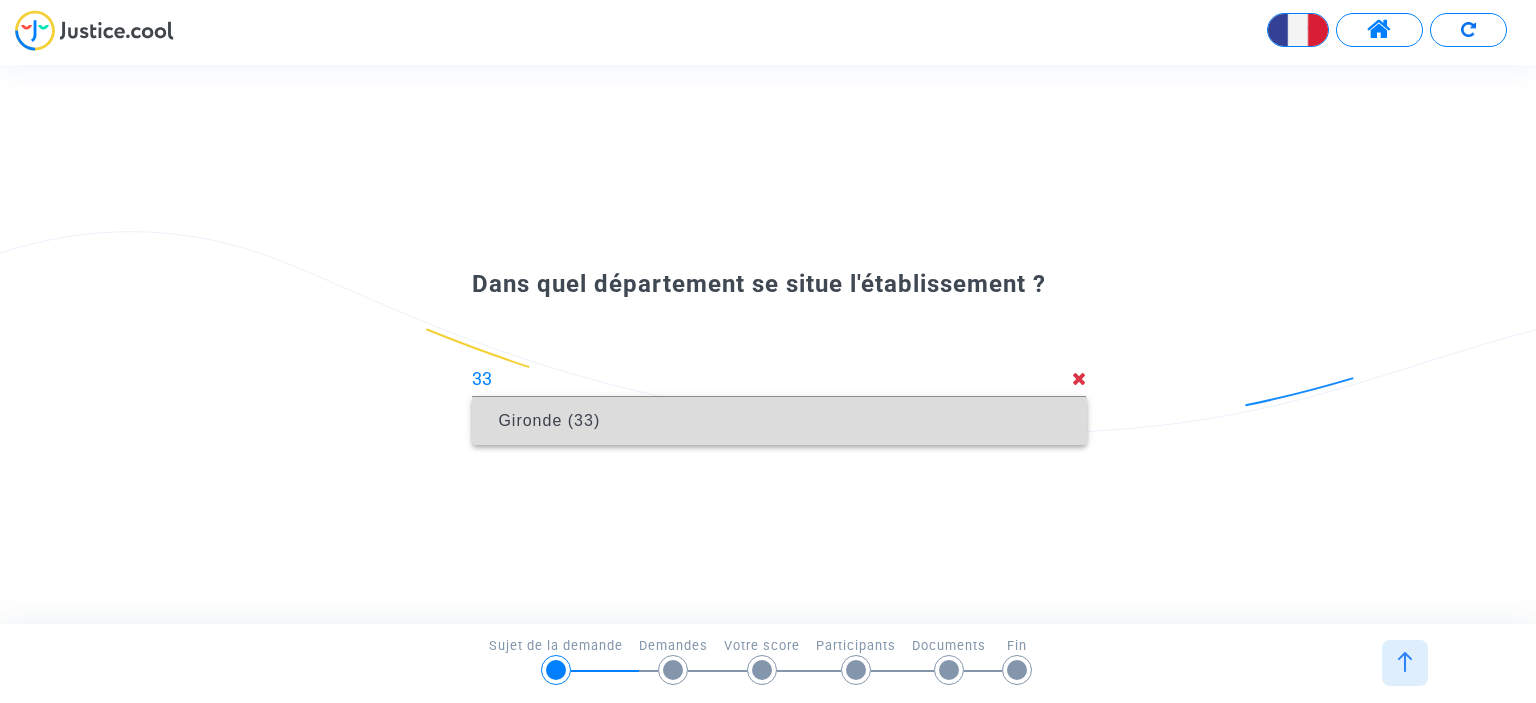 click on "Gironde (33)" at bounding box center (779, 421) 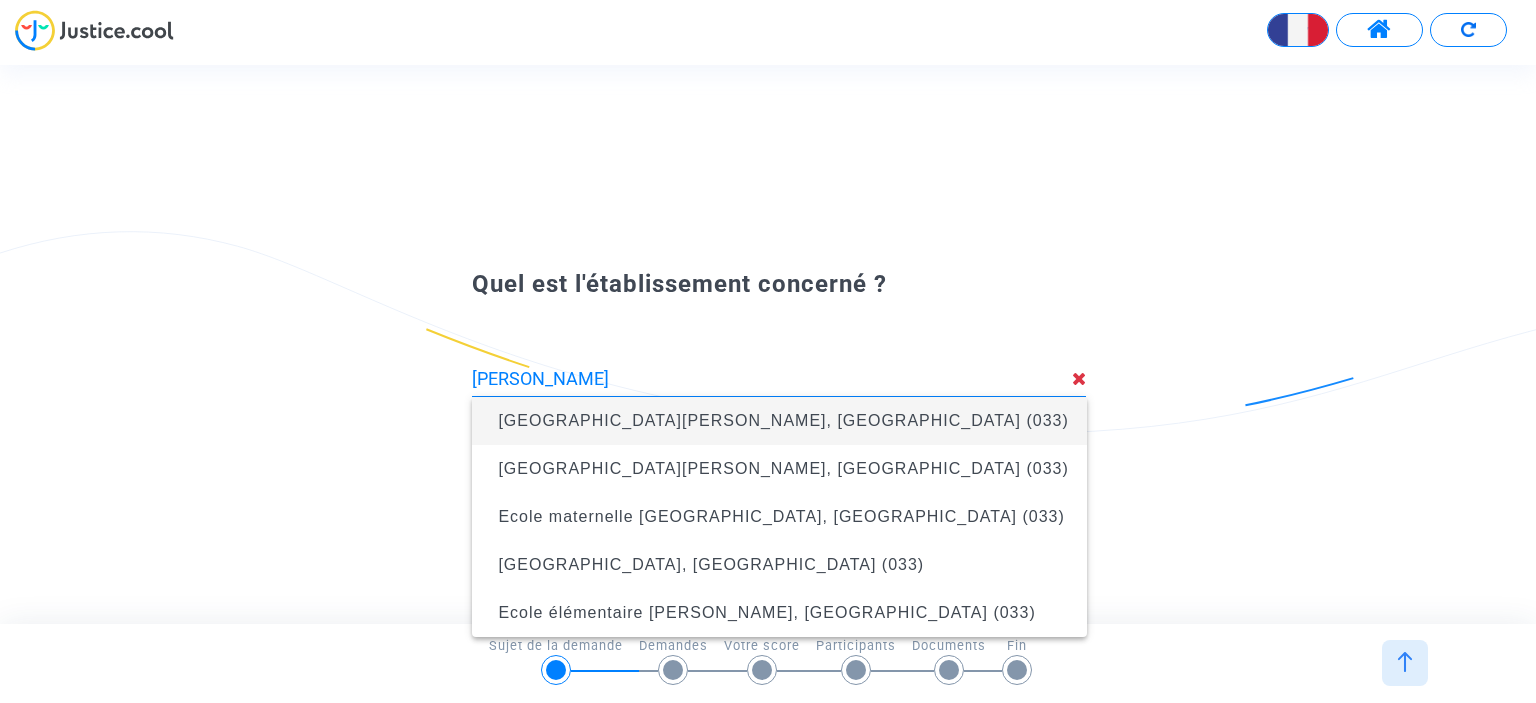 click on "Collège Andrée Chedid, Le Haillan (033)" at bounding box center (779, 421) 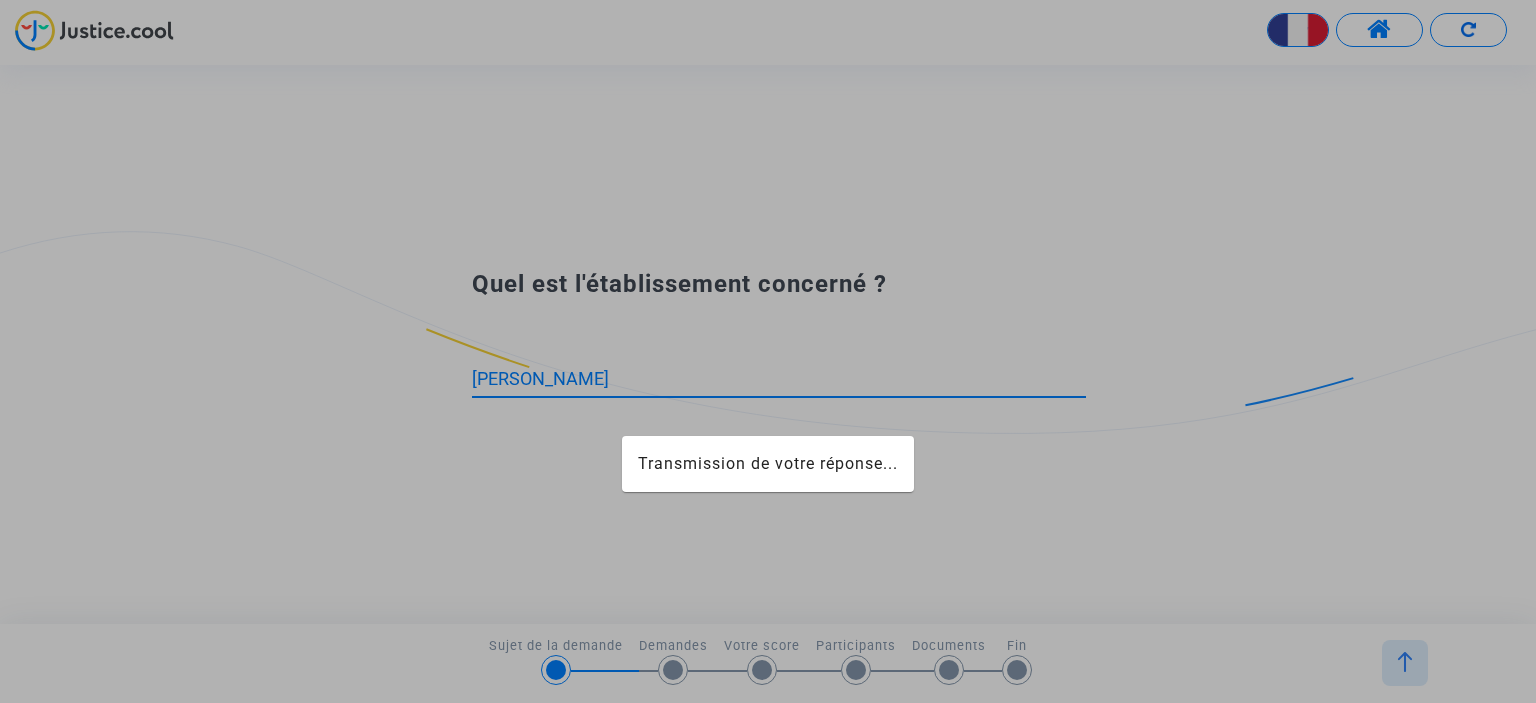 type on "Collège Andrée Chedid, Le Haillan (033)" 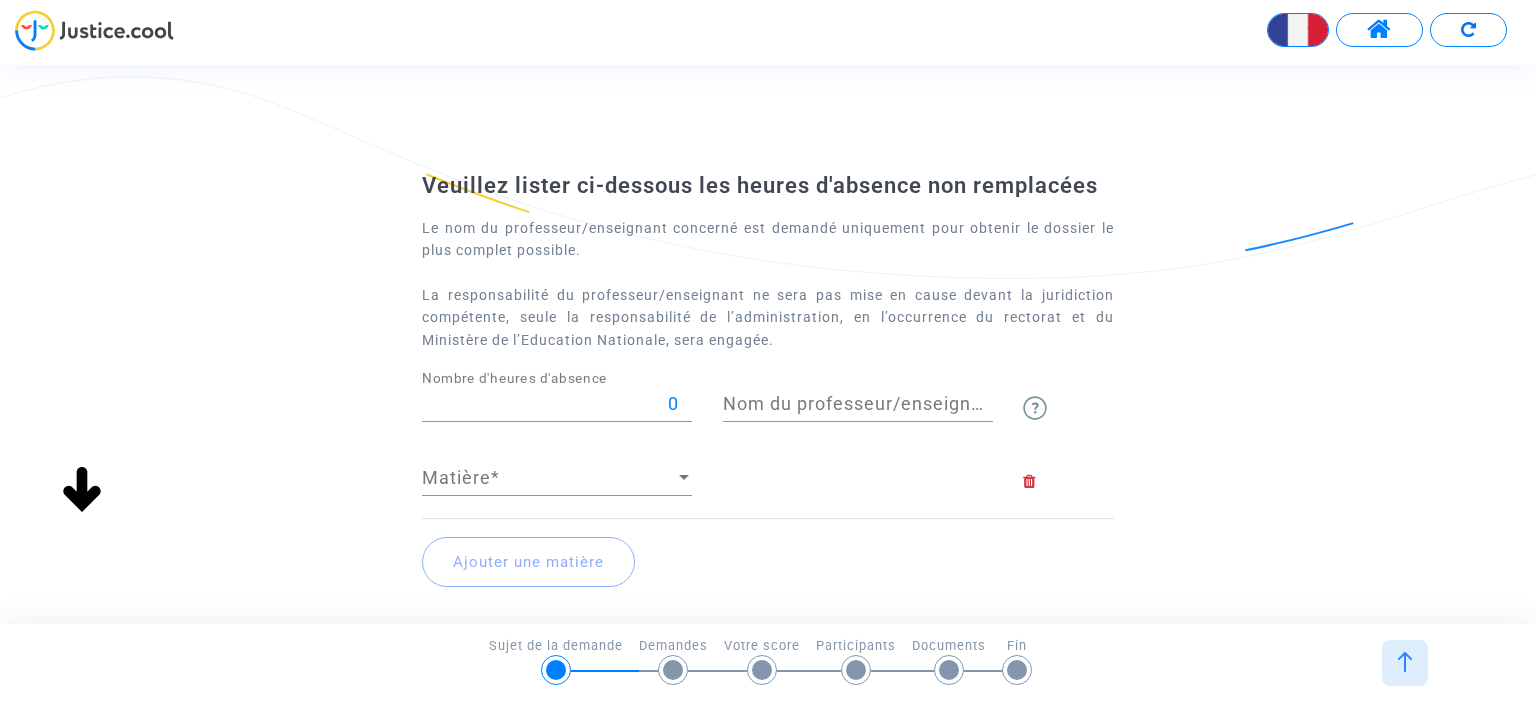 click on "Nom du professeur/enseignant titulaire" at bounding box center [858, 404] 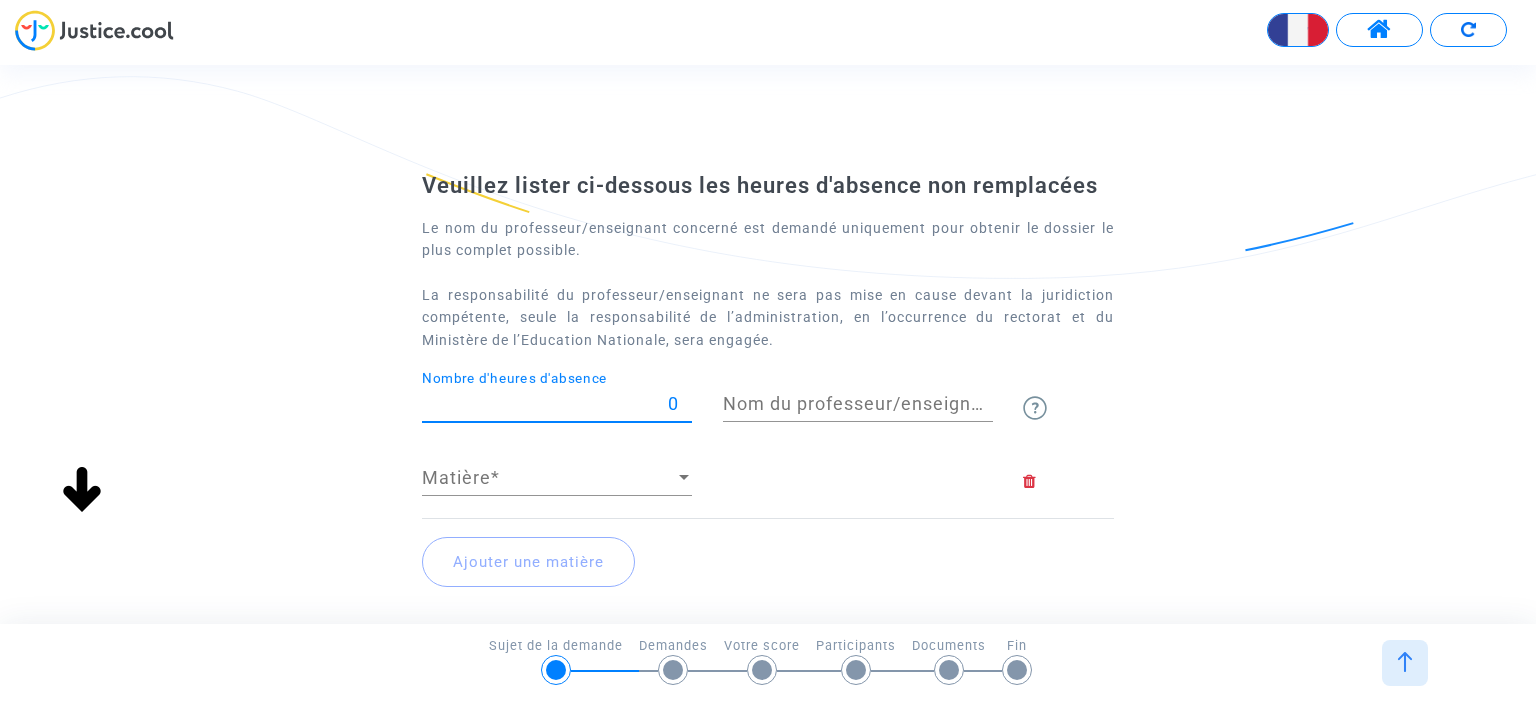 click on "0" at bounding box center [557, 404] 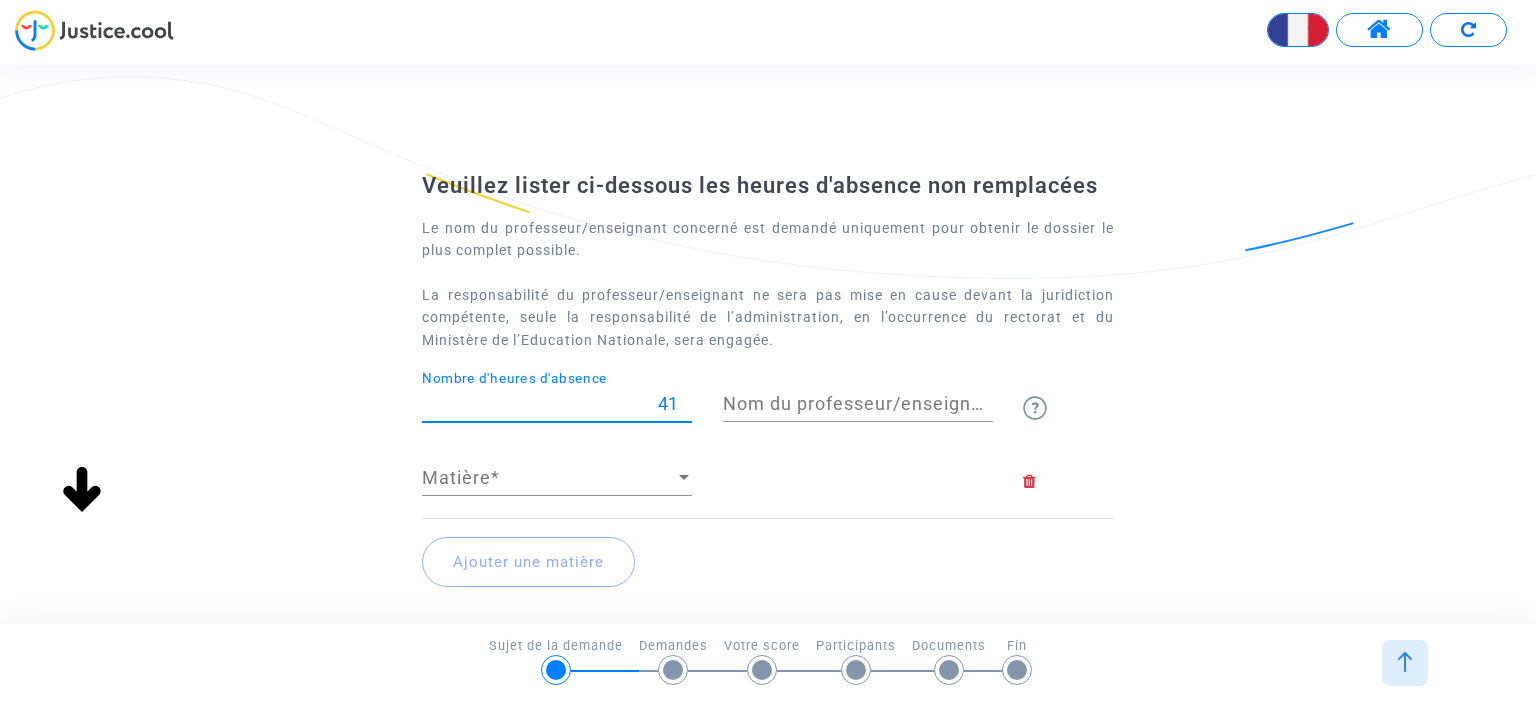 type on "41" 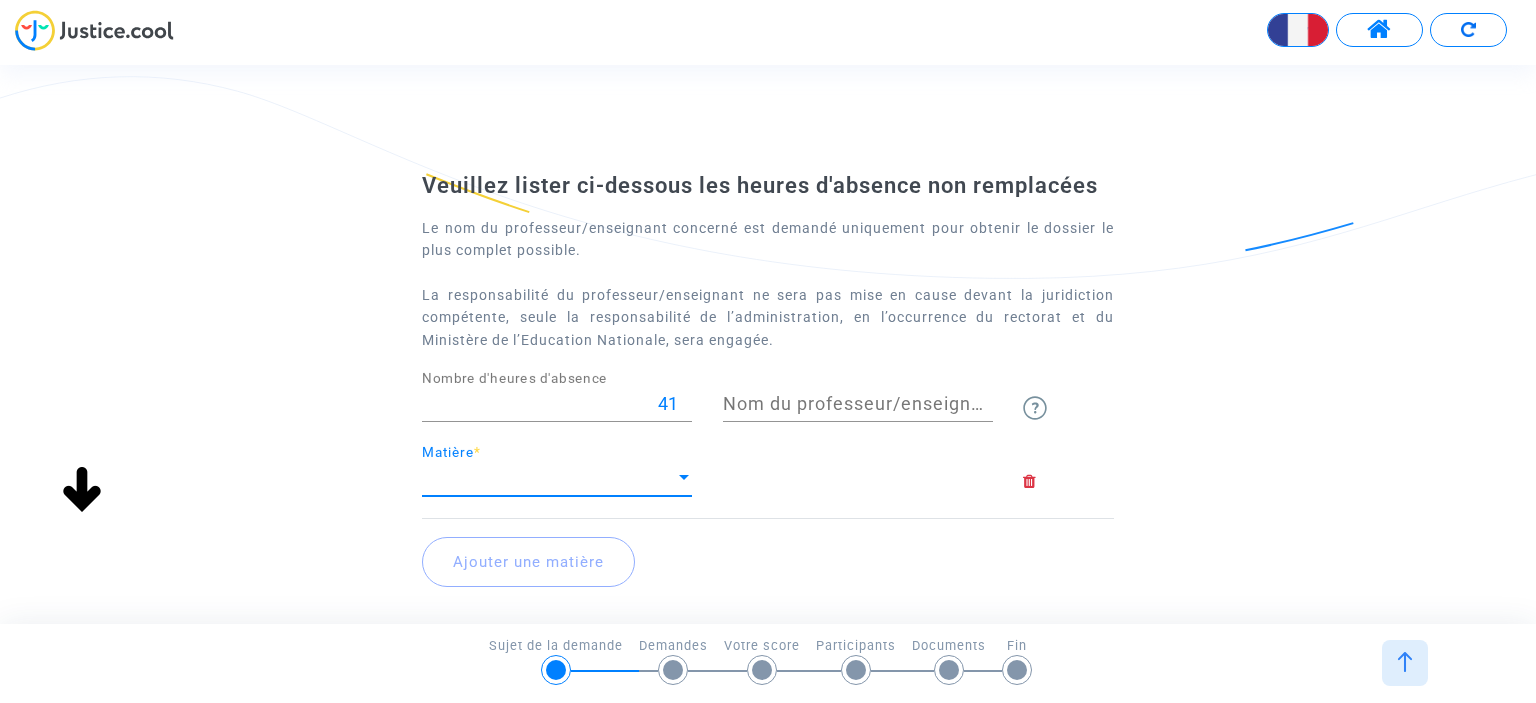 click on "Matière" at bounding box center [548, 478] 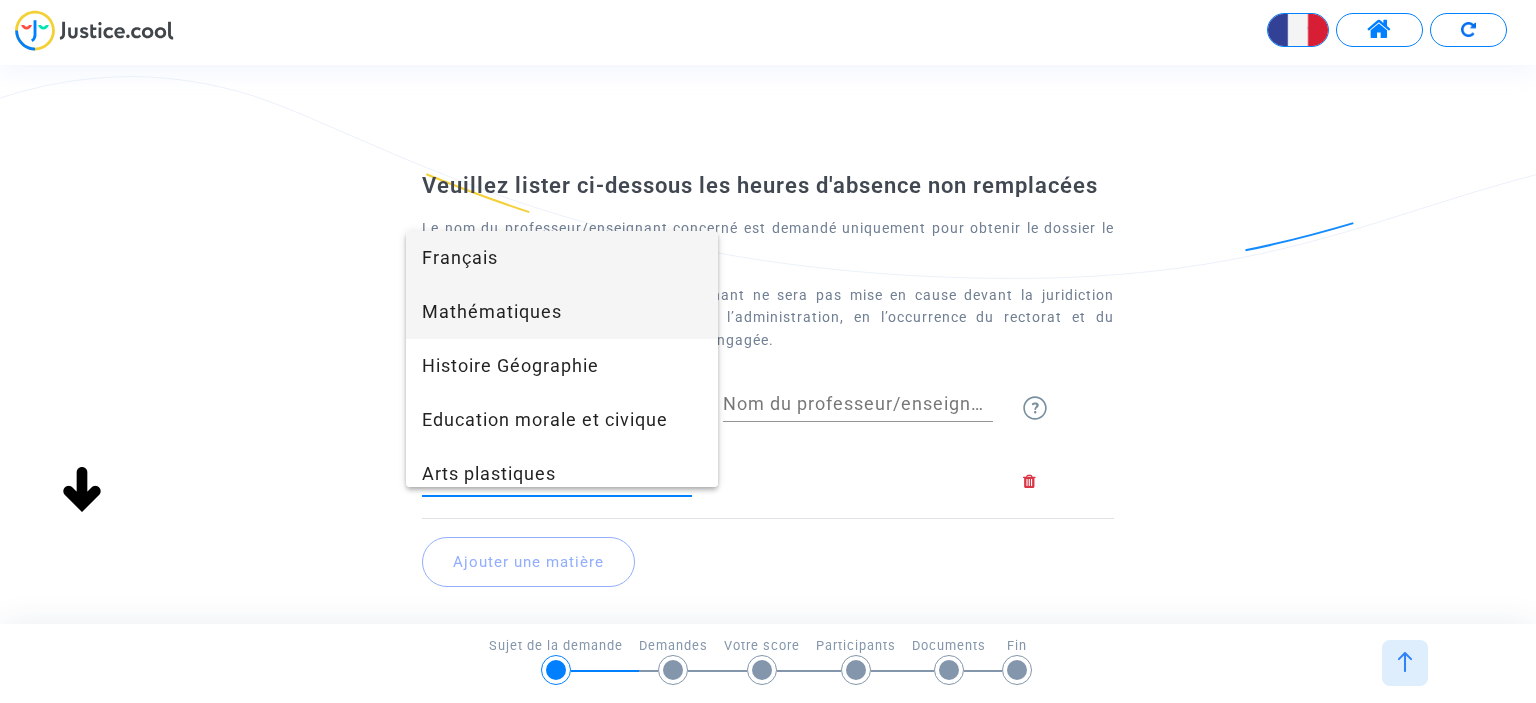 click on "Mathématiques" at bounding box center (562, 312) 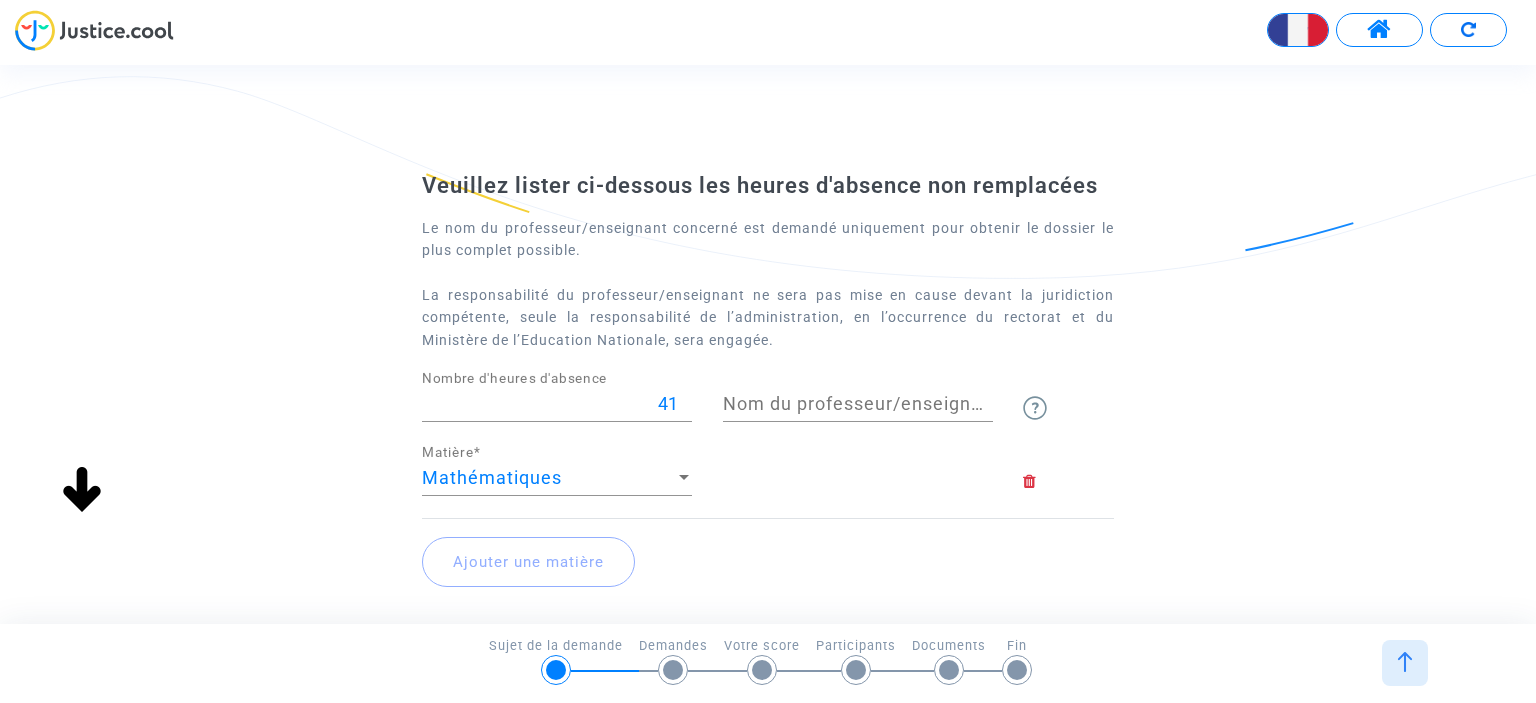 click on "Veuillez lister ci-dessous les heures d'absence non remplacées
Le nom du professeur/enseignant concerné est demandé uniquement pour obtenir le dossier le plus complet possible.  La responsabilité du professeur/enseignant ne sera pas mise en cause devant la juridiction compétente, seule la responsabilité de l’administration, en l’occurrence du rectorat et du Ministère de l’Education Nationale, sera engagée.
41 Nombre d'heures d'absence Nom du professeur/enseignant titulaire Mathématiques Matière  * Ajouter une matière" 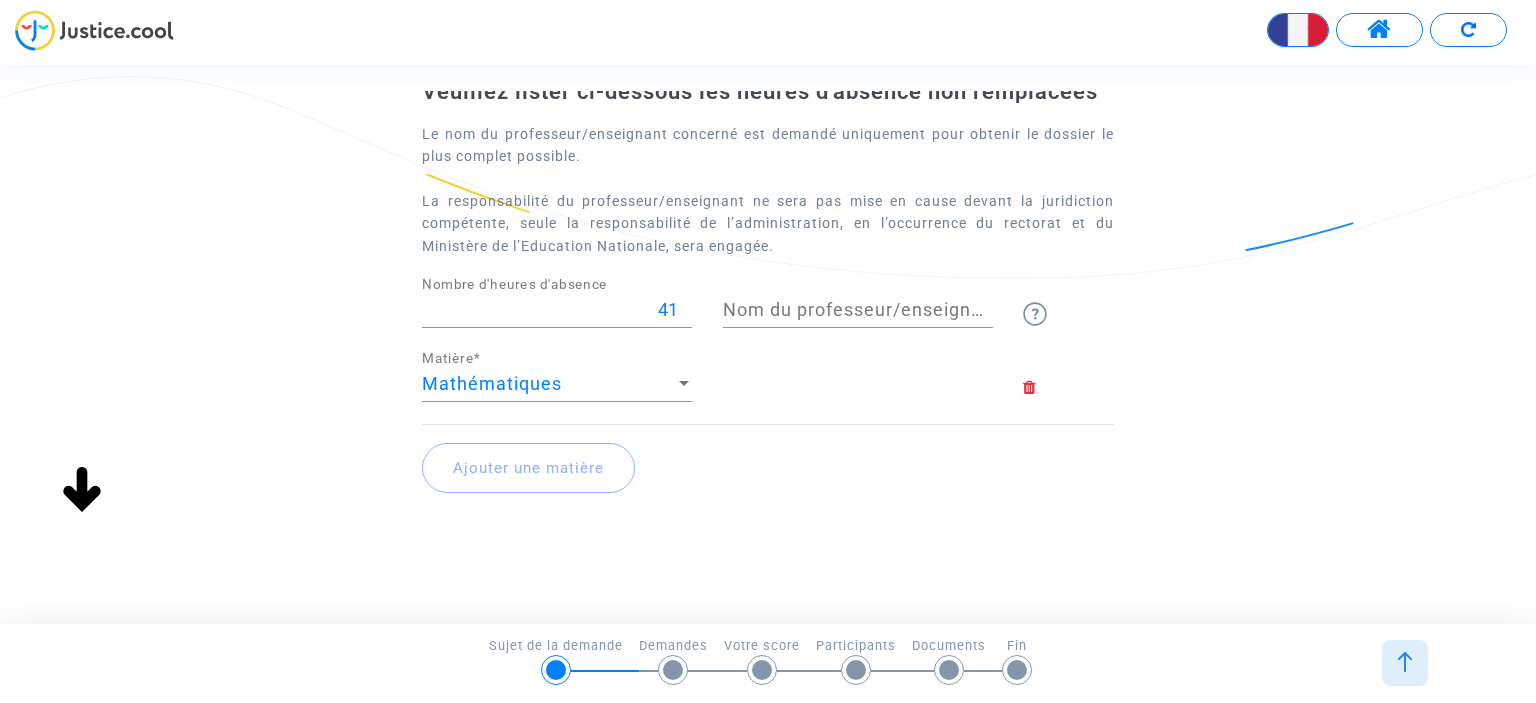 scroll, scrollTop: 111, scrollLeft: 0, axis: vertical 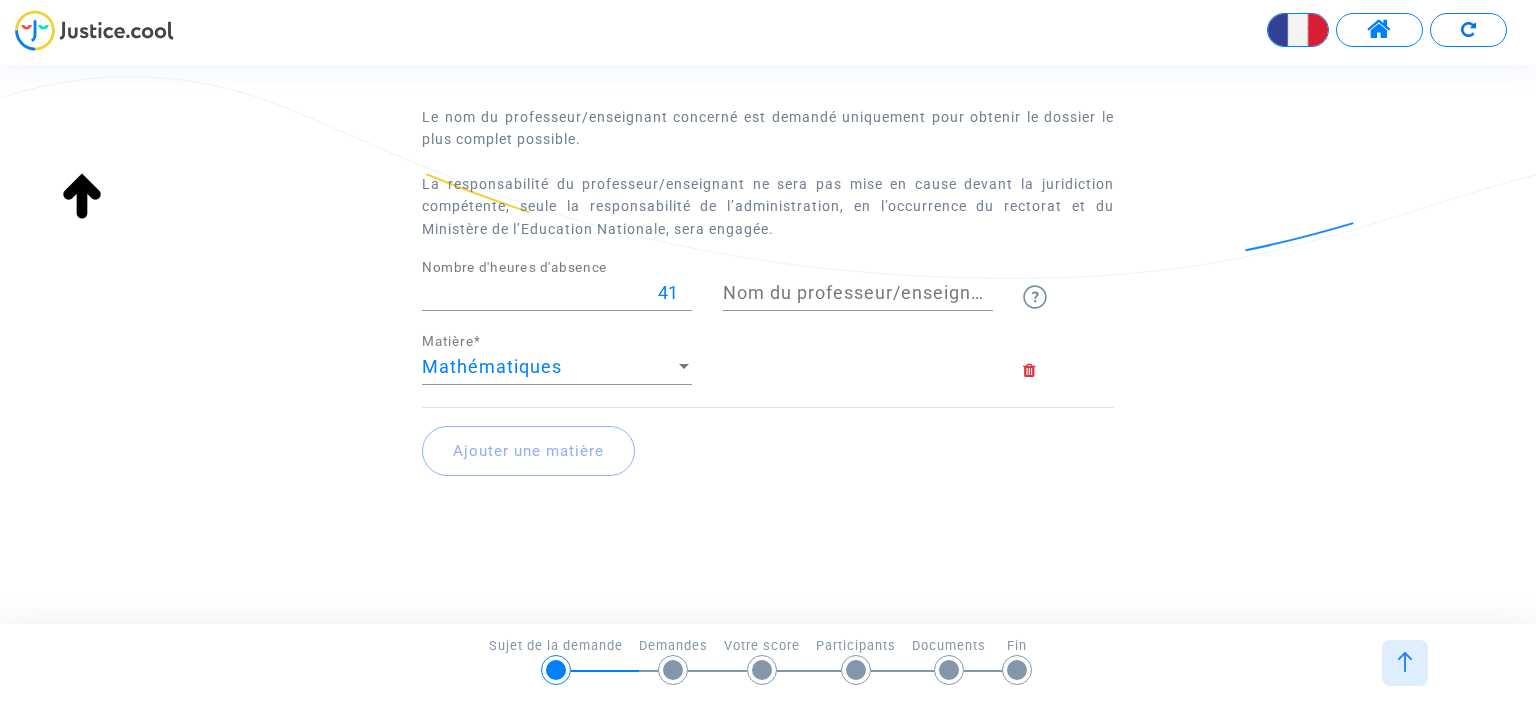 click on "1/6 →   Sujet de la demande   Sujet de la demande   Demandes   Votre score   Participants   Documents   Fin" 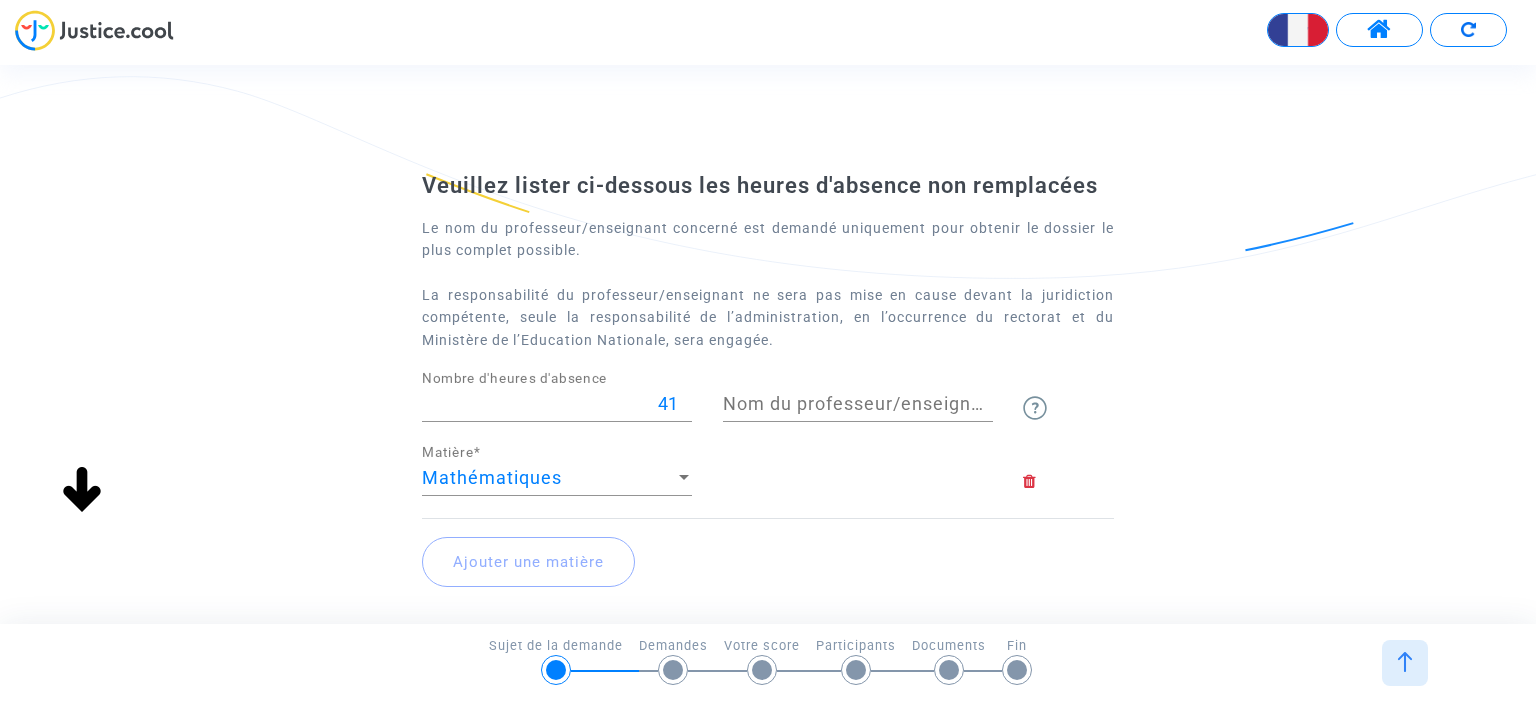 click on "Nom du professeur/enseignant titulaire" 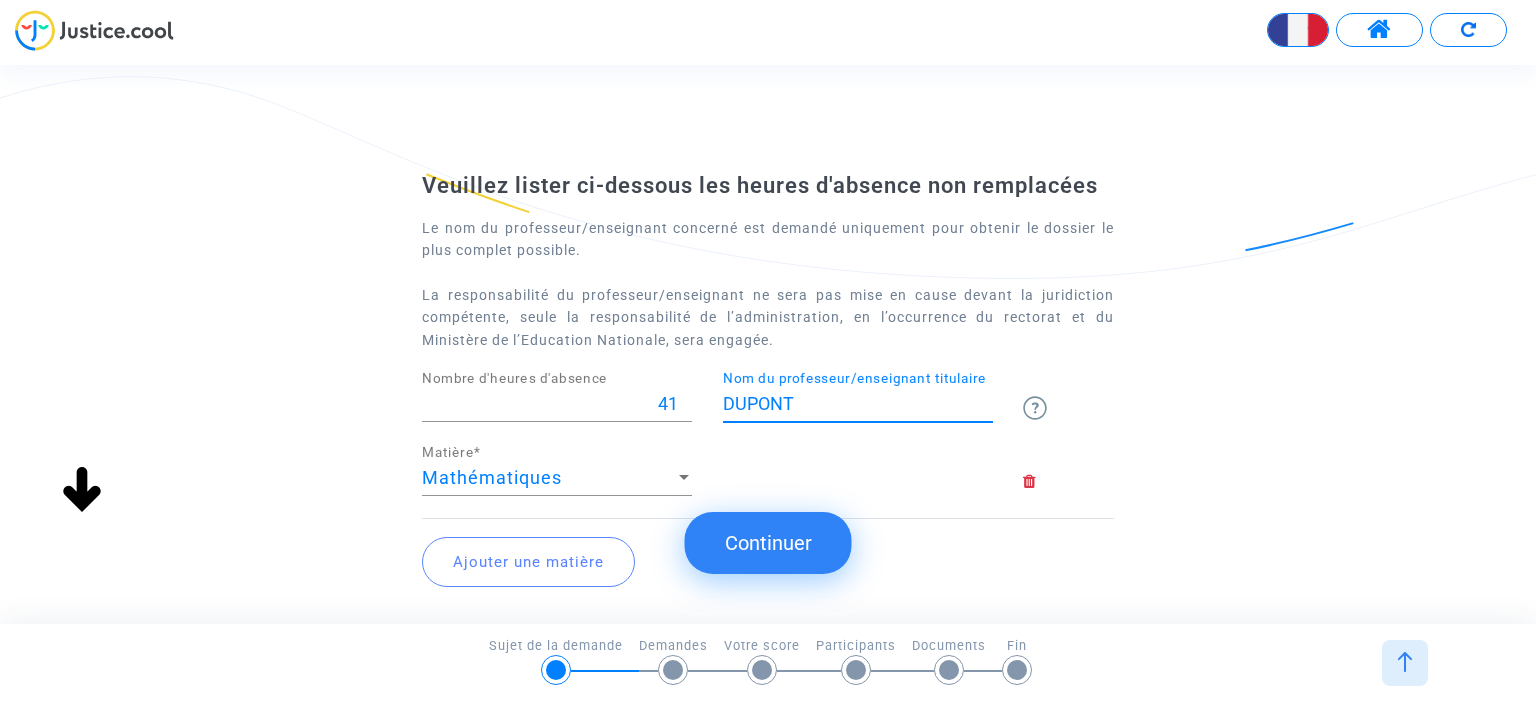 type on "DUPONT" 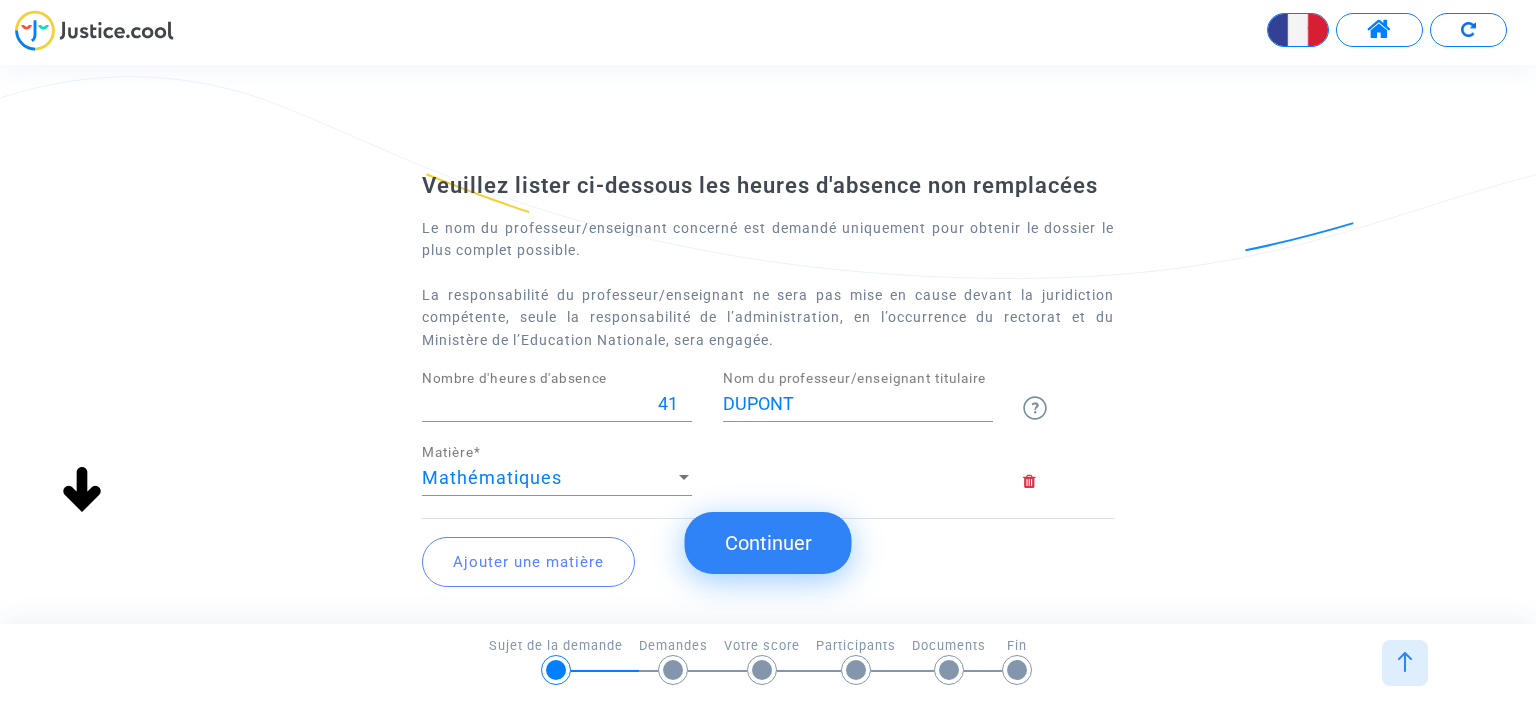 click on "Continuer" 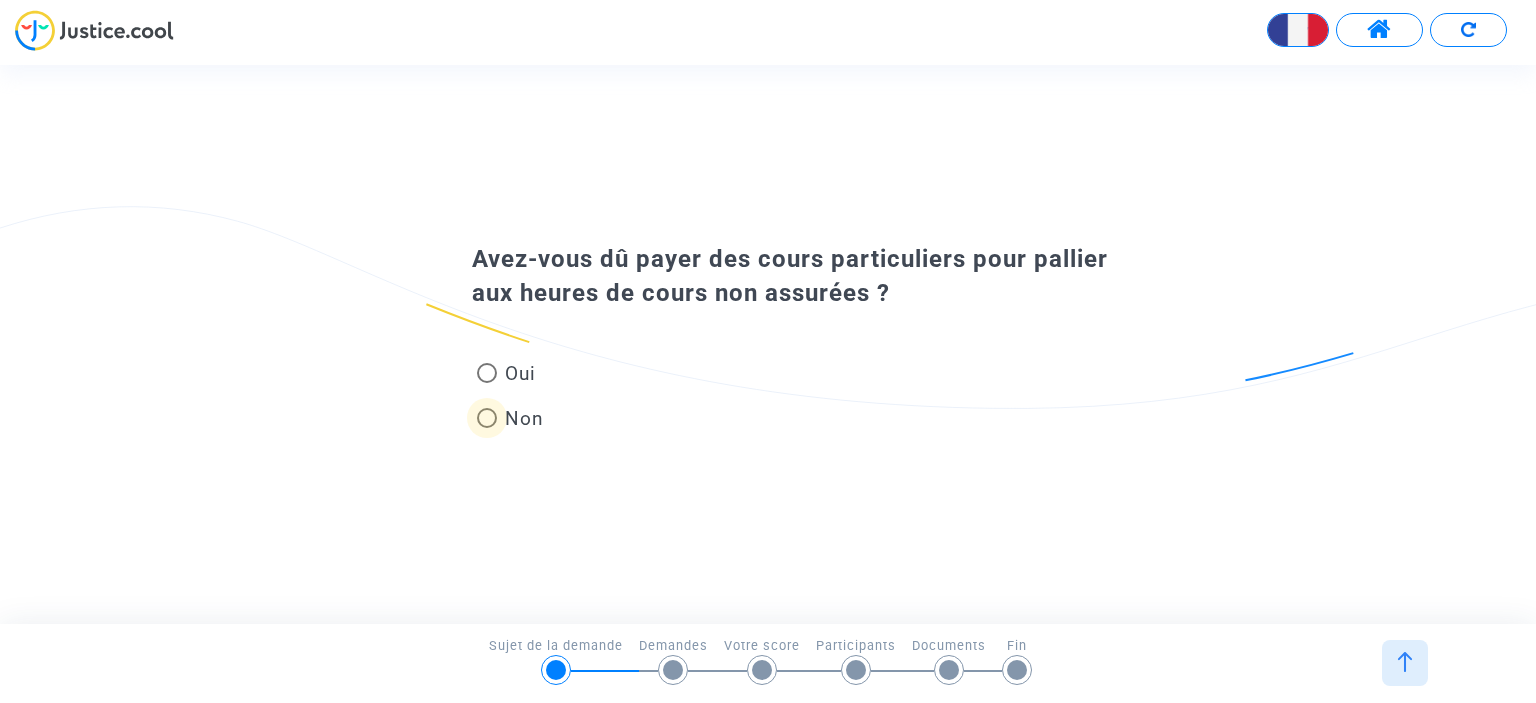 click on "Non" at bounding box center [520, 418] 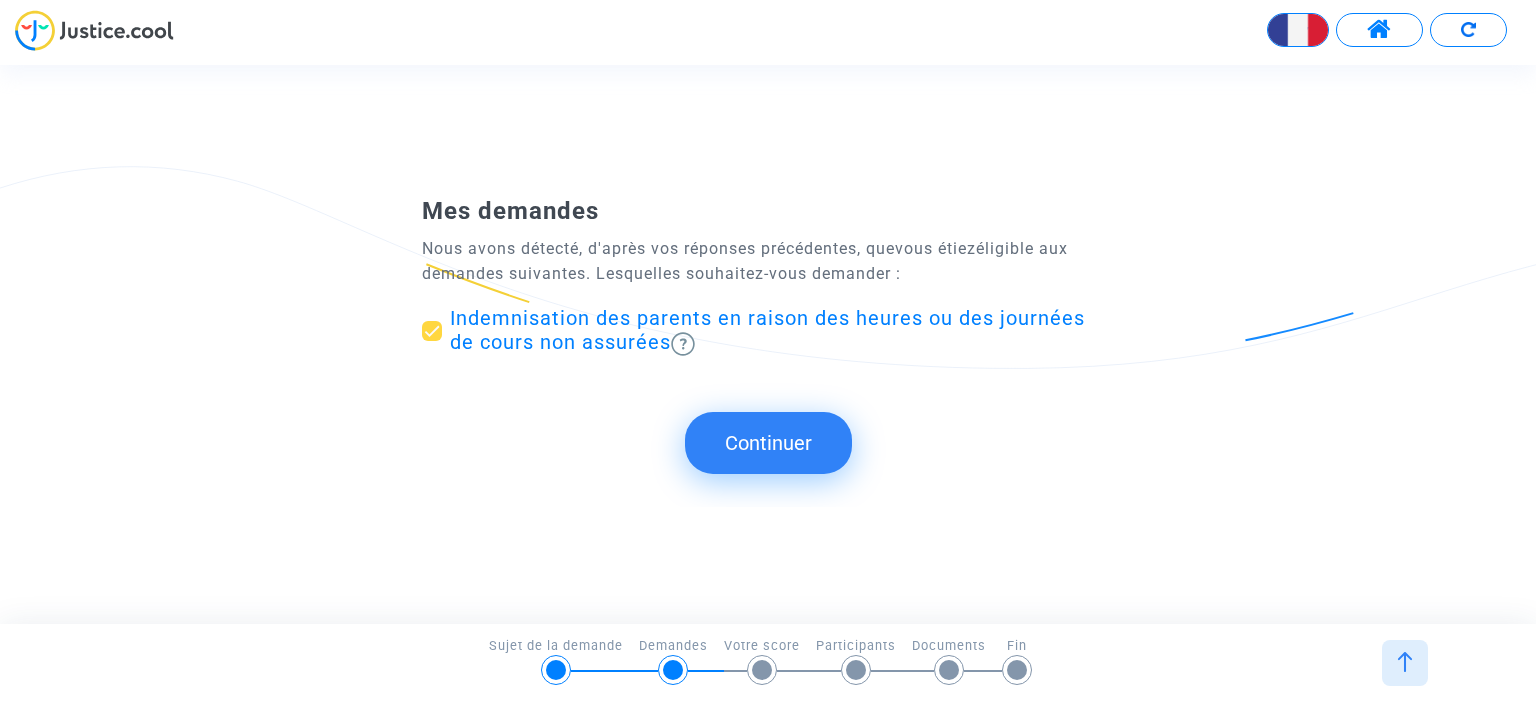 click on "Continuer" 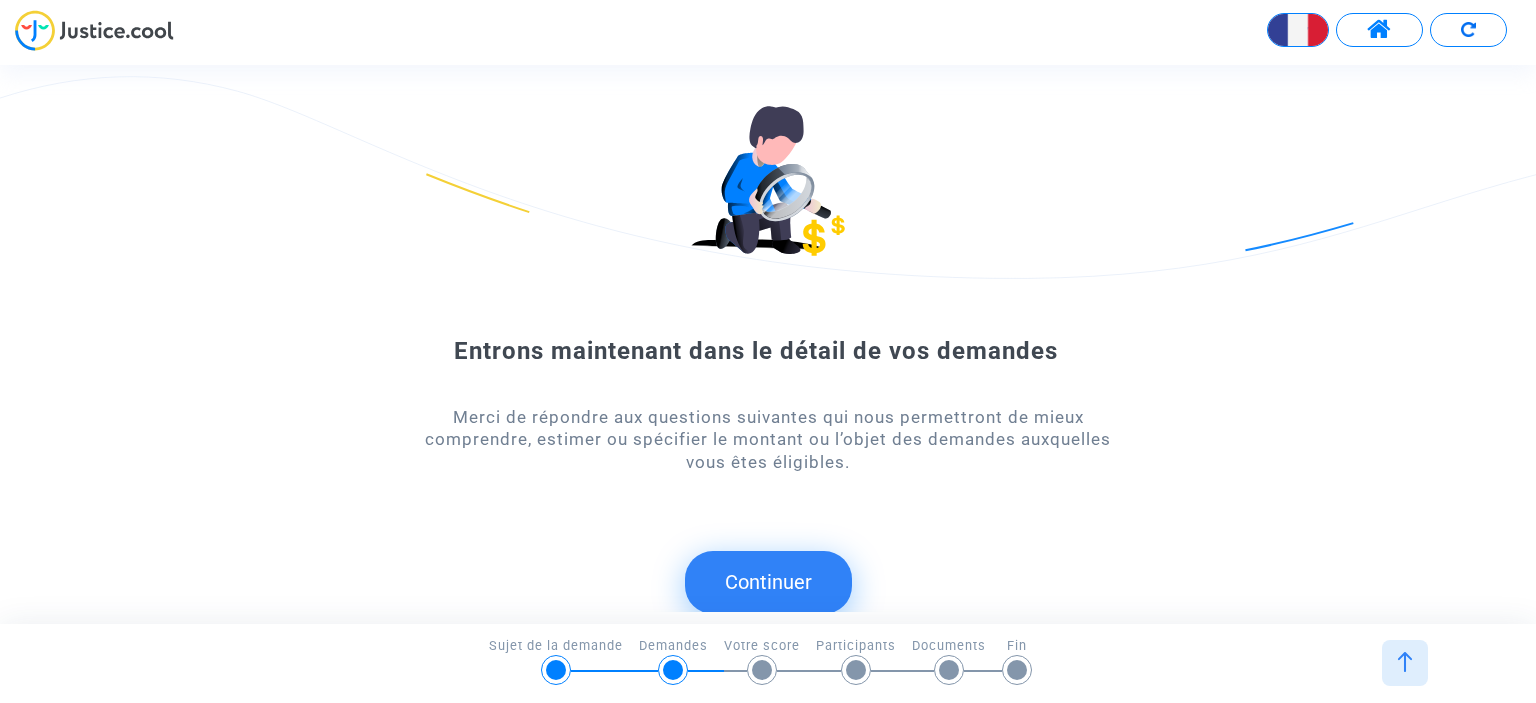 click on "Continuer" 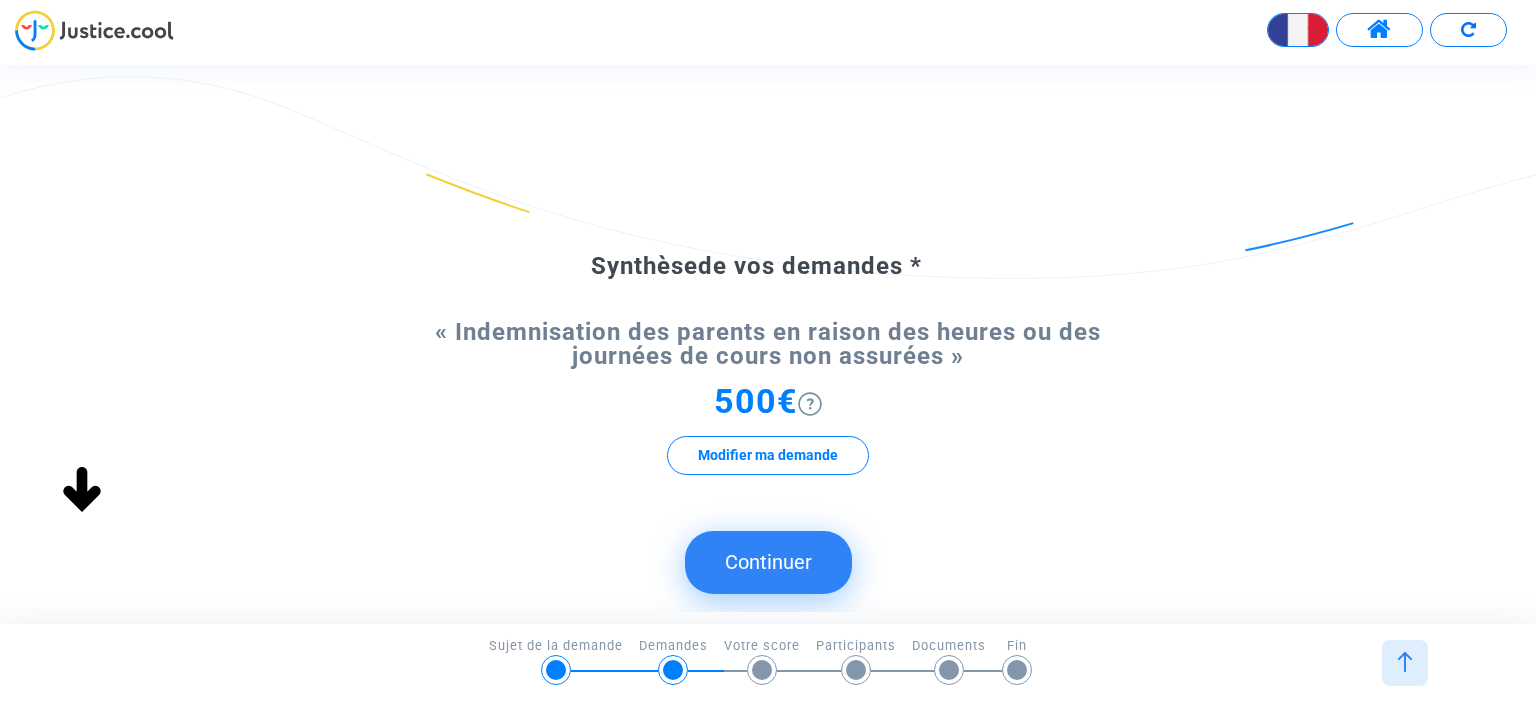 click on "Continuer" 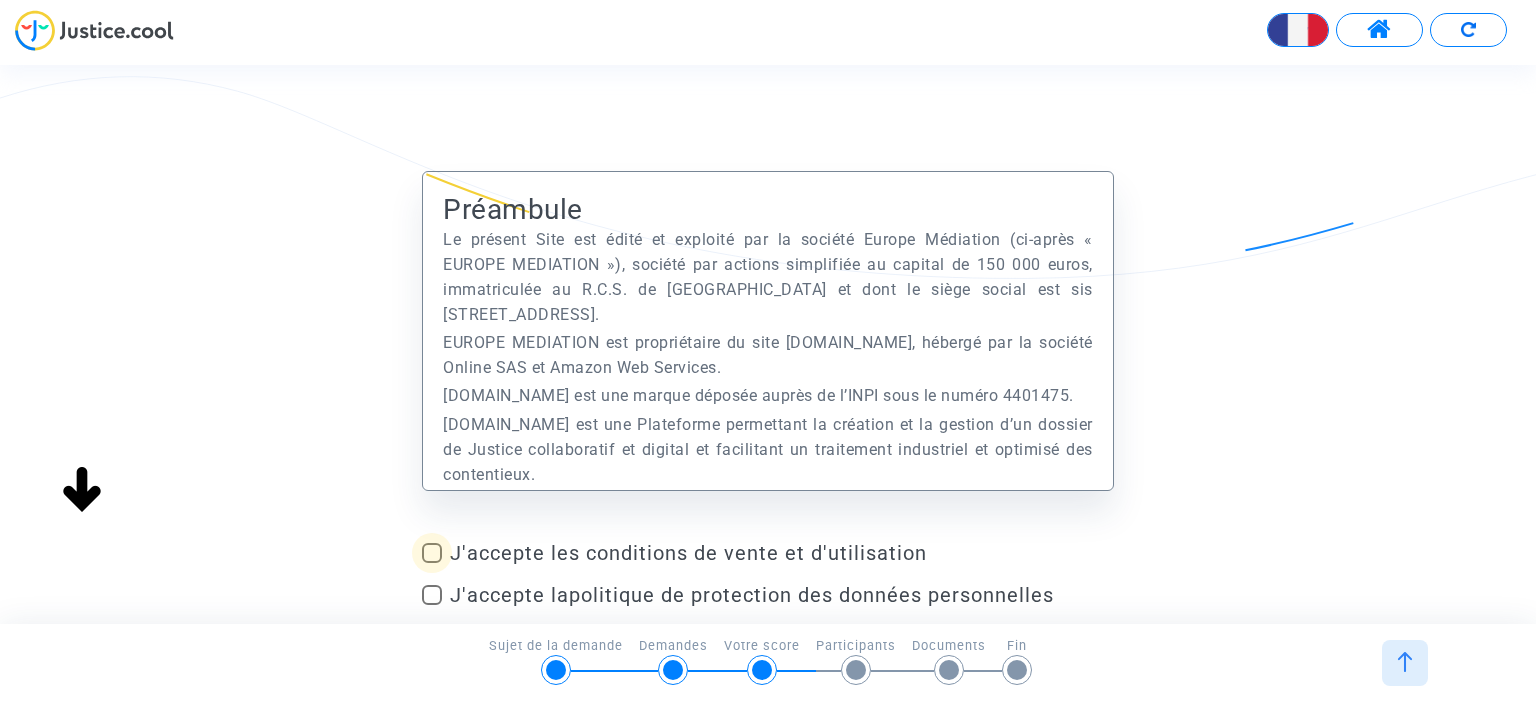 click at bounding box center [432, 553] 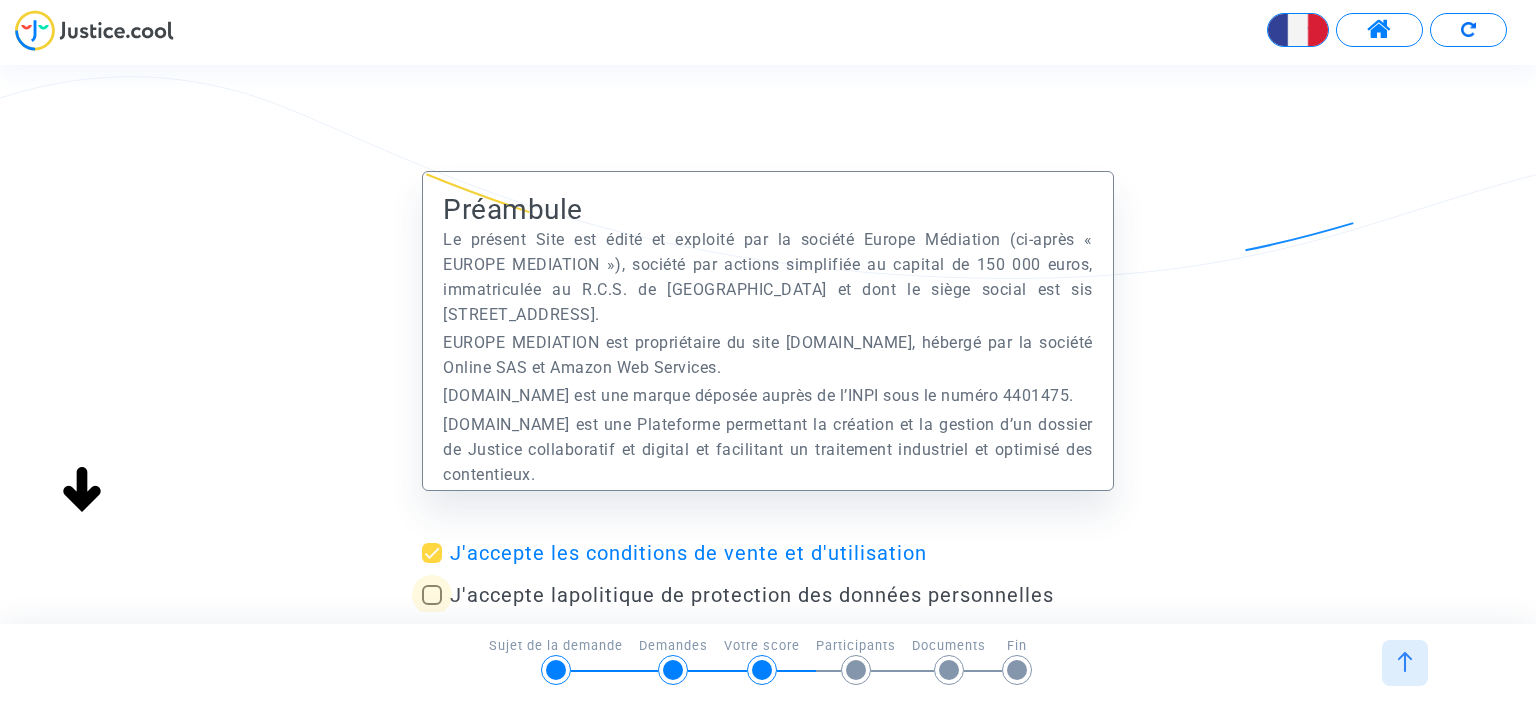 click at bounding box center (432, 595) 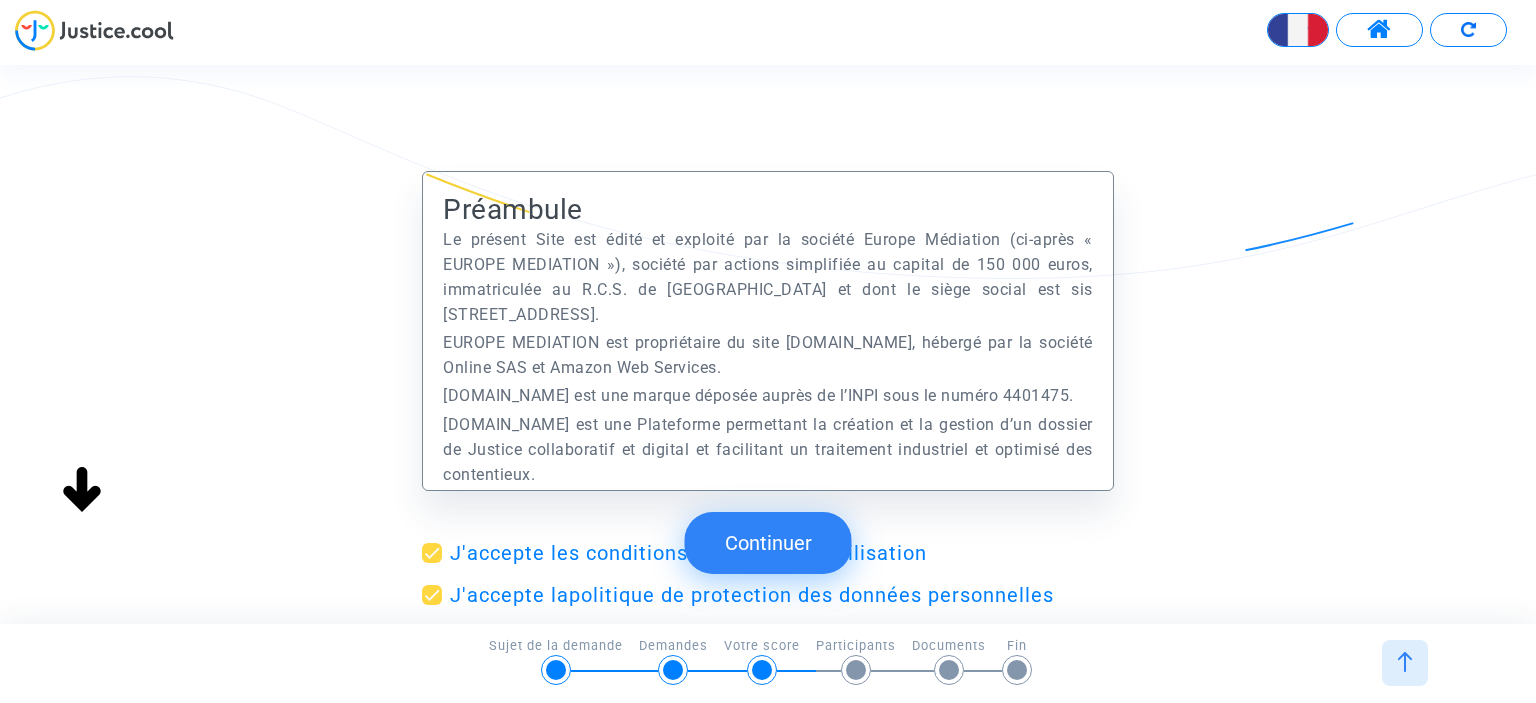 click on "Continuer" 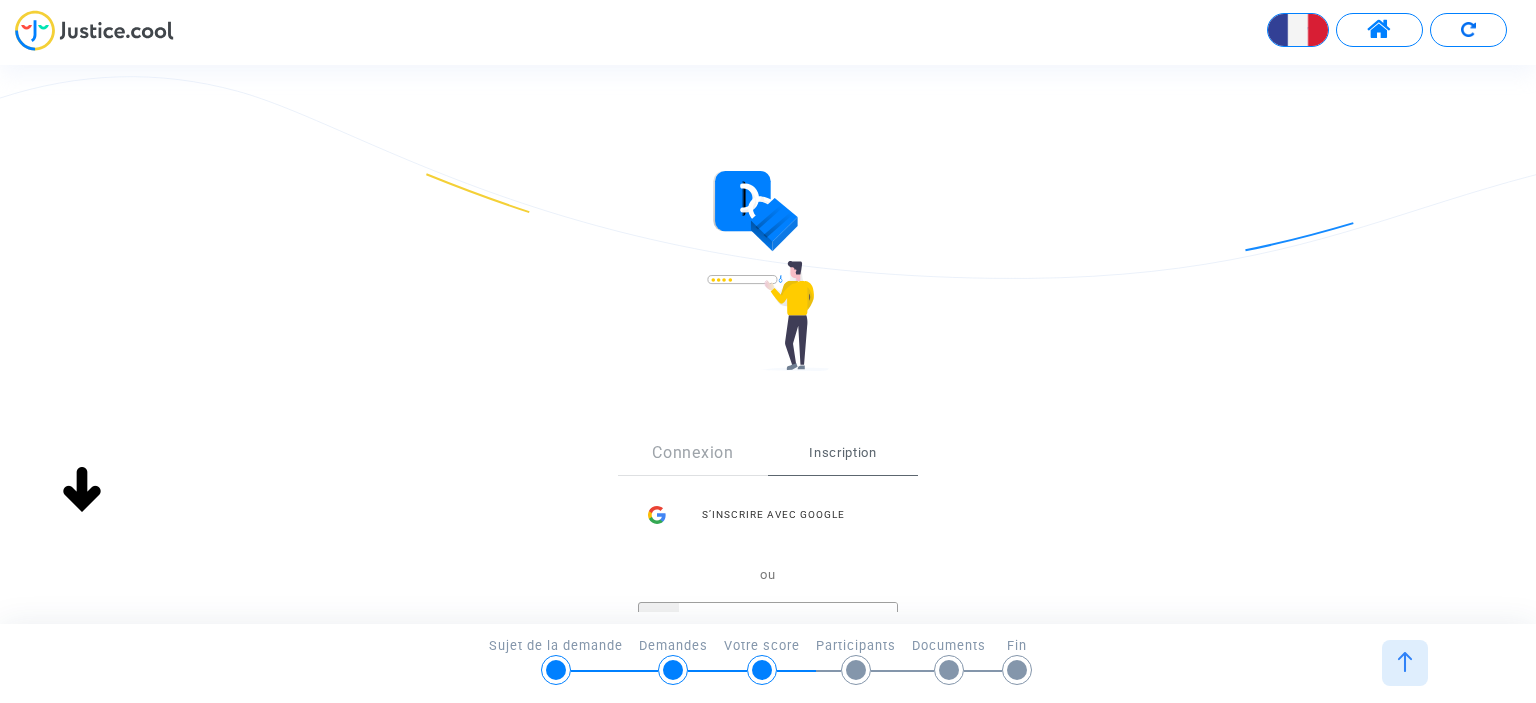 click at bounding box center [788, 623] 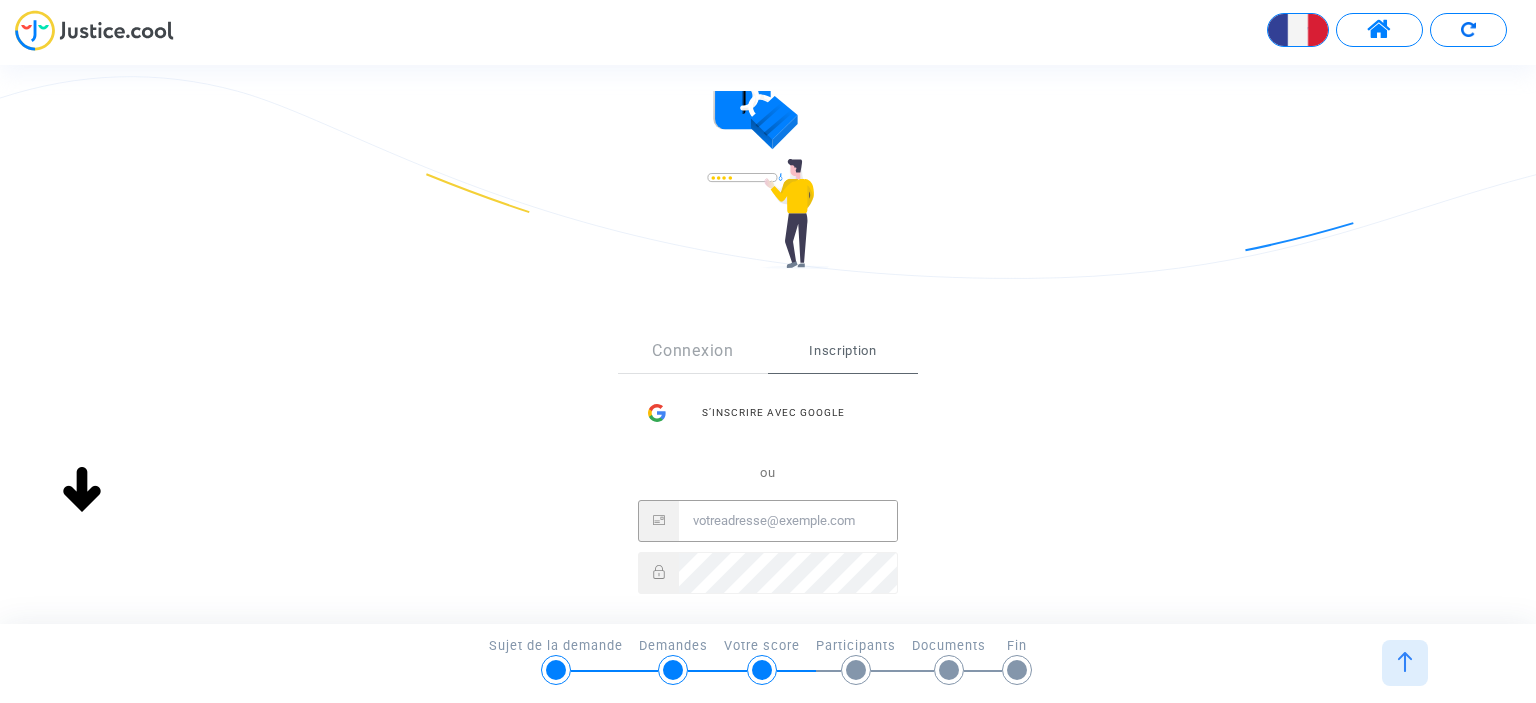 scroll, scrollTop: 104, scrollLeft: 0, axis: vertical 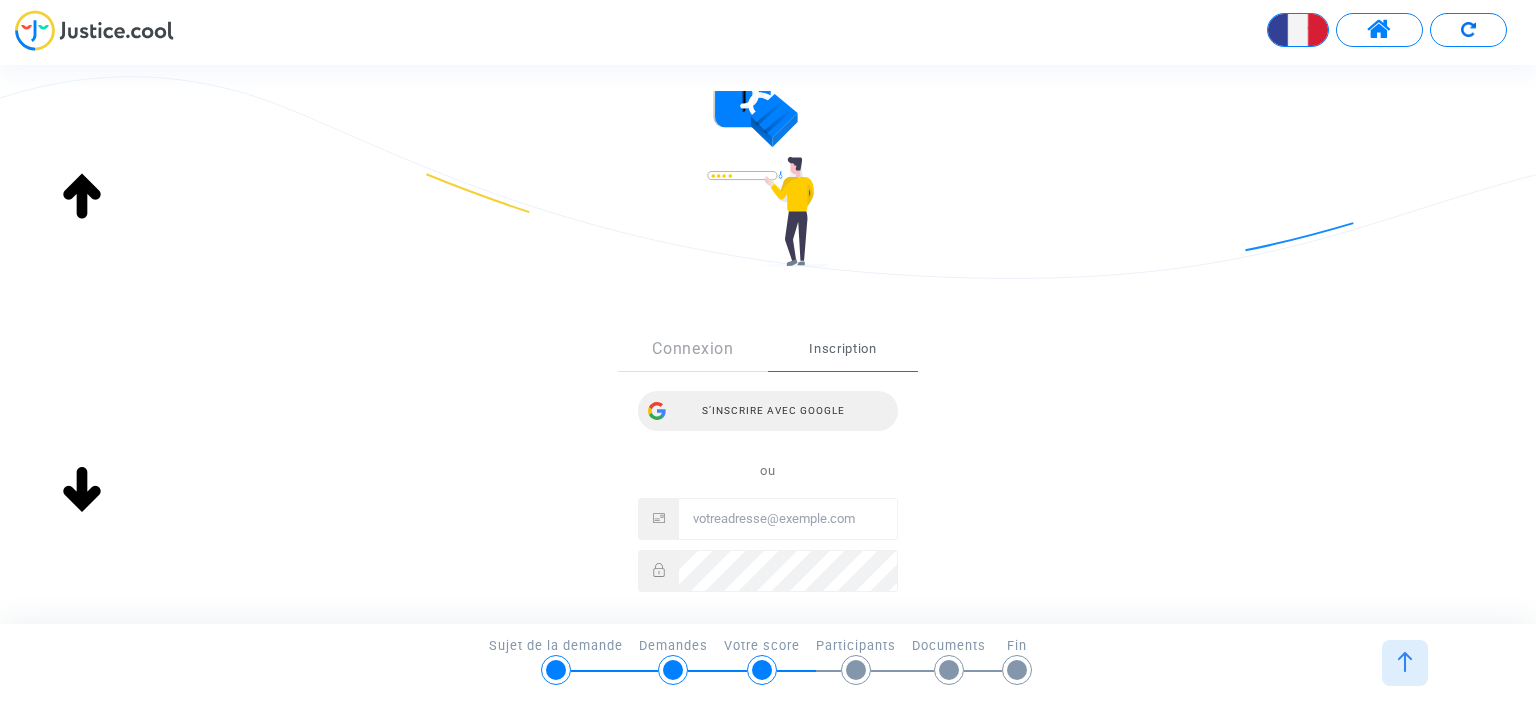 click on "S’inscrire avec Google" at bounding box center (768, 411) 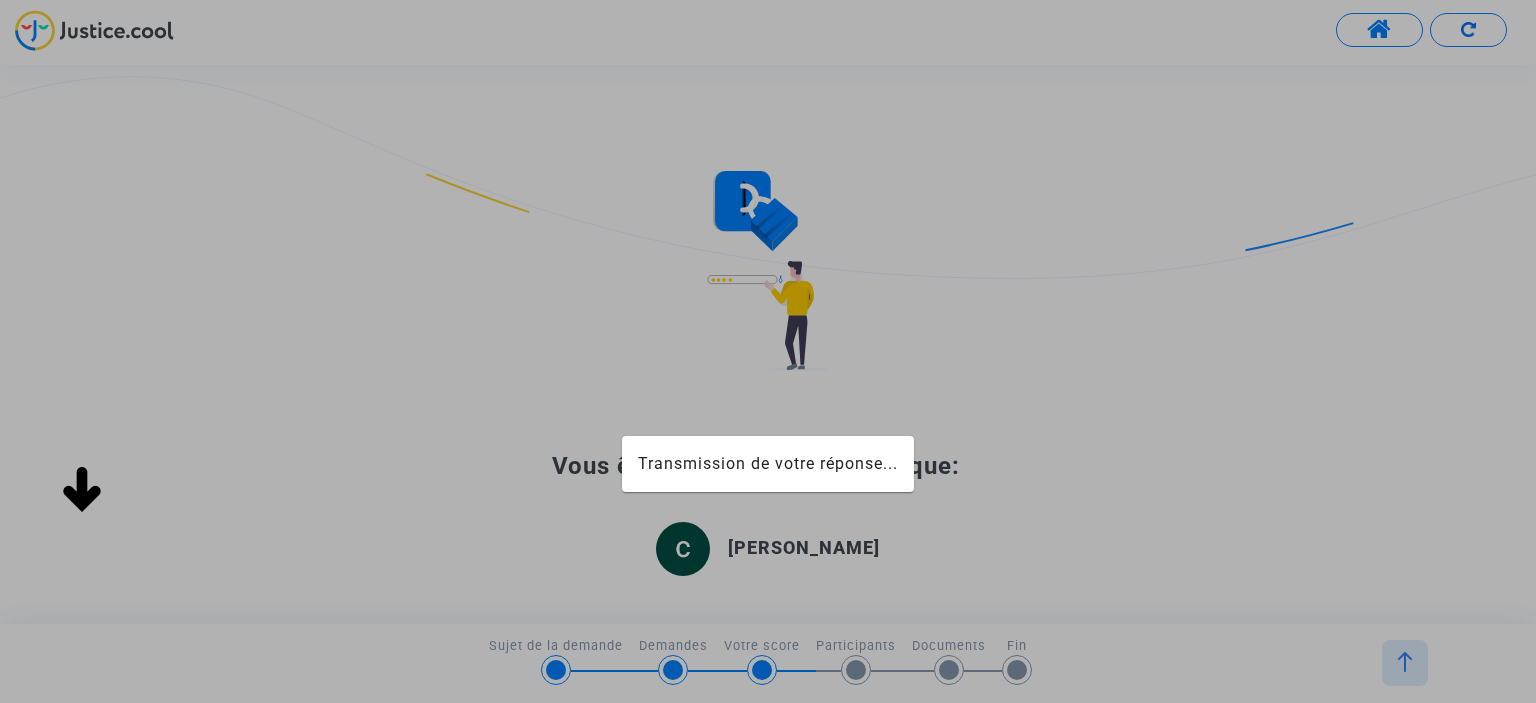scroll, scrollTop: 0, scrollLeft: 0, axis: both 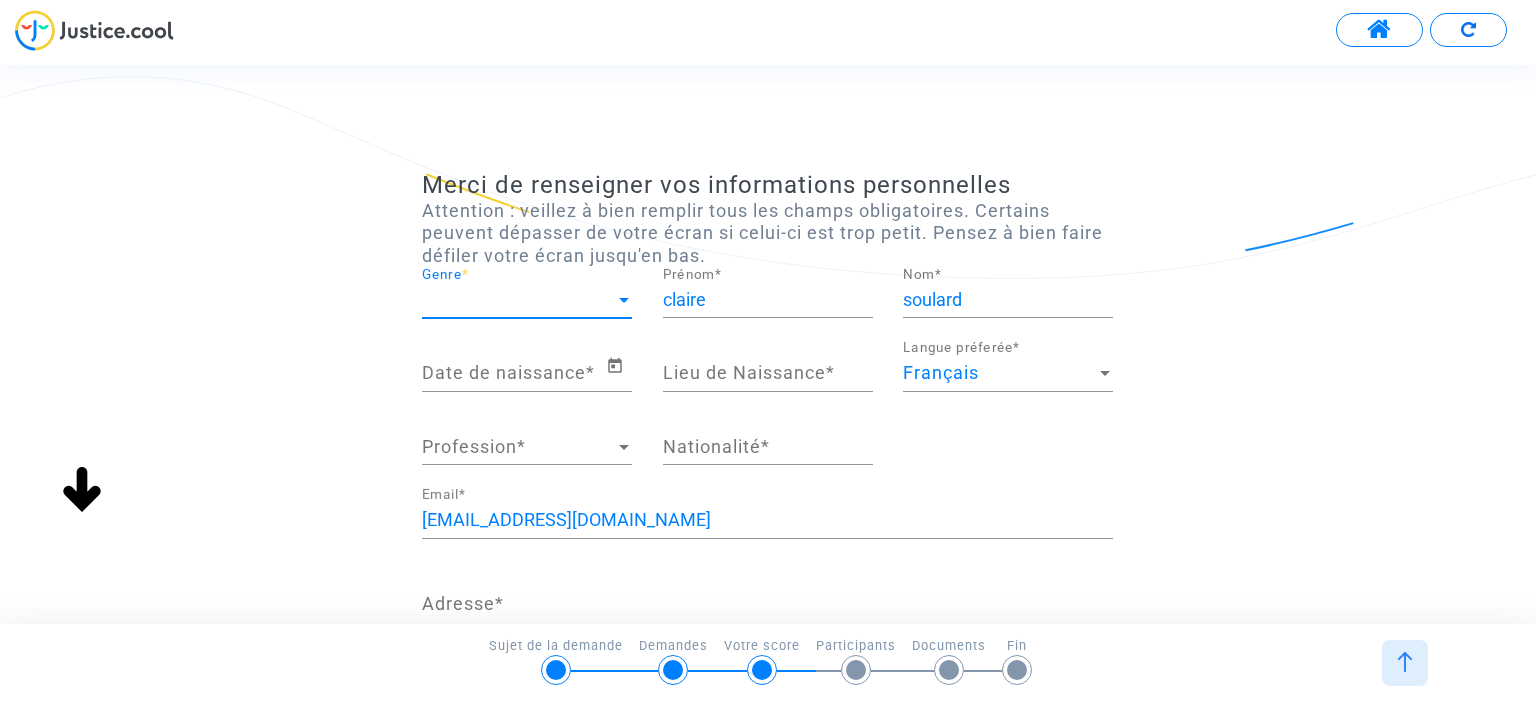 click on "Genre" at bounding box center (518, 300) 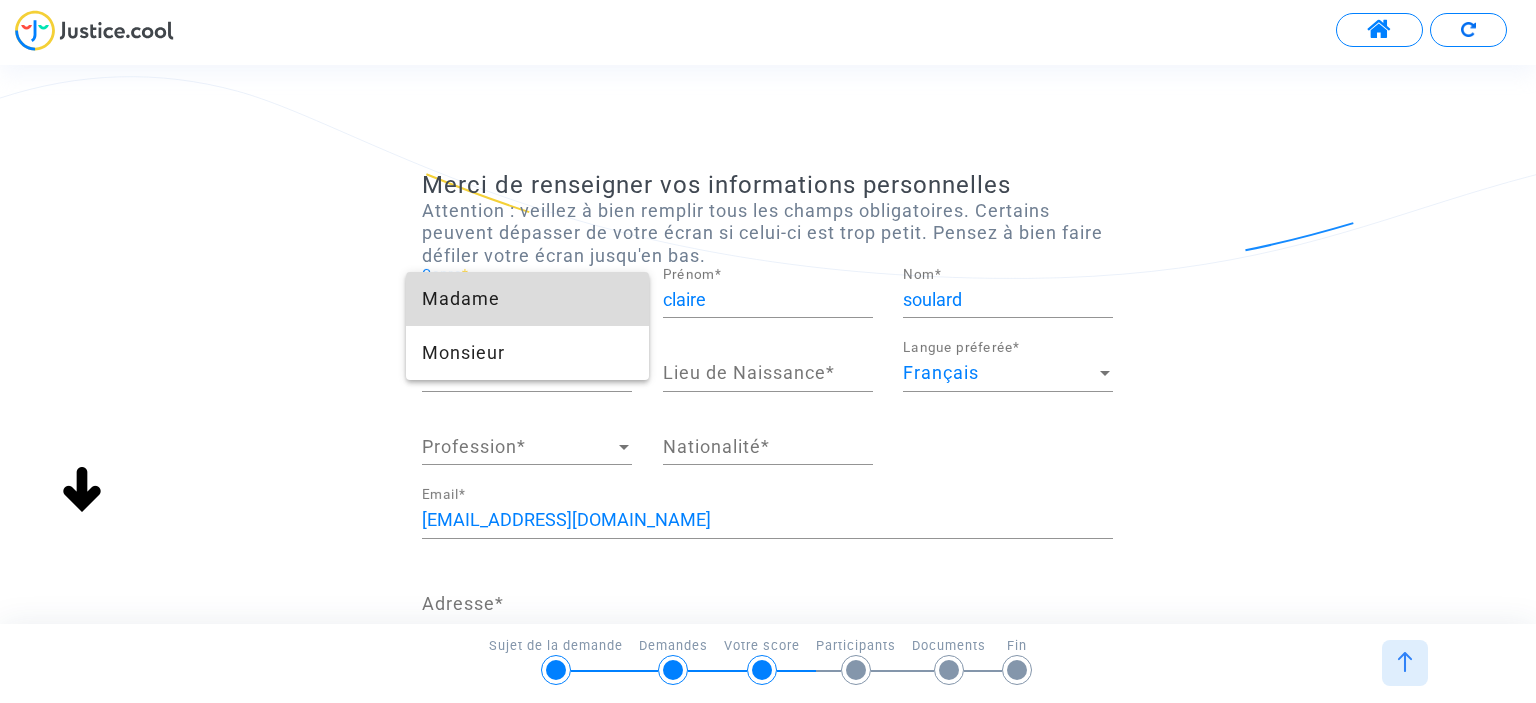 click on "Madame" at bounding box center [527, 299] 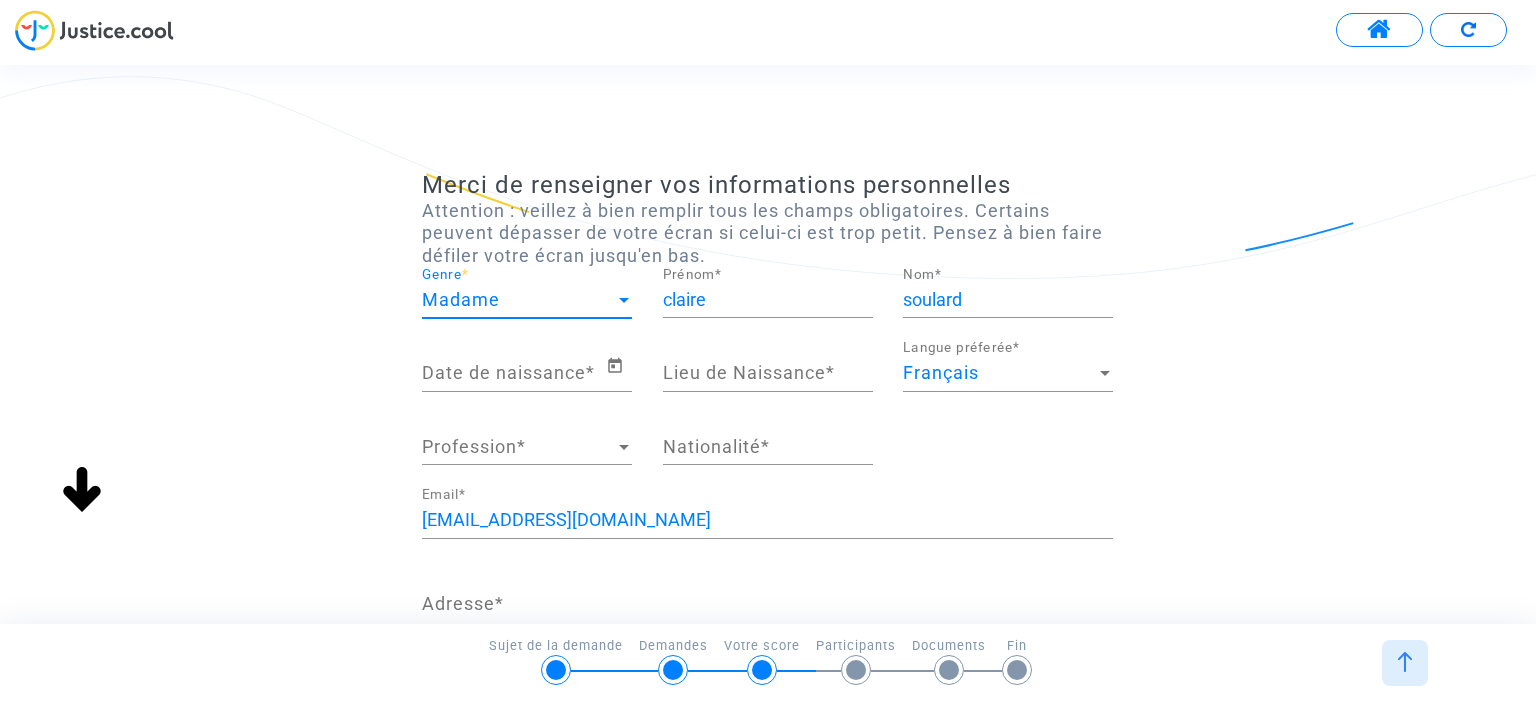 click on "Date de naissance  *" at bounding box center [513, 373] 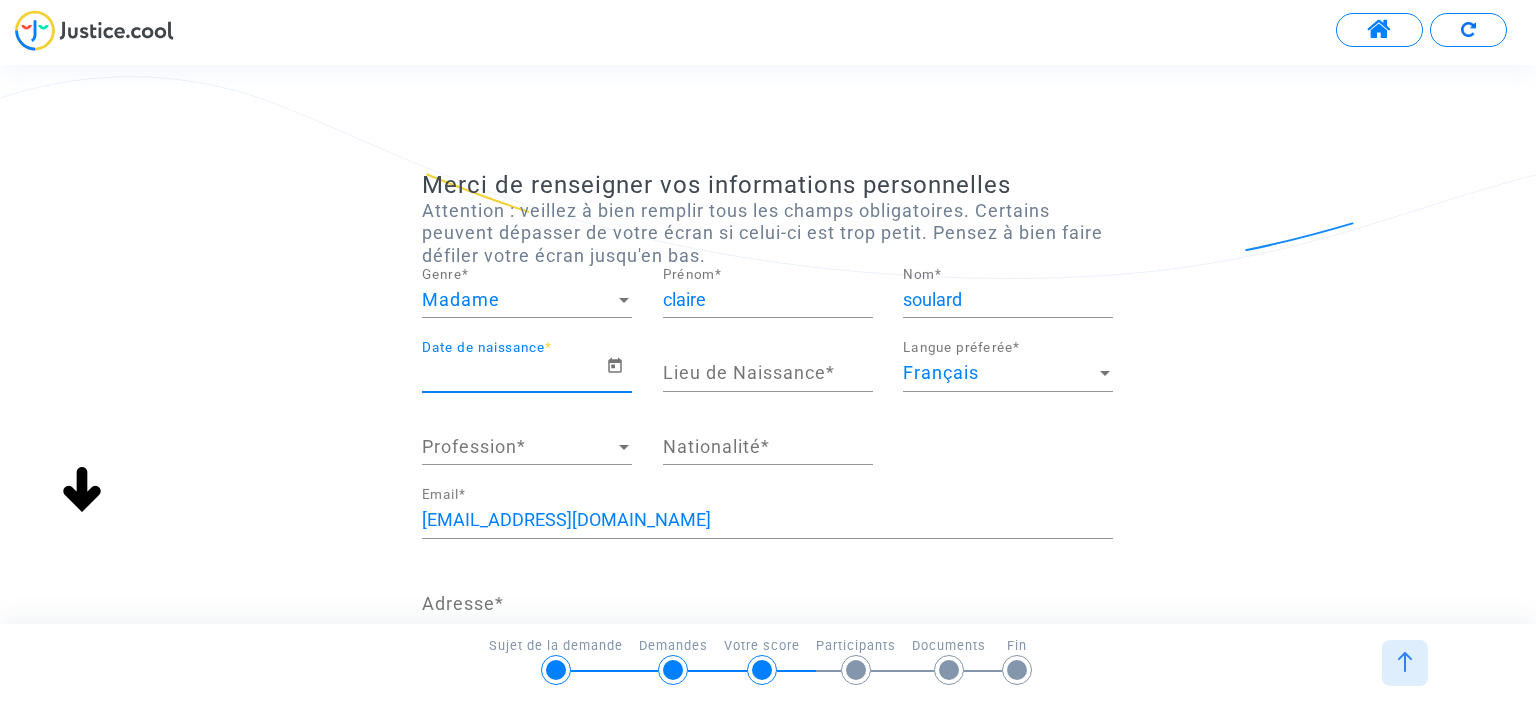 click on "Date de naissance  *" at bounding box center [513, 373] 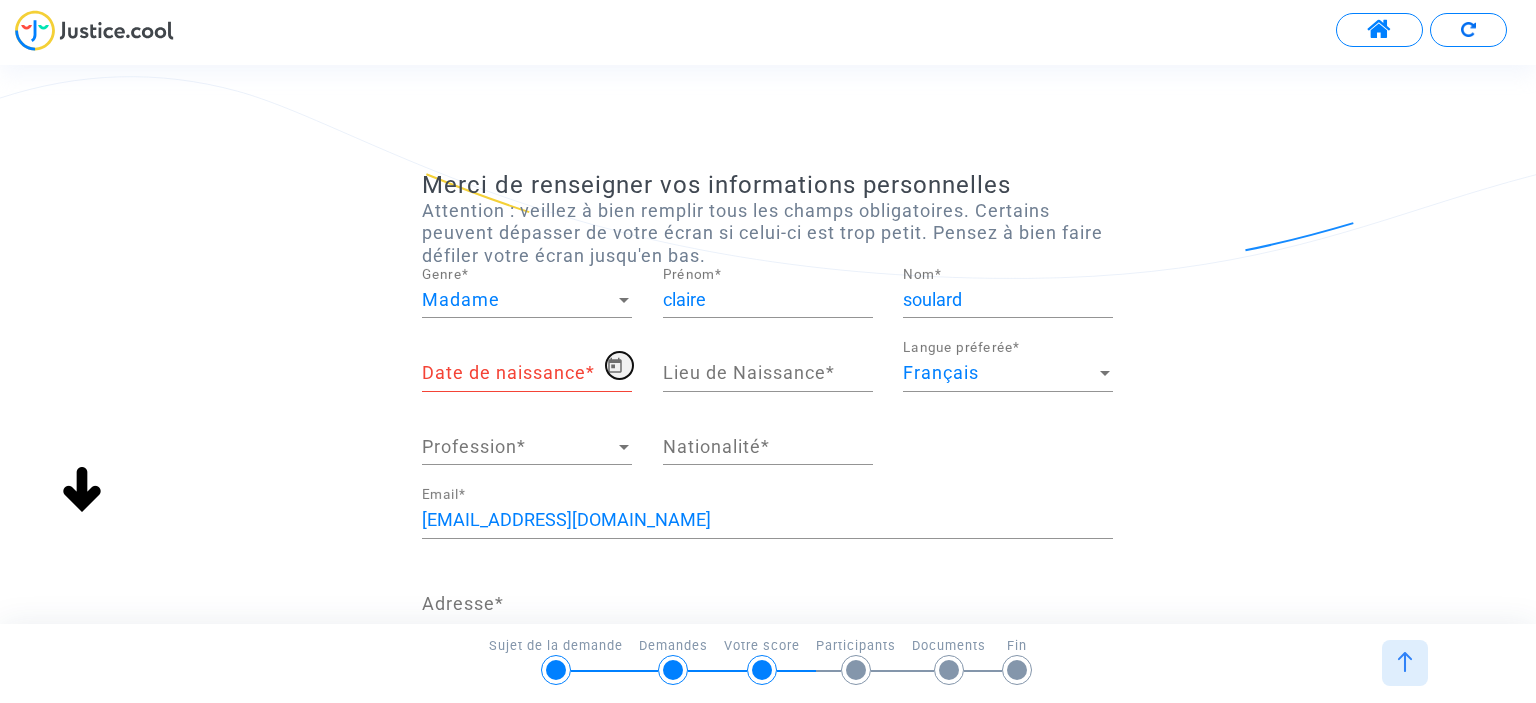click 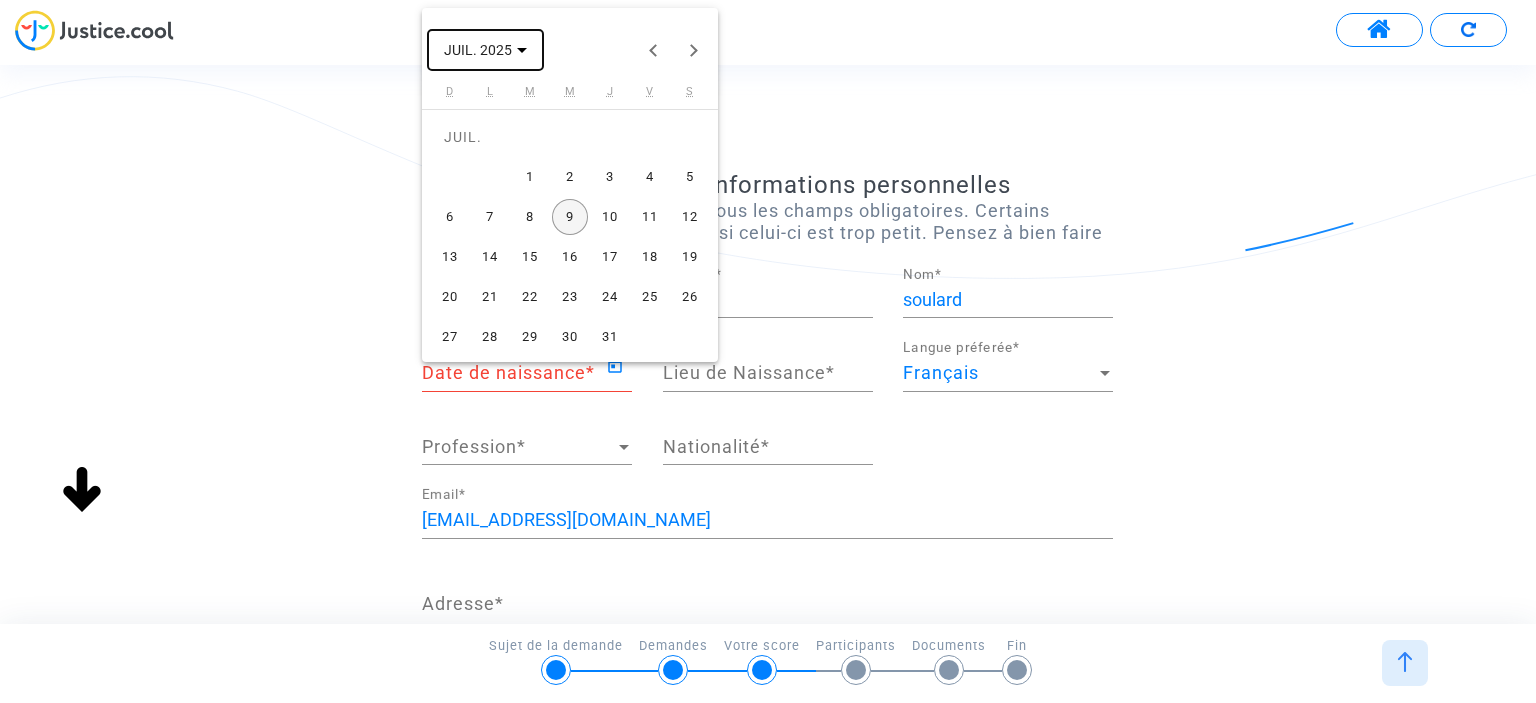click on "JUIL. 2025" at bounding box center [485, 49] 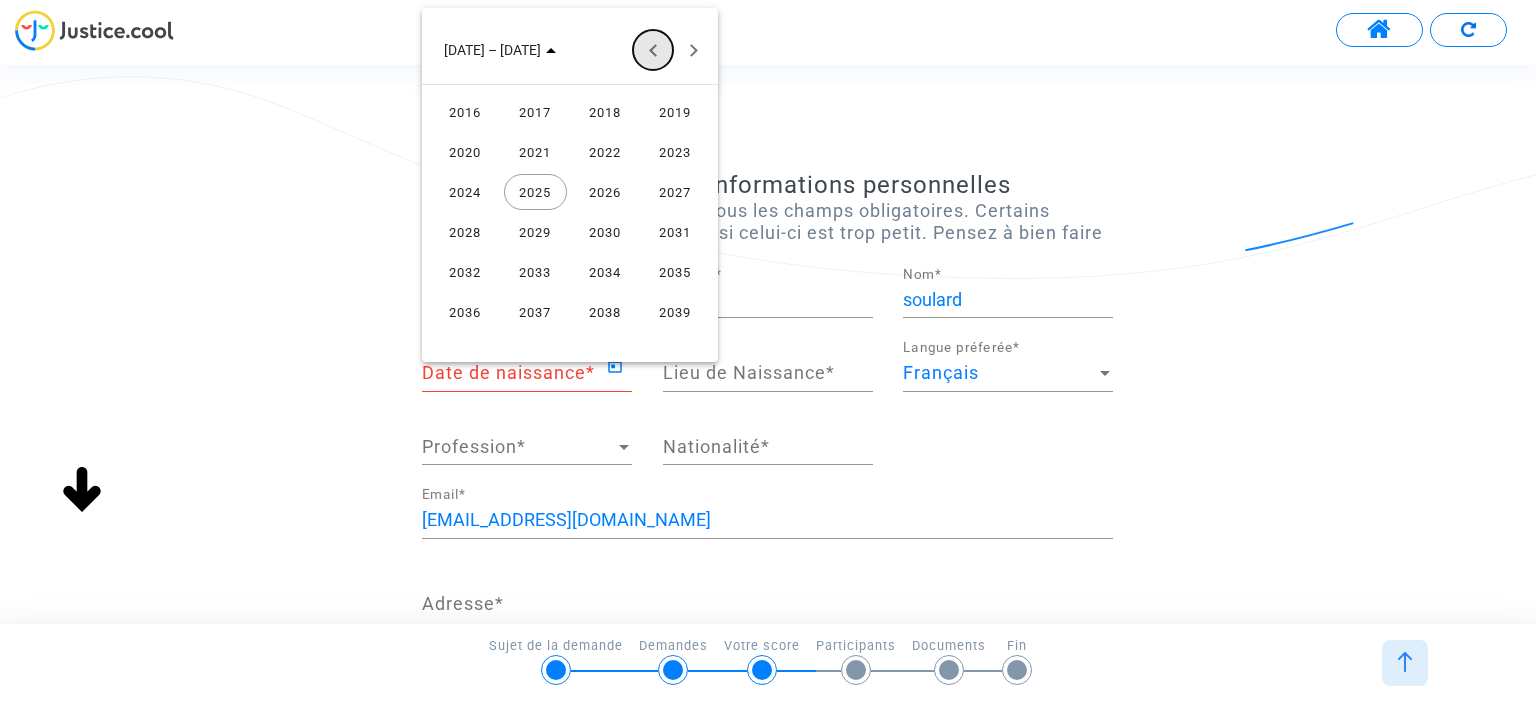 click at bounding box center [653, 50] 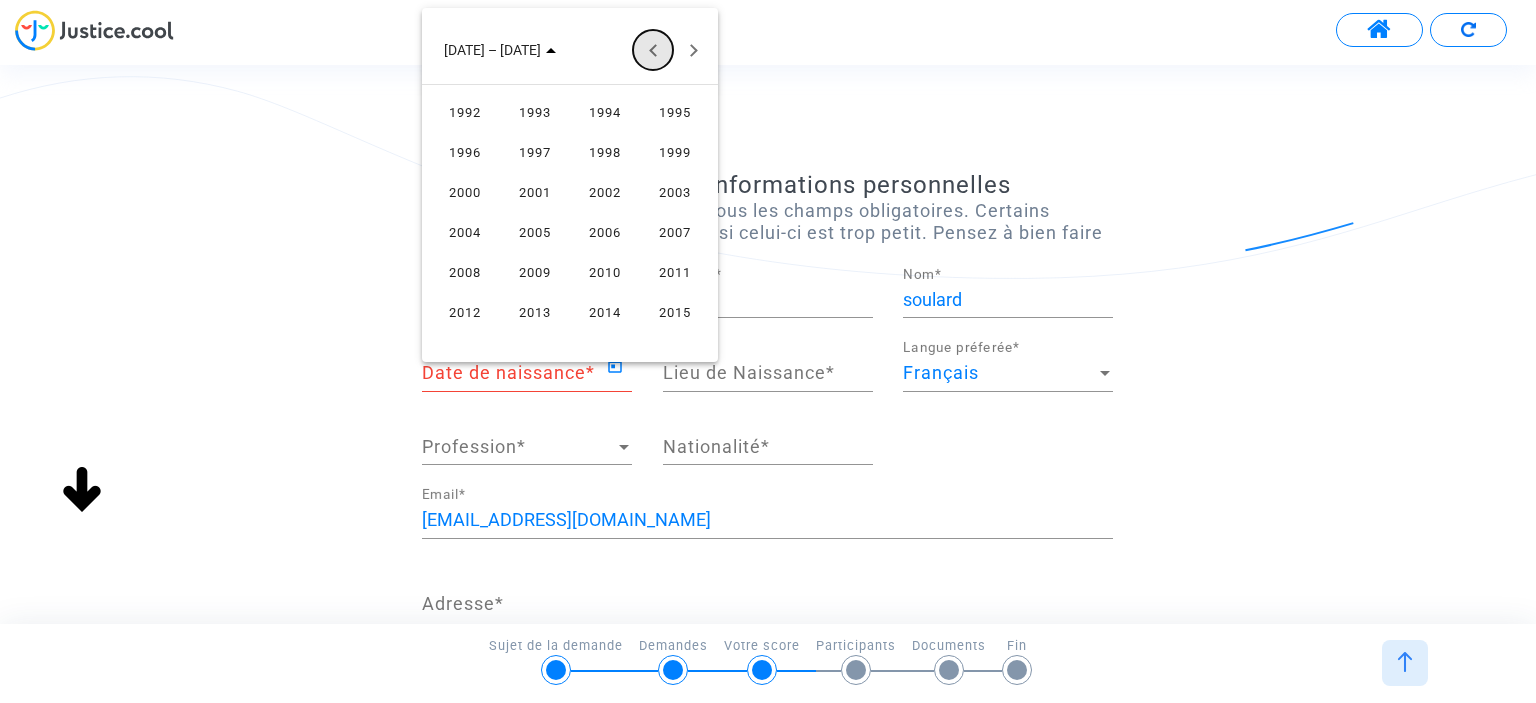 click at bounding box center (653, 50) 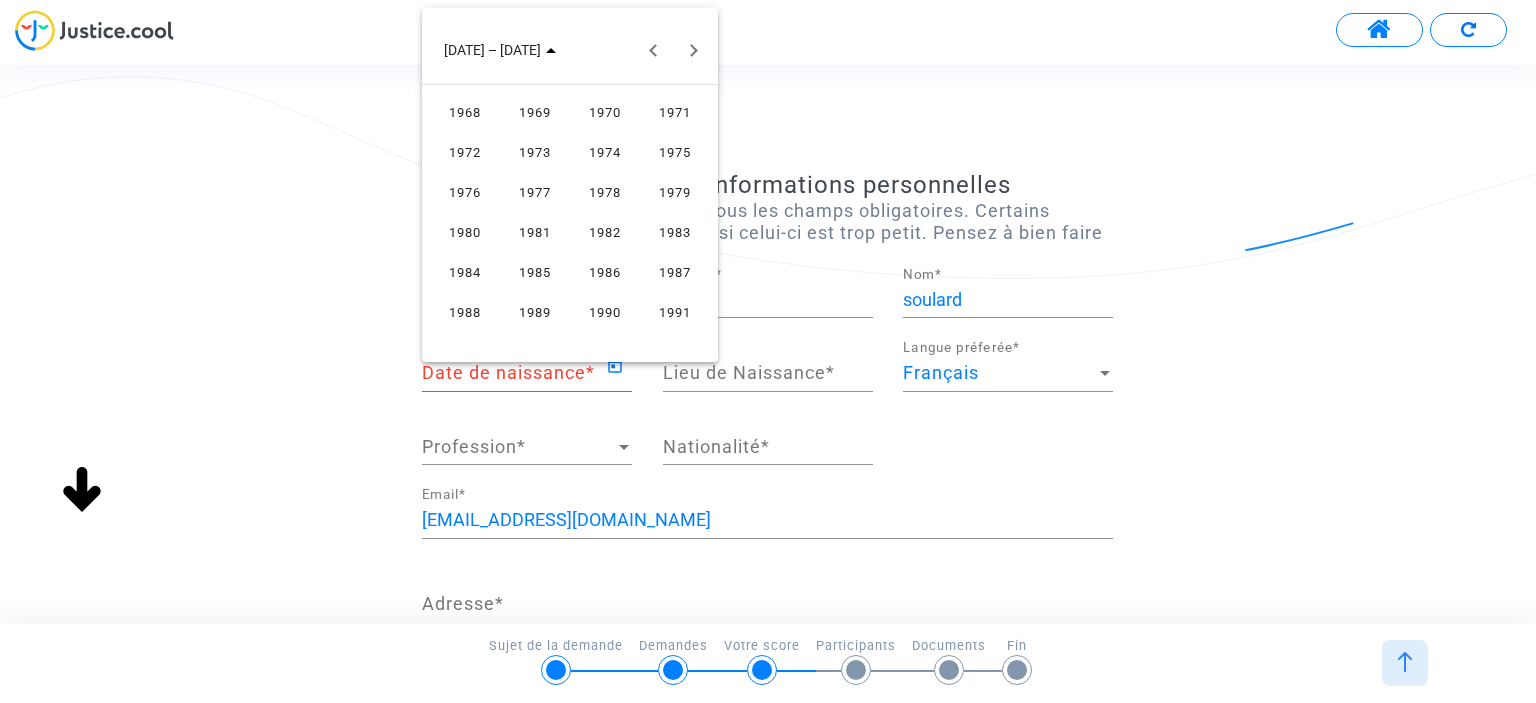 click on "1982" at bounding box center (605, 232) 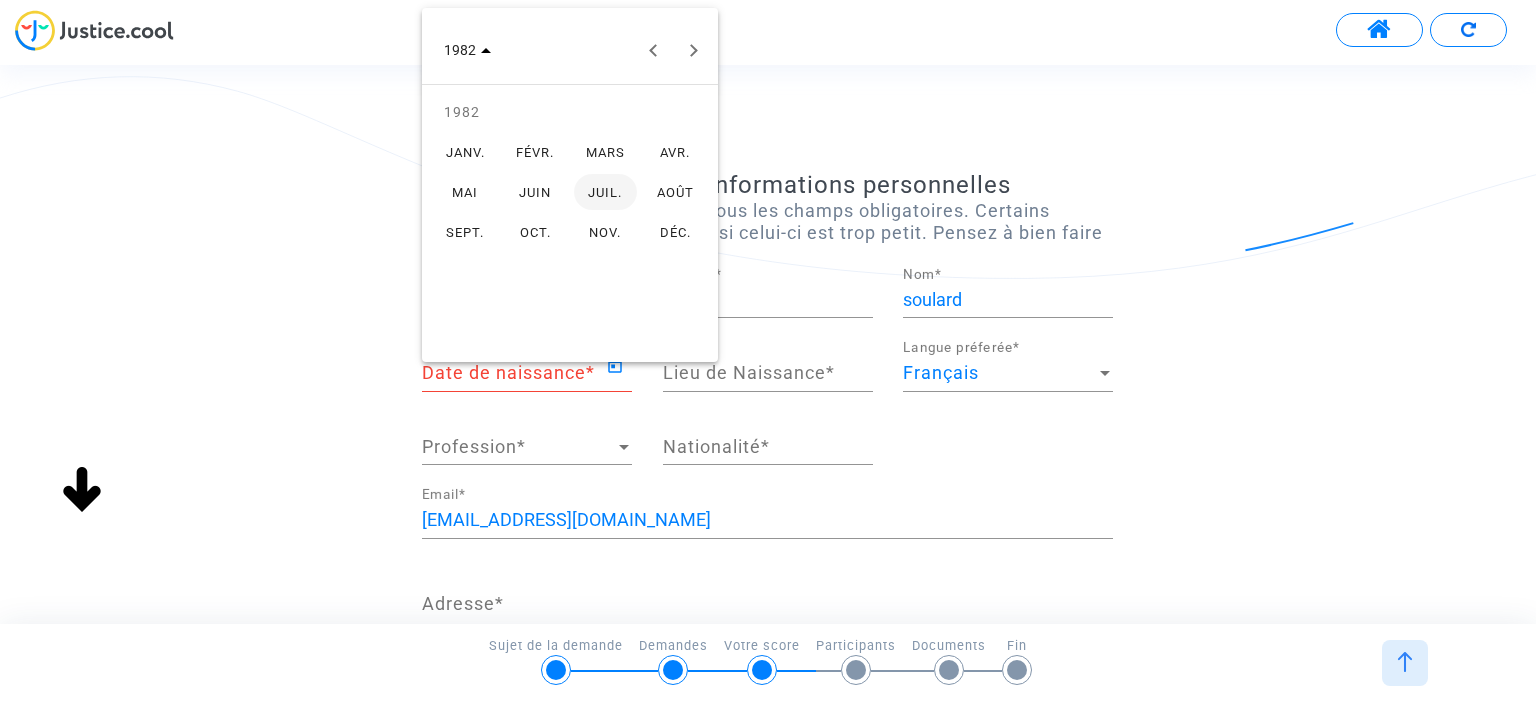 click on "OCT." at bounding box center [535, 232] 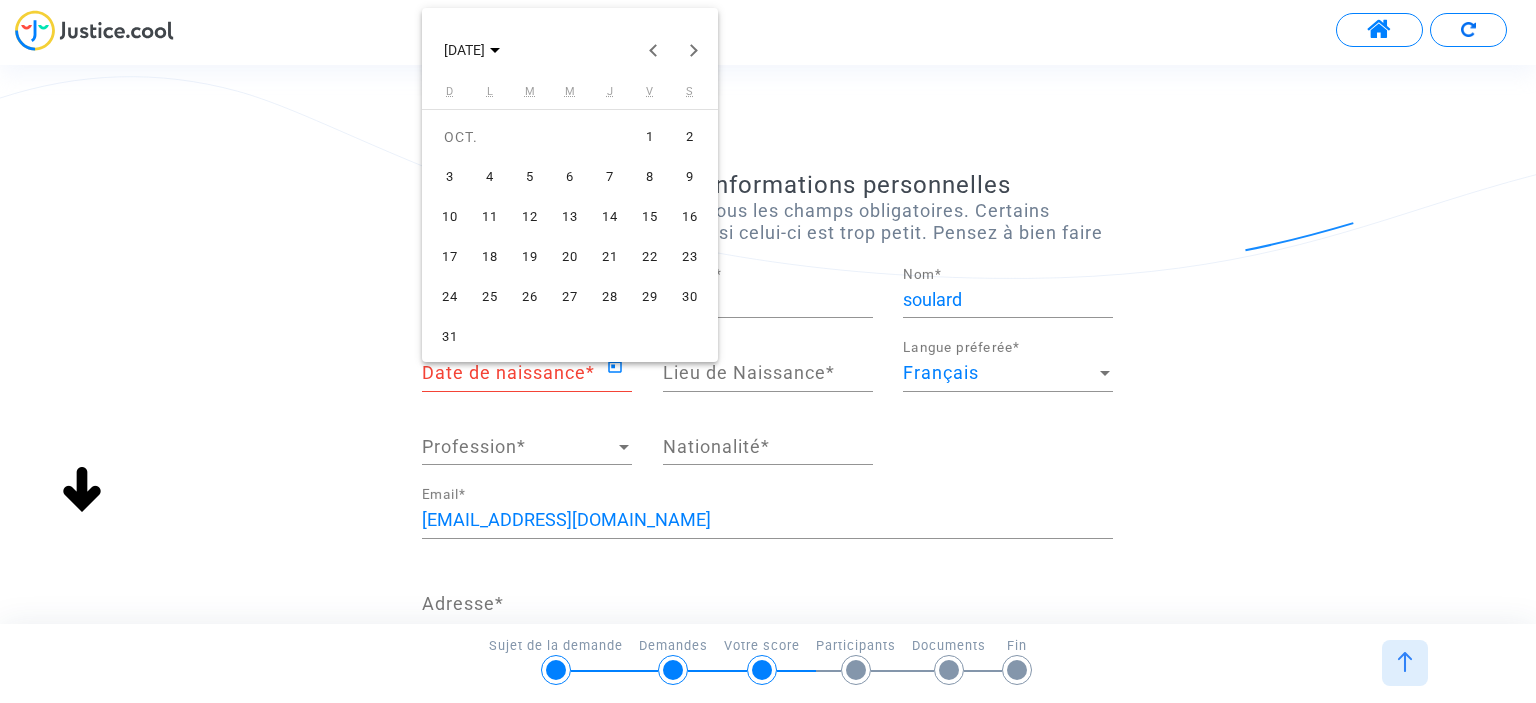 click on "20" at bounding box center (570, 257) 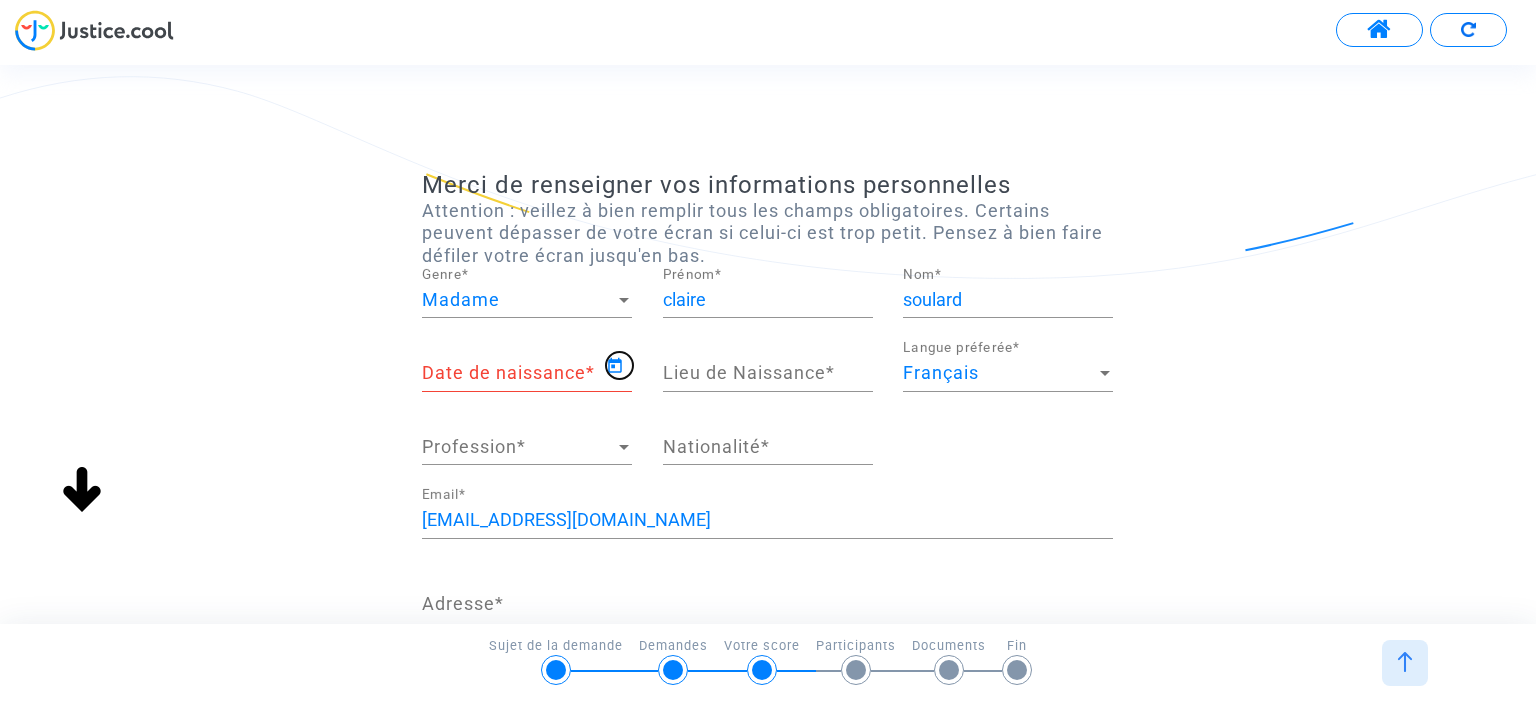 type on "[DATE]" 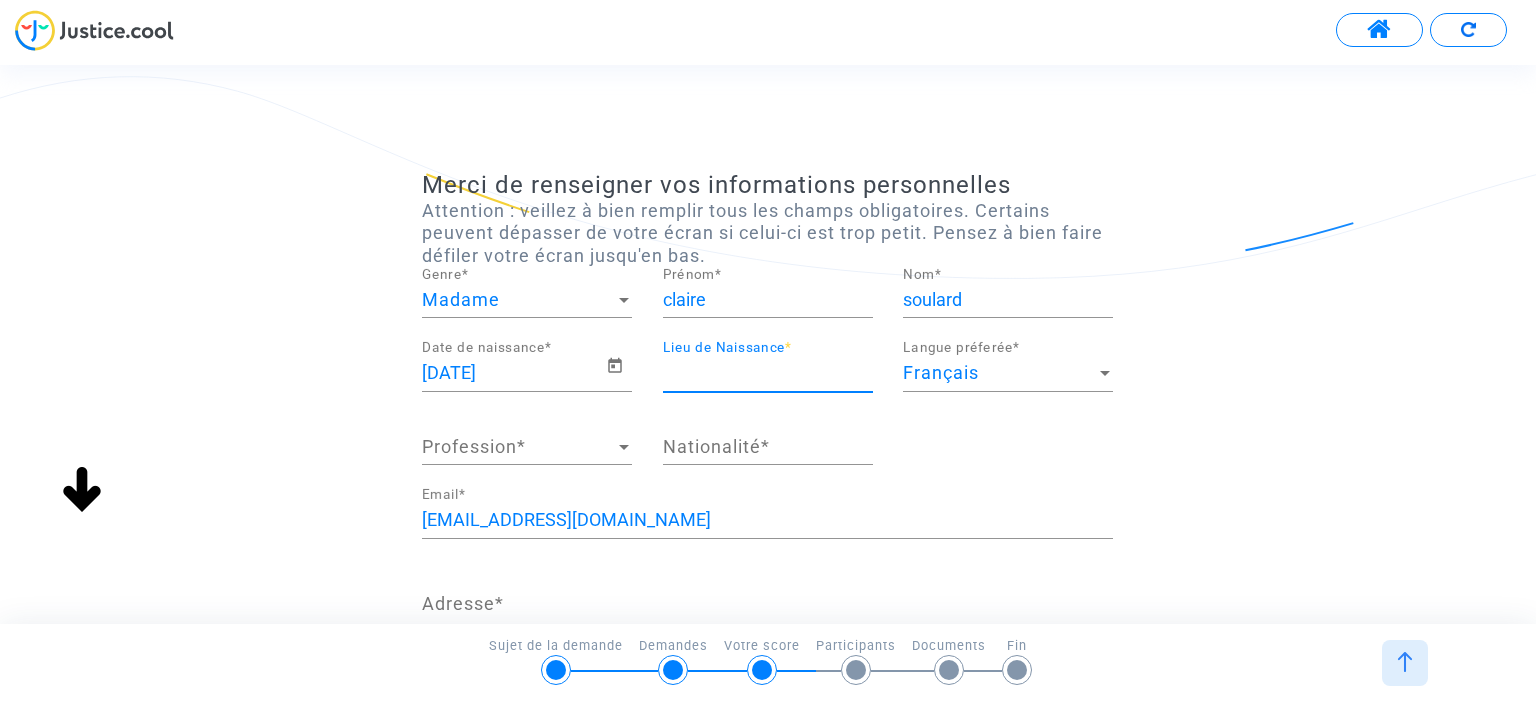 click on "Lieu de Naissance  *" at bounding box center [768, 373] 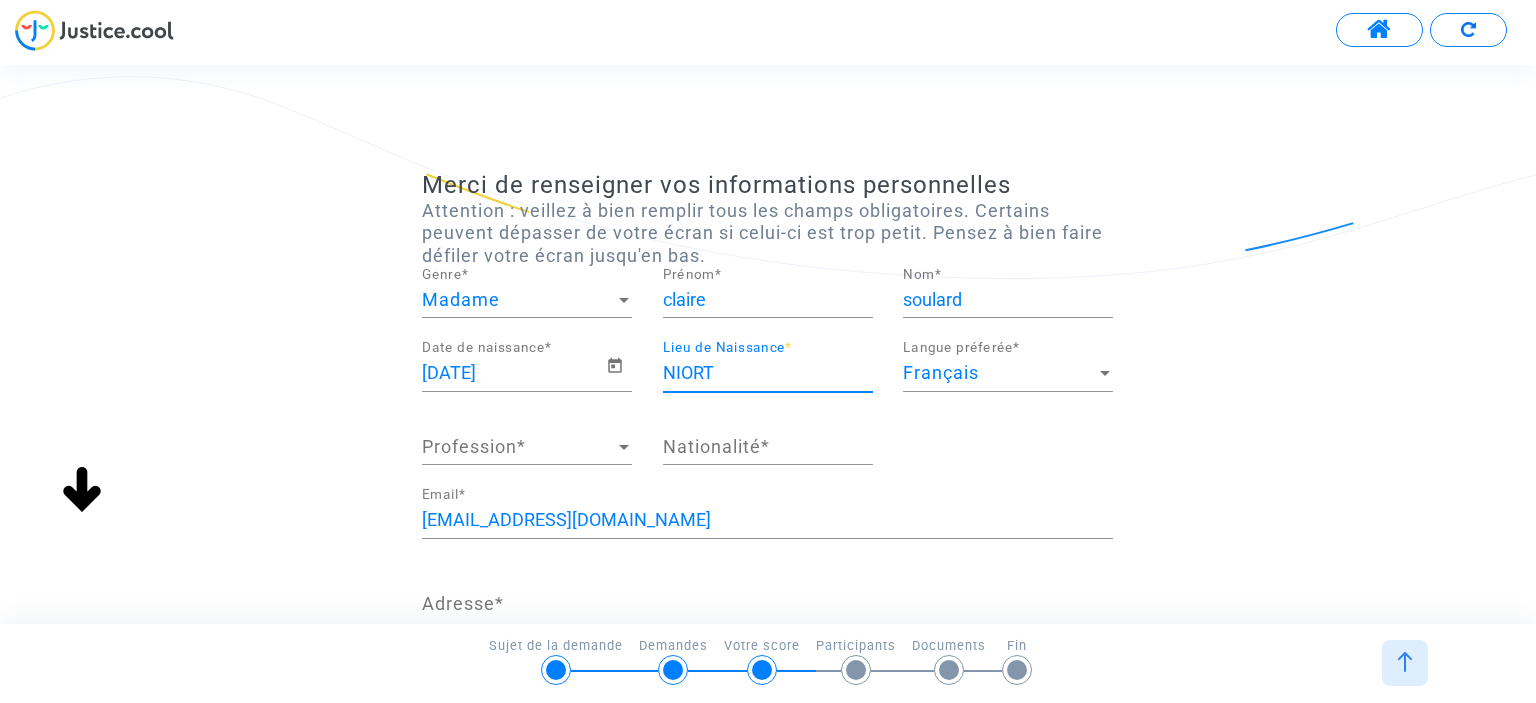 type on "NIORT" 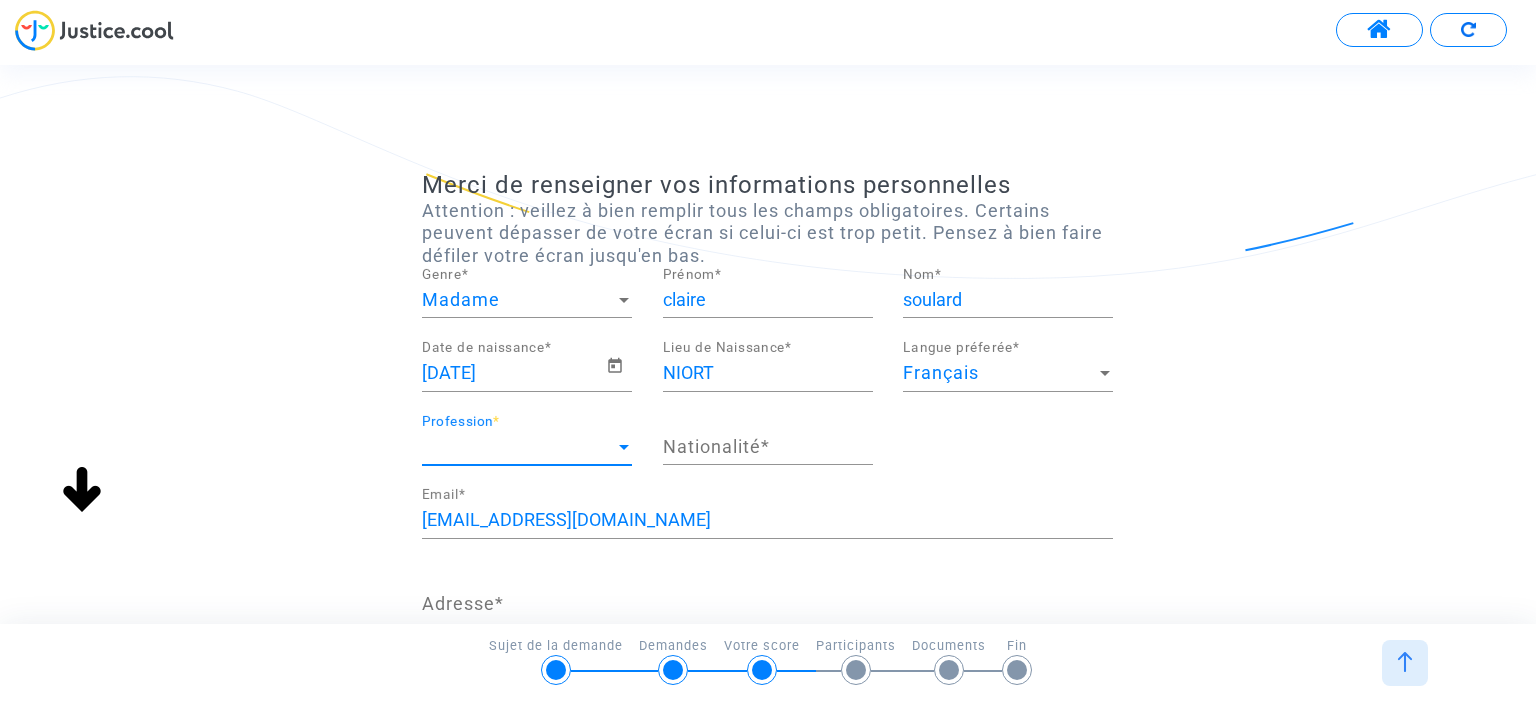 click on "Profession" at bounding box center [518, 447] 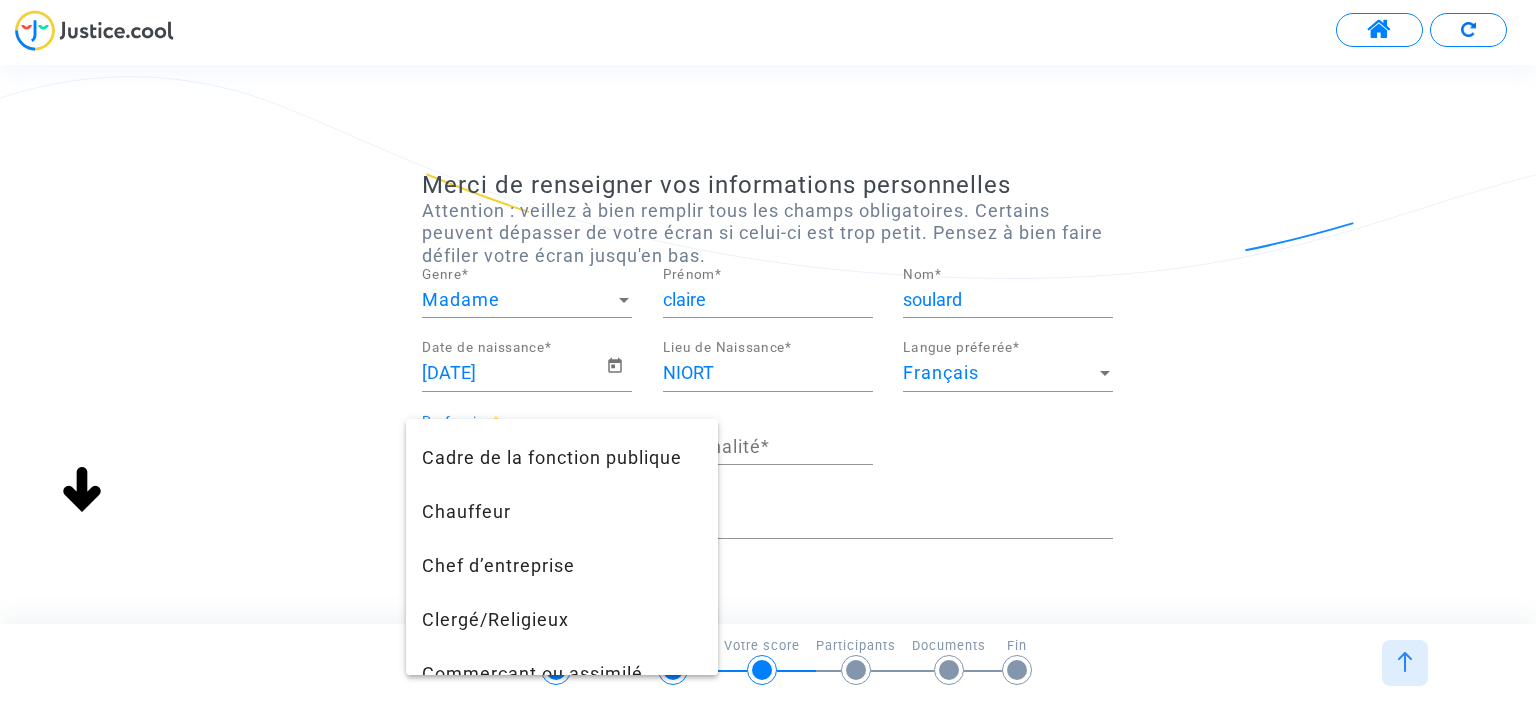 scroll, scrollTop: 230, scrollLeft: 0, axis: vertical 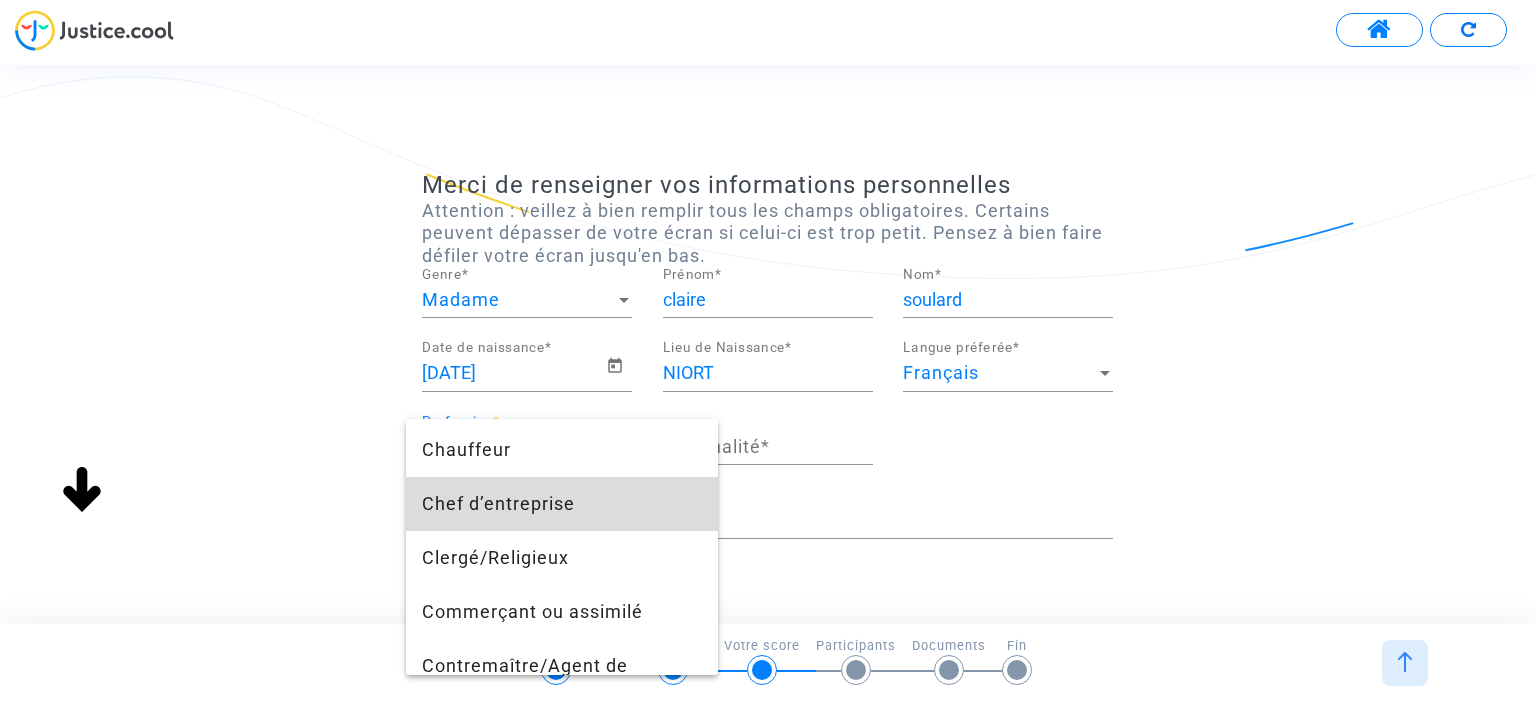 click on "Chef d’entreprise" at bounding box center [562, 504] 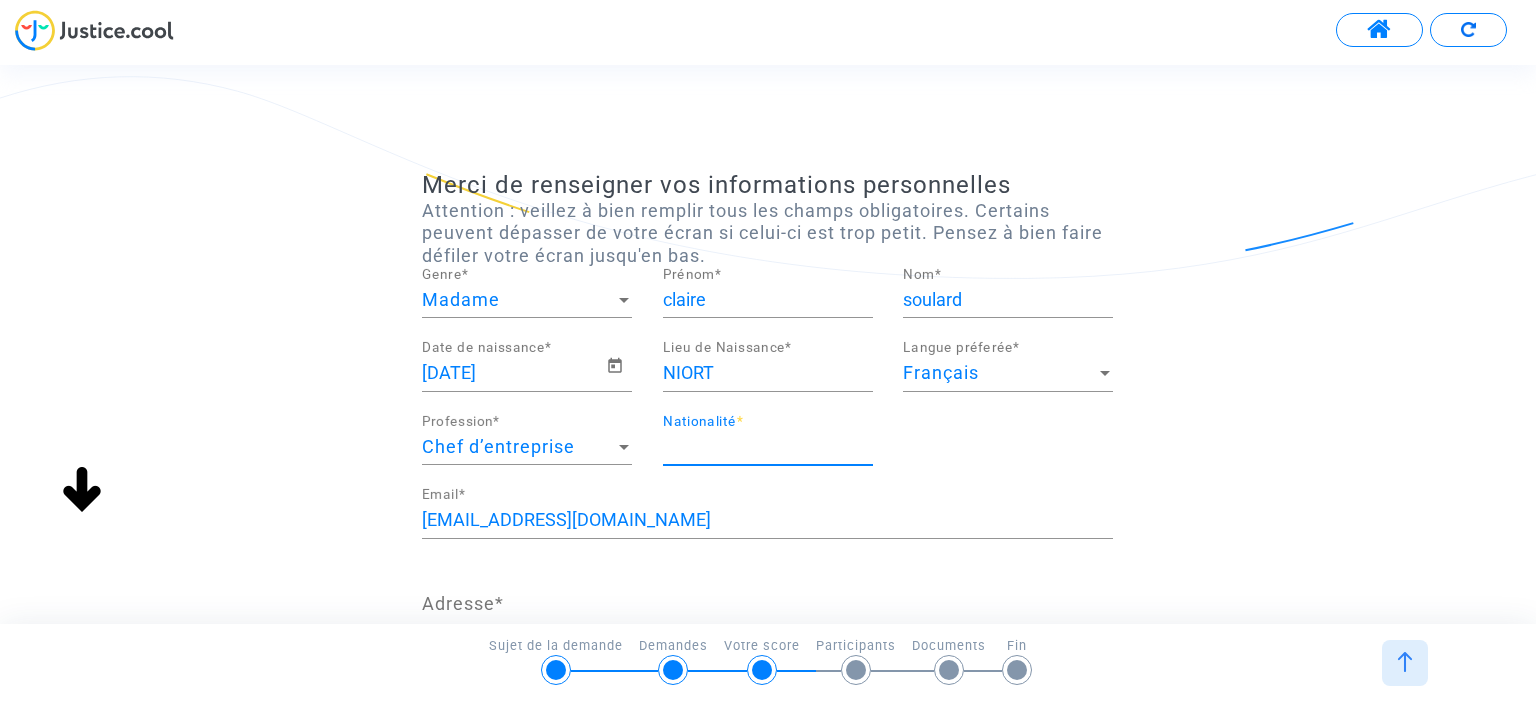 click on "Nationalité  *" at bounding box center (768, 447) 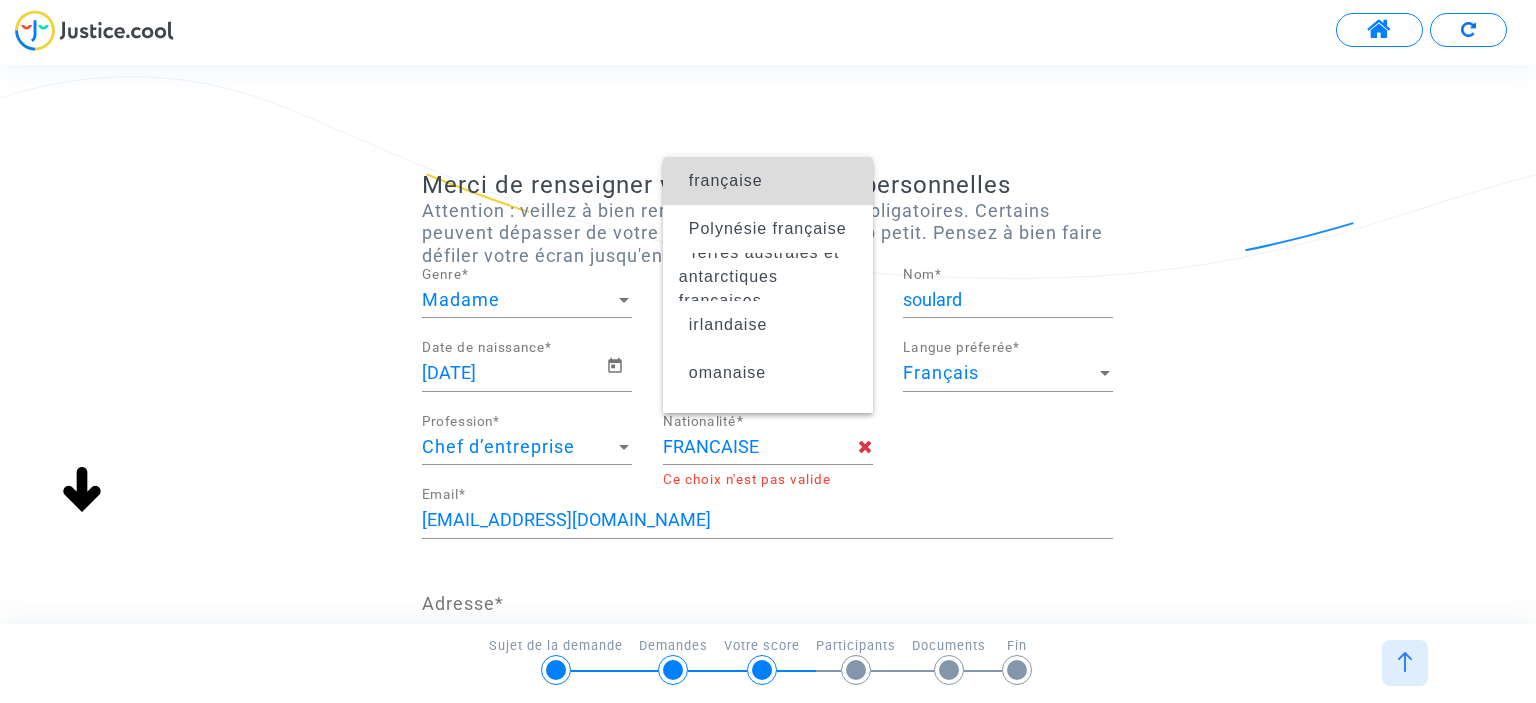 click on "française" at bounding box center (768, 181) 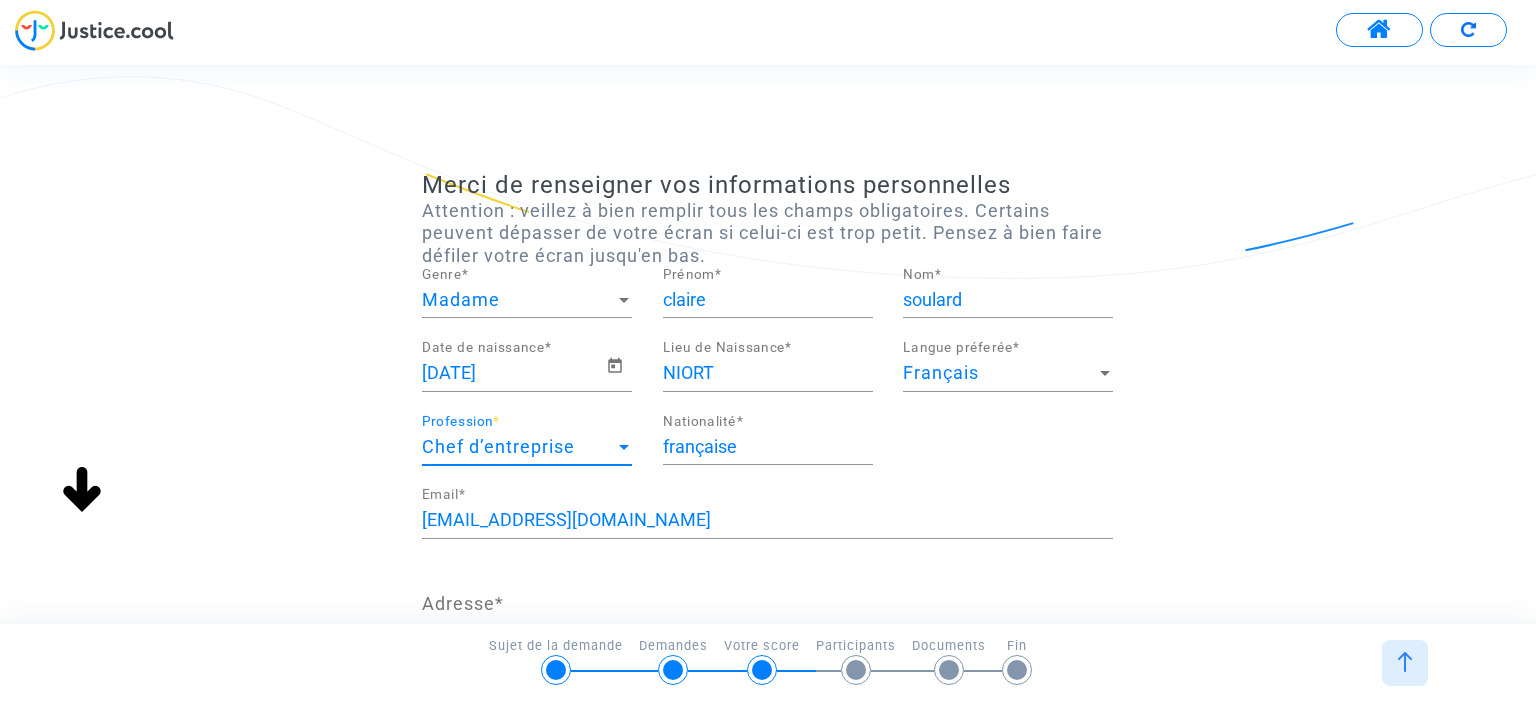 click on "Chef d’entreprise" at bounding box center [518, 447] 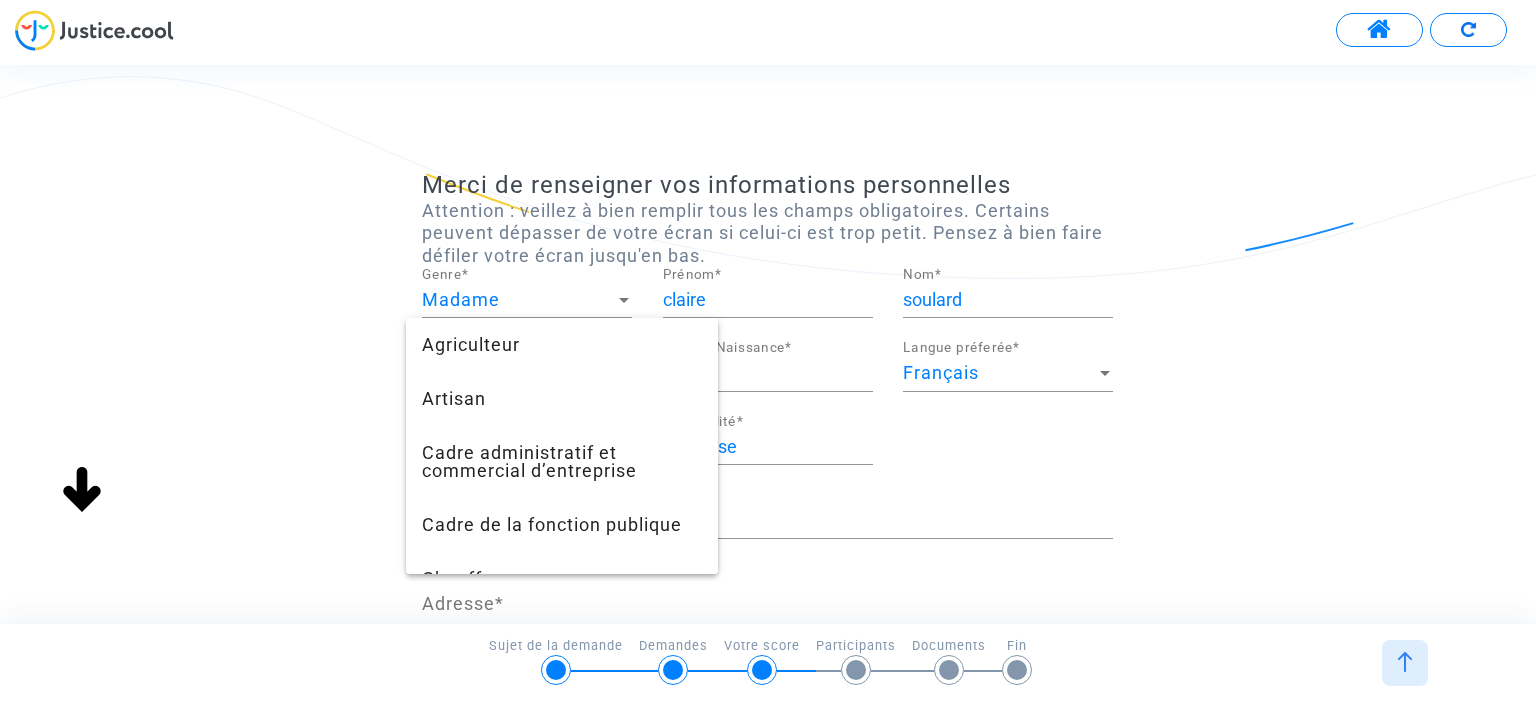 scroll, scrollTop: 169, scrollLeft: 0, axis: vertical 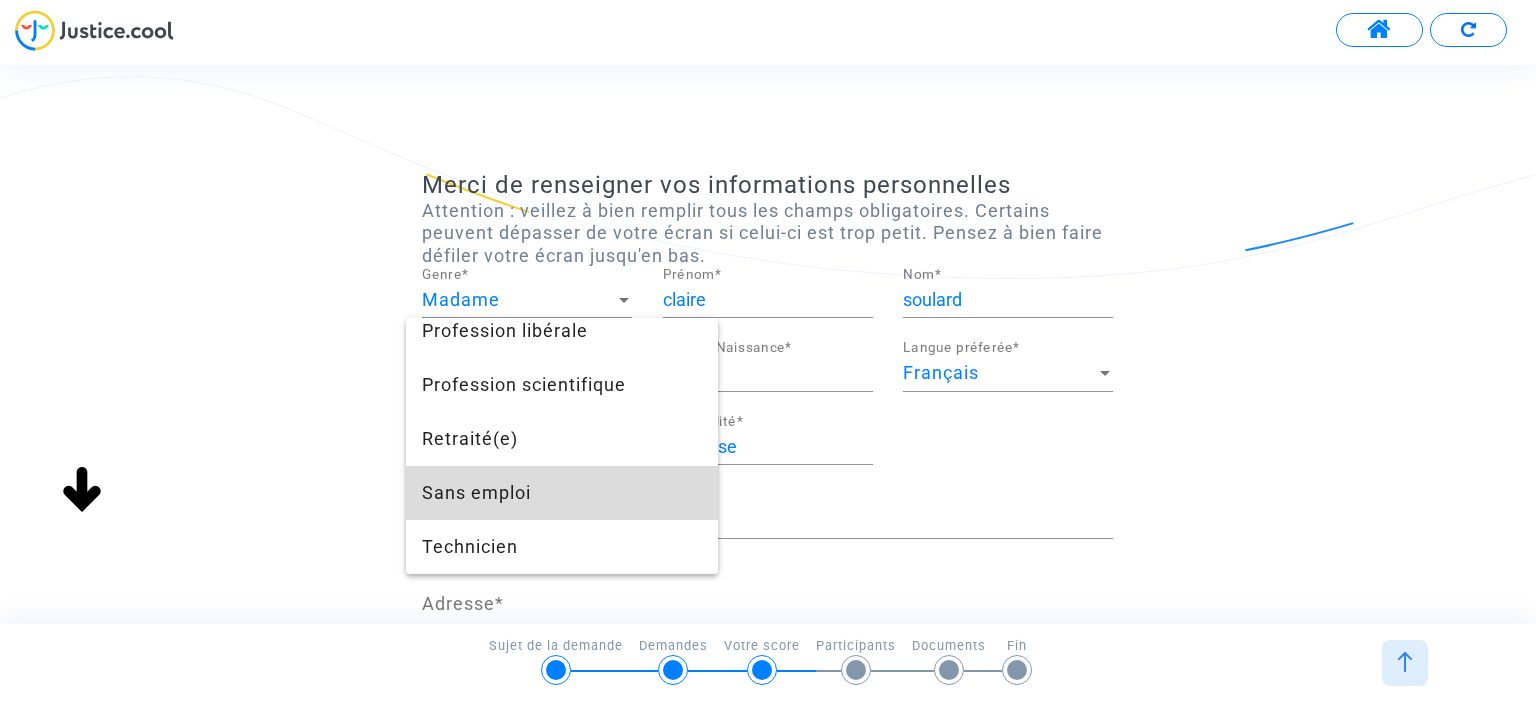 click on "Sans emploi" at bounding box center [562, 493] 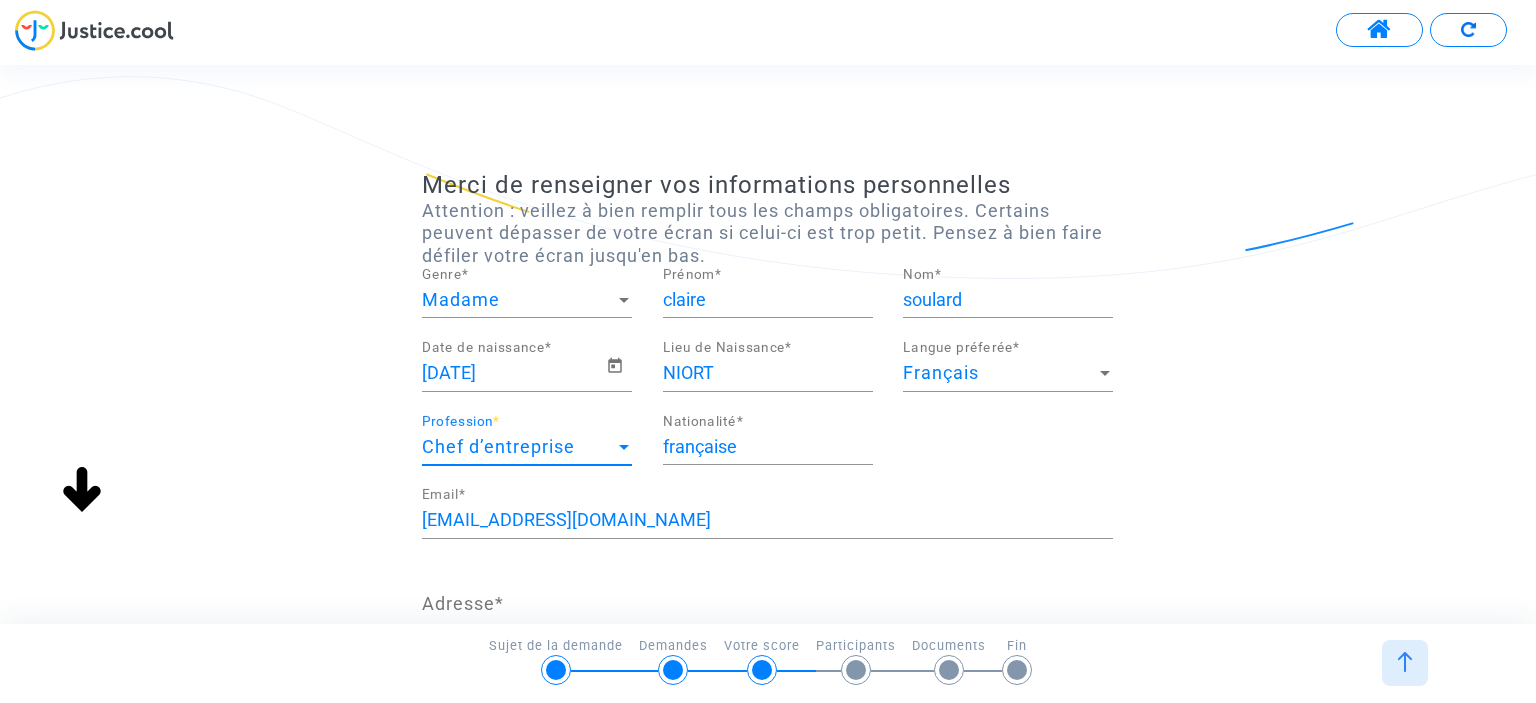 scroll, scrollTop: 1620, scrollLeft: 0, axis: vertical 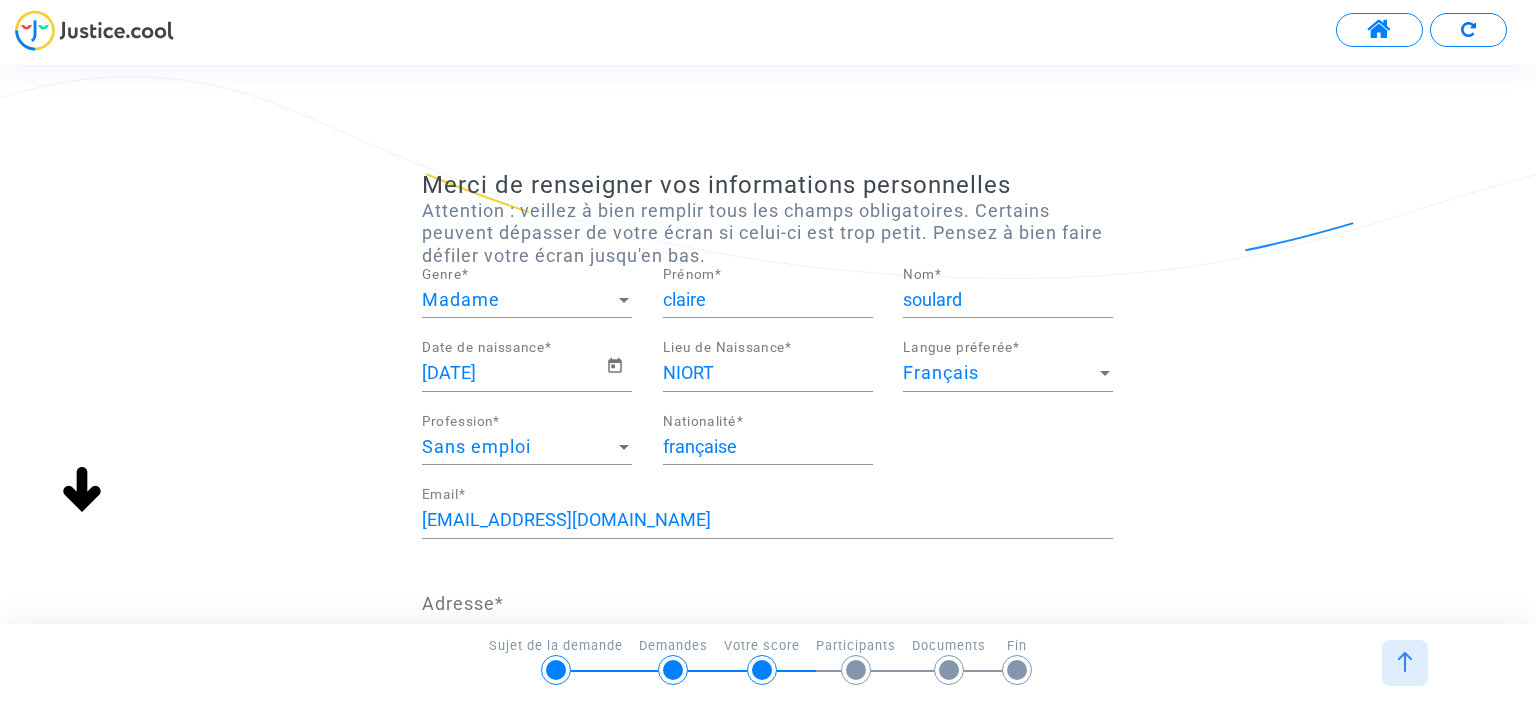 click on "Merci de renseigner vos informations personnelles  Attention : veillez à bien remplir tous les champs obligatoires. Certains peuvent dépasser de votre écran si celui-ci est trop petit. Pensez à bien faire défiler votre écran jusqu'en bas.  Madame Genre  * [PERSON_NAME]  * soulard Nom  * [DEMOGRAPHIC_DATA] Date de naissance  * NIORT Lieu de Naissance  * Français Langue préferée  * Sans emploi Profession  * française Nationalité  * [EMAIL_ADDRESS][DOMAIN_NAME] Email  * Adresse  * Adresse (ligne 2) Code postal  * Ville  * [GEOGRAPHIC_DATA] Pays  * +33 Numéro mobile Invalid phone number Le numéro de téléphone est manquant ou invalide L'adresse est manquante ou invalide (aucun des champs ne doit dépasser 45 caractères)" 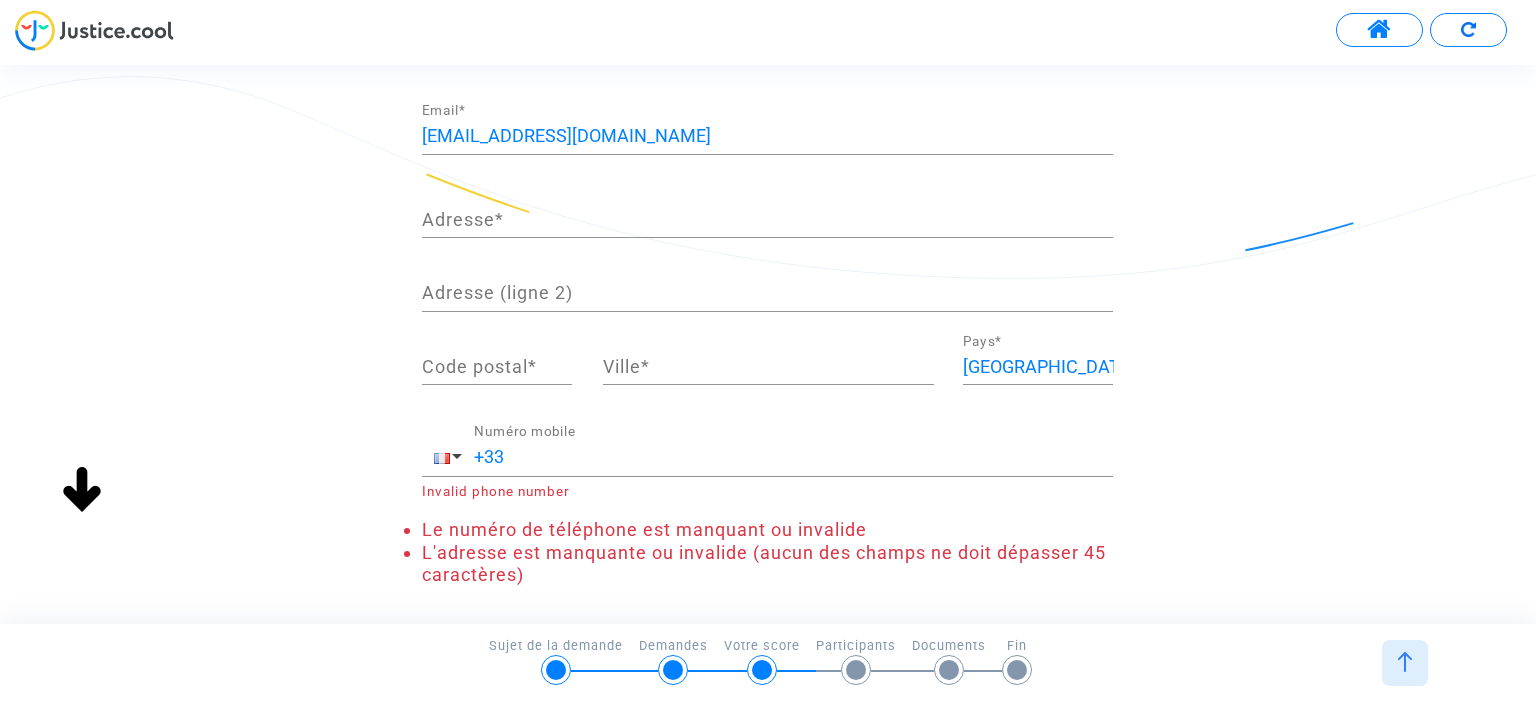 scroll, scrollTop: 477, scrollLeft: 0, axis: vertical 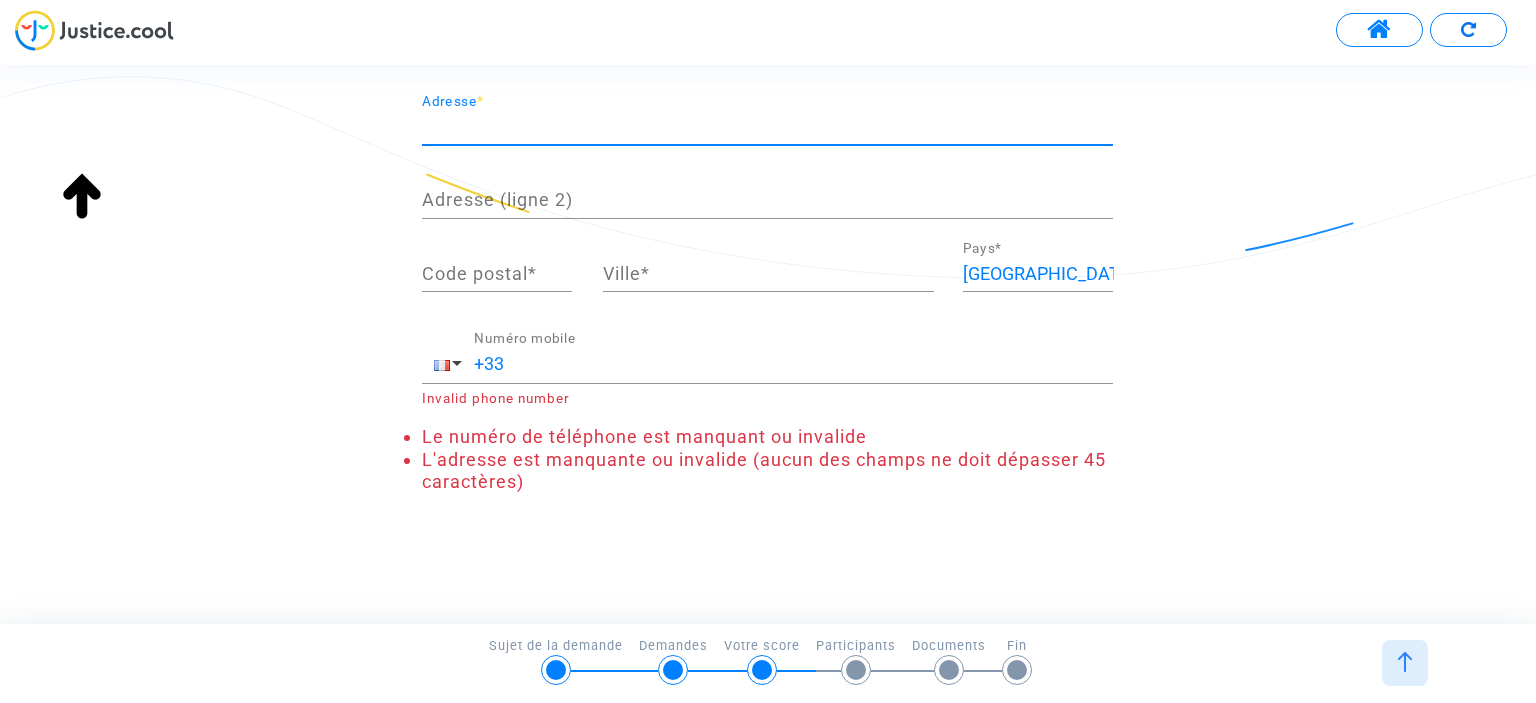 click on "Adresse  *" at bounding box center (767, 127) 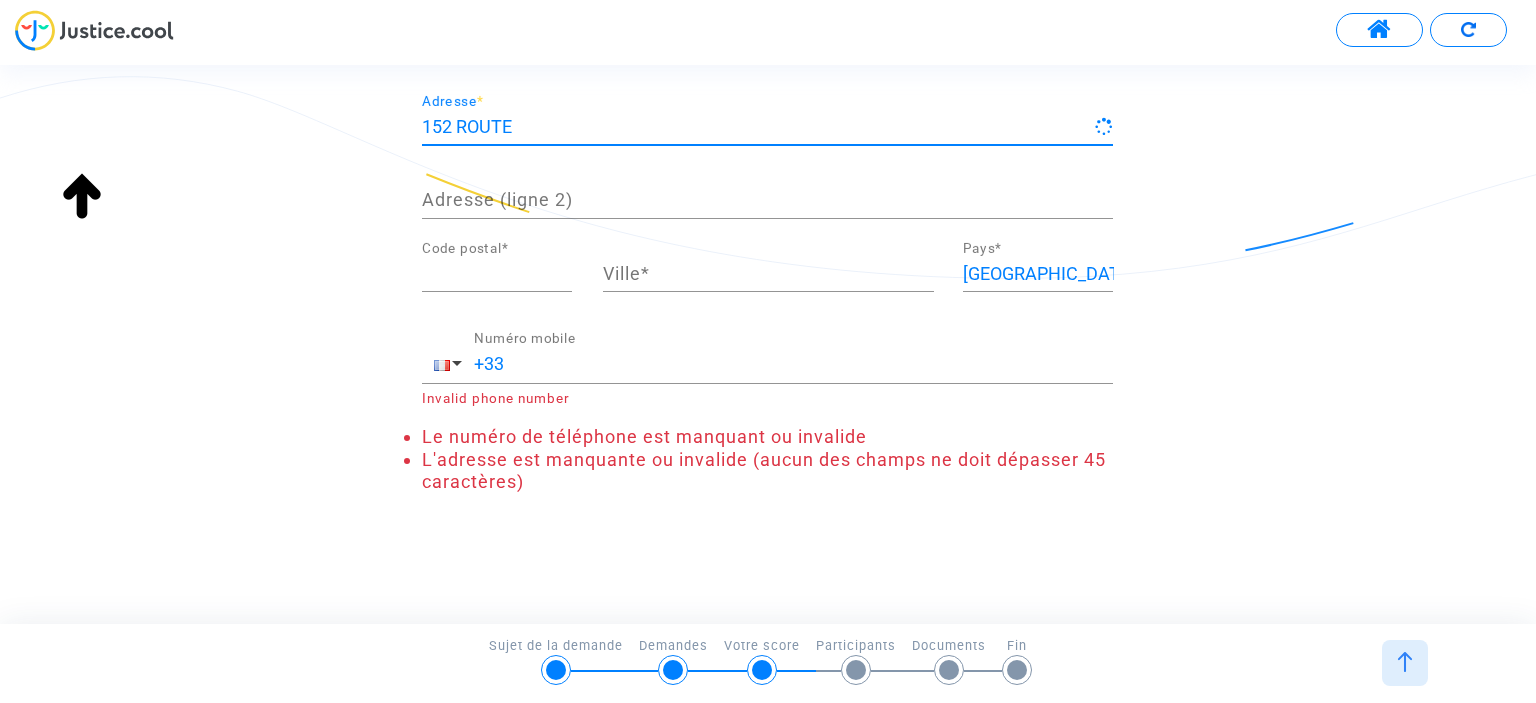 type on "[STREET_ADDRESS]" 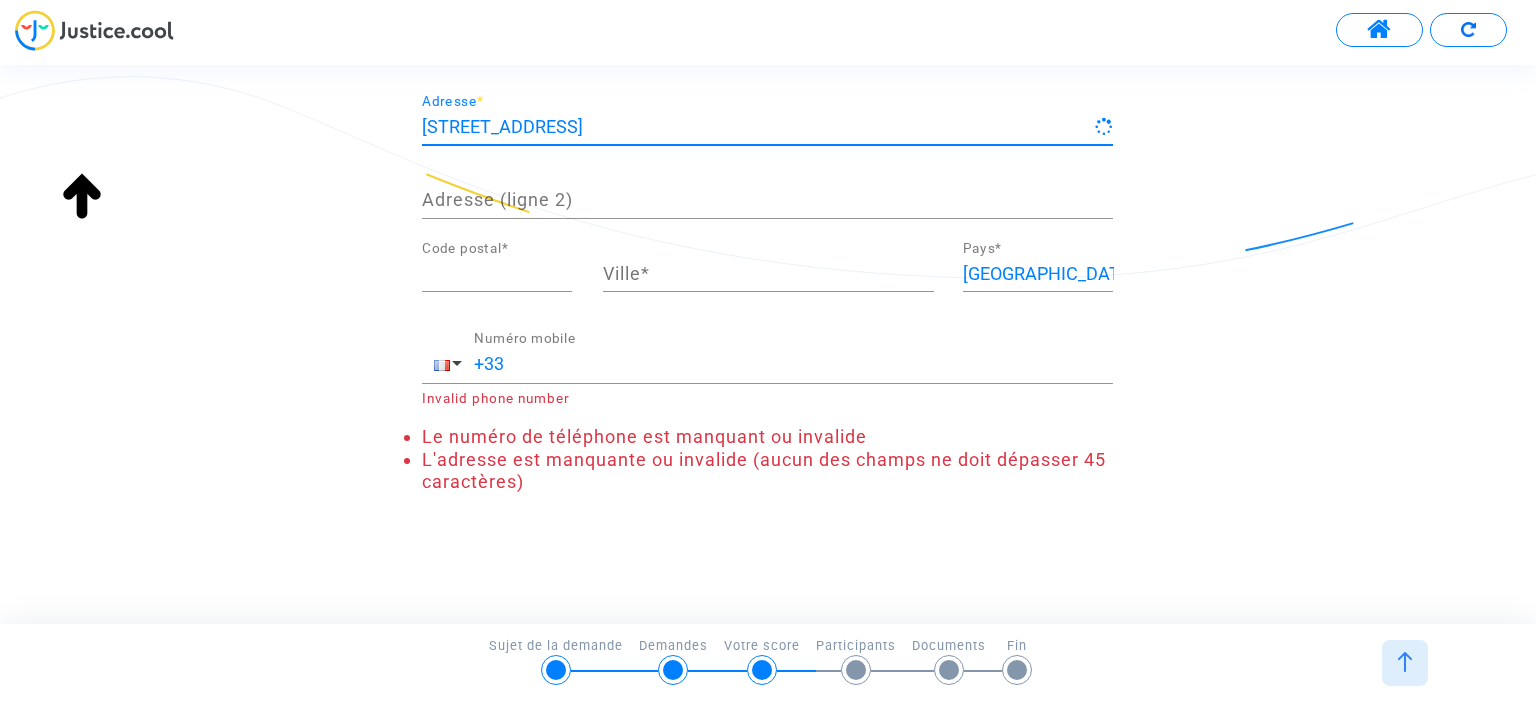 type on "33160" 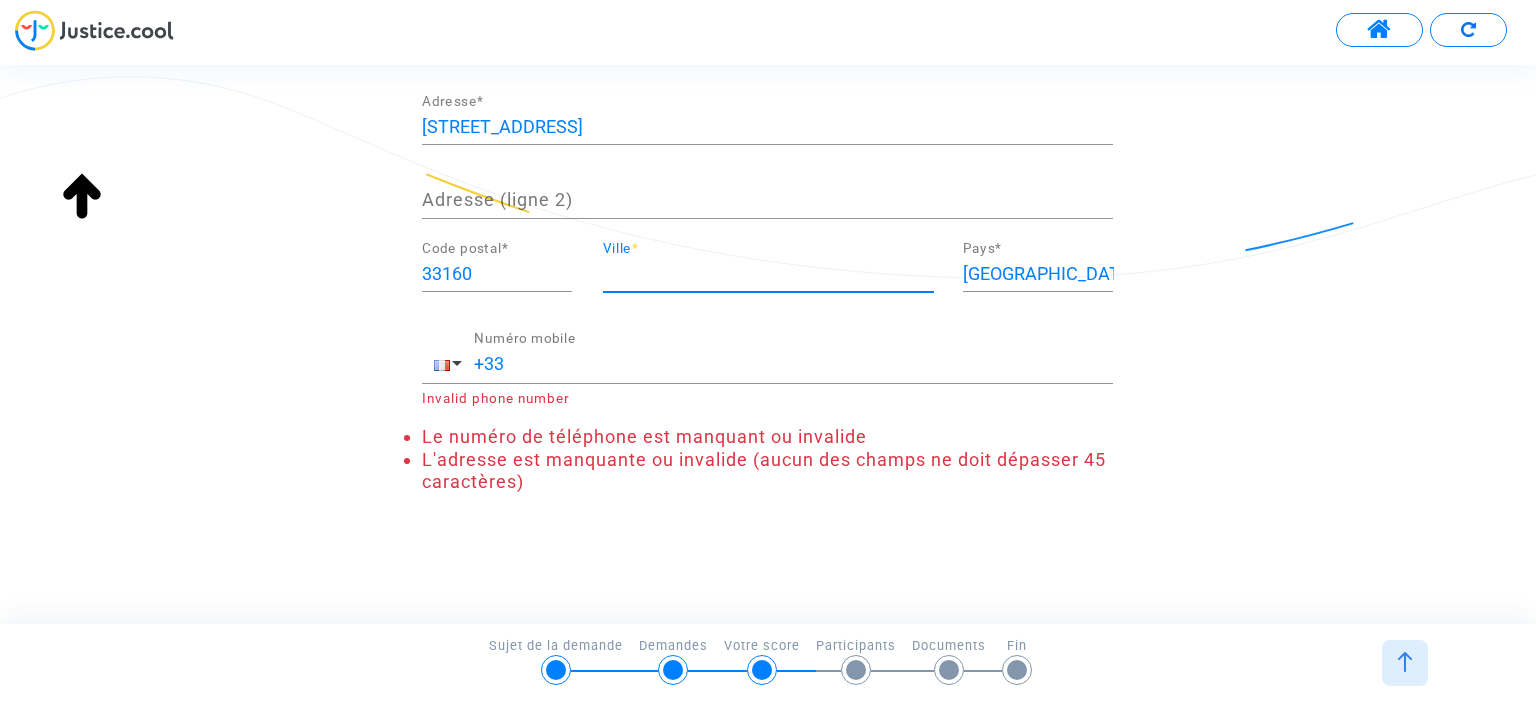 click on "Ville  *" at bounding box center (768, 274) 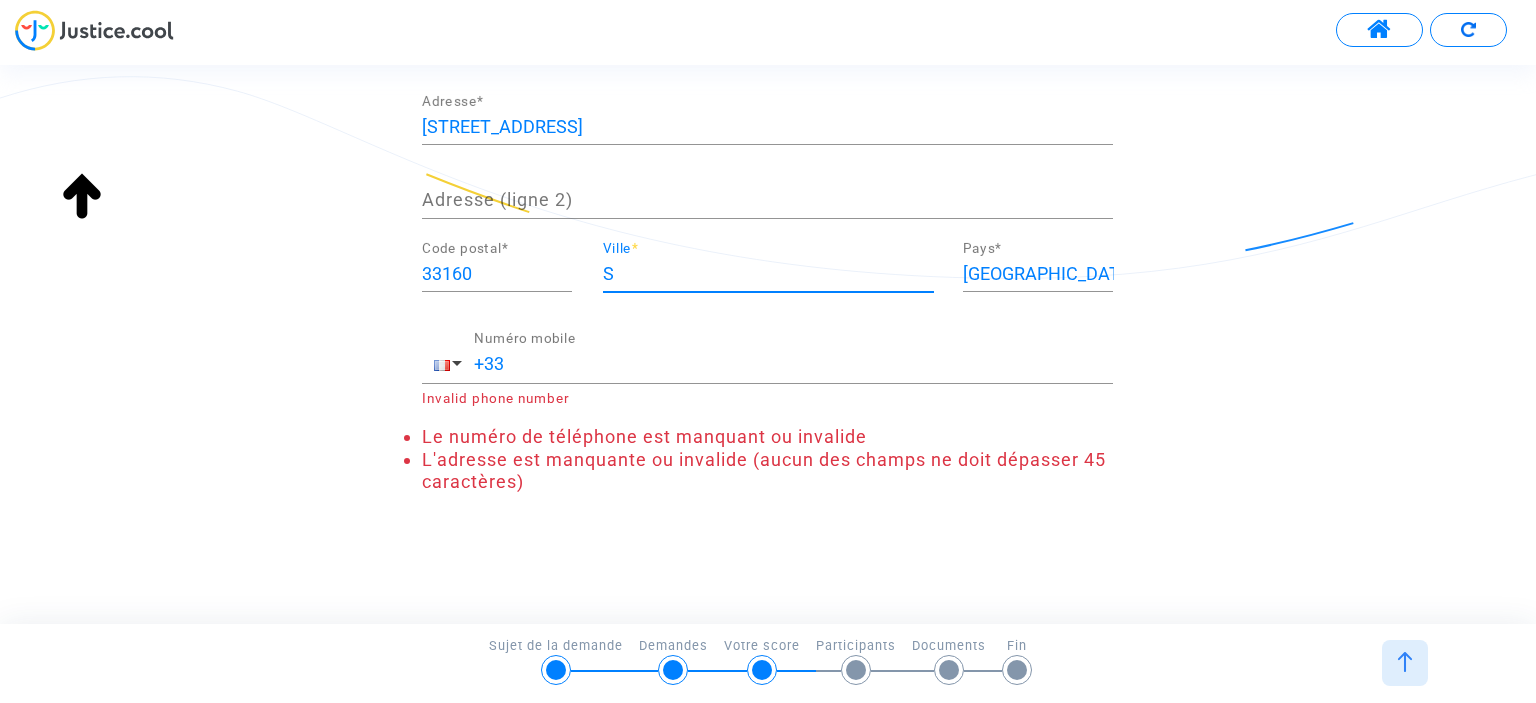 scroll, scrollTop: 431, scrollLeft: 0, axis: vertical 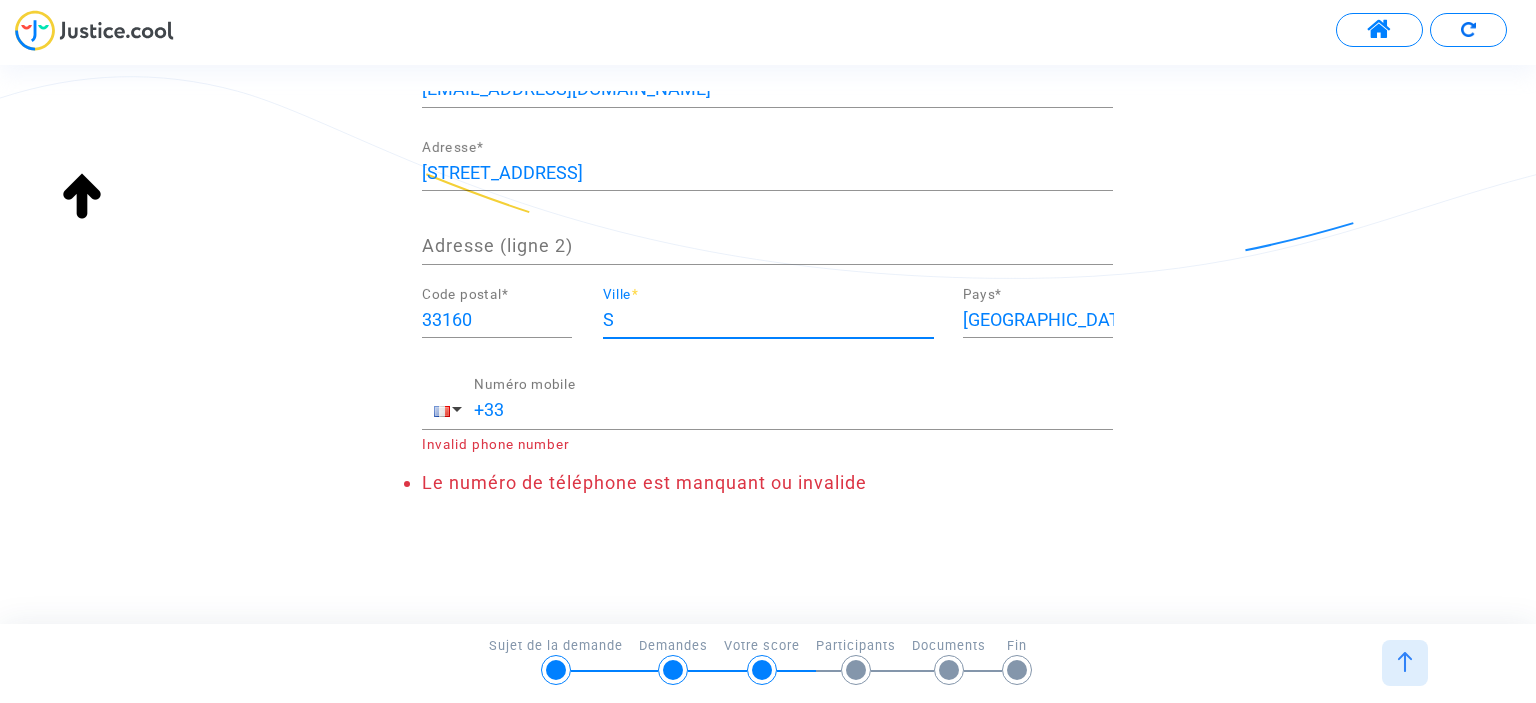 type on "[GEOGRAPHIC_DATA]-[GEOGRAPHIC_DATA]" 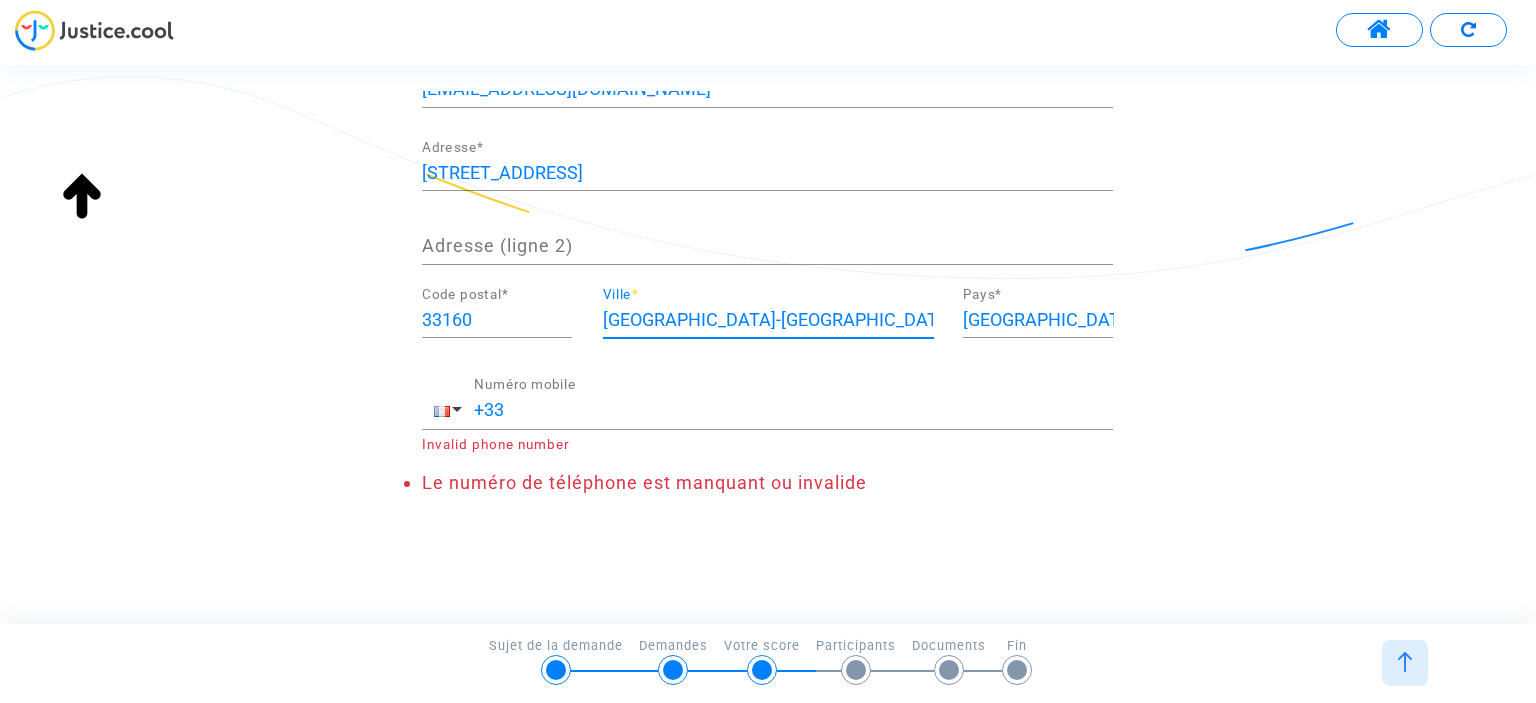 type 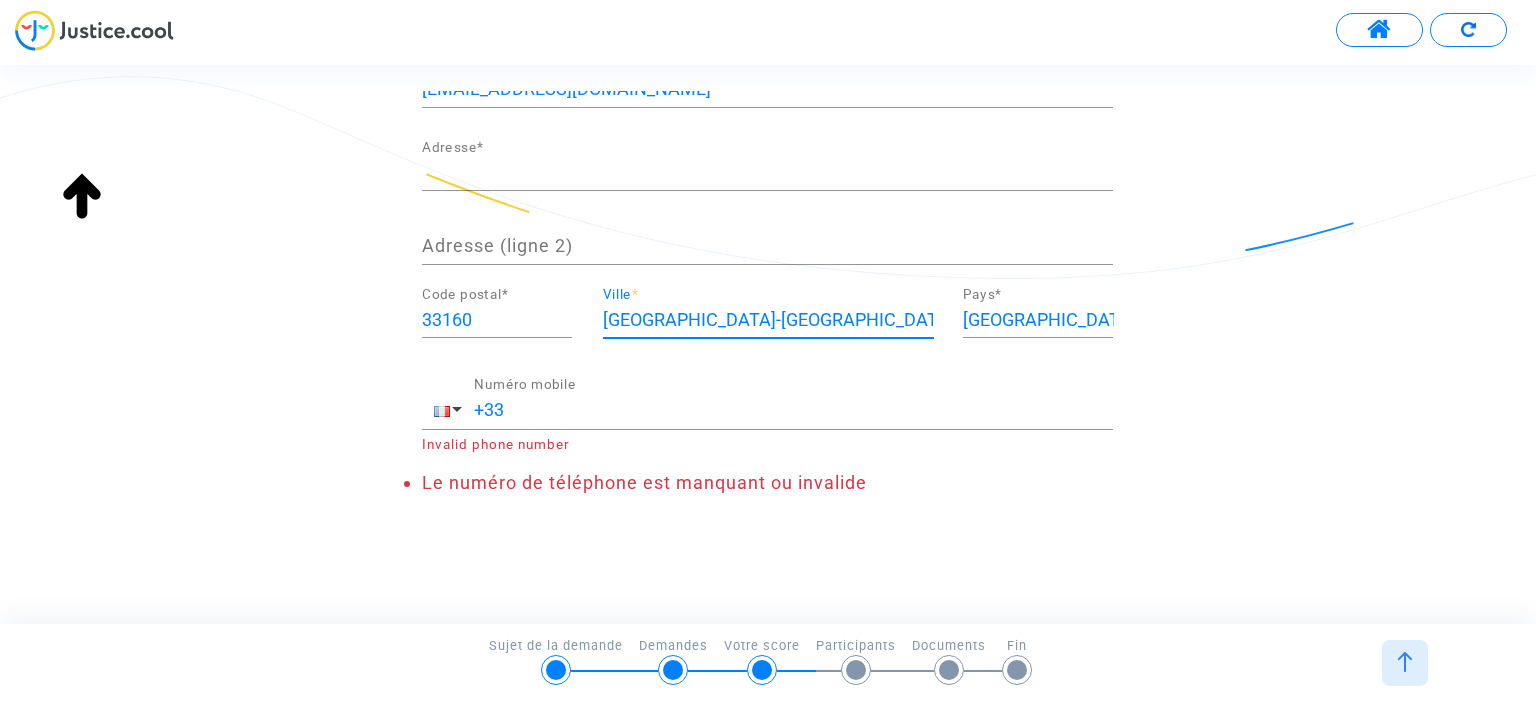 type 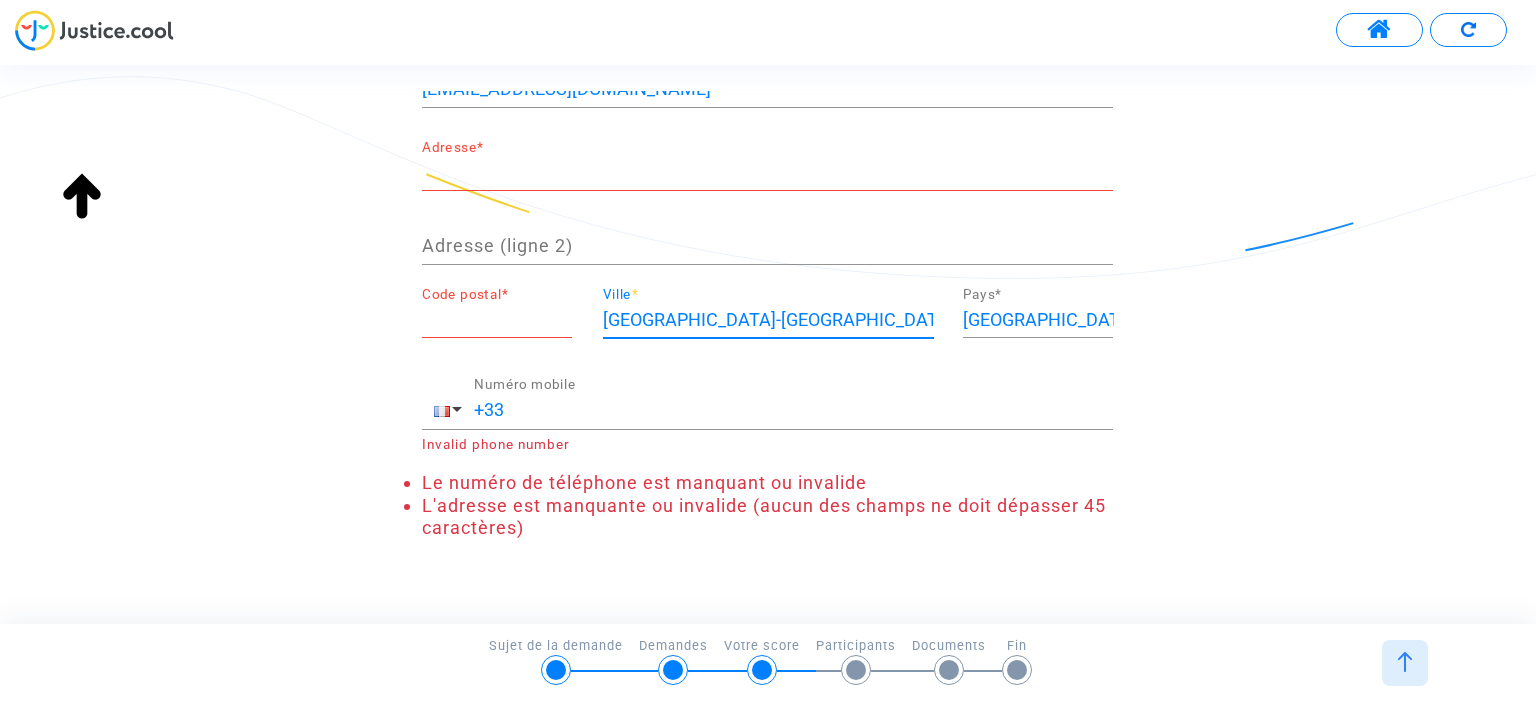 type on "[GEOGRAPHIC_DATA]-[GEOGRAPHIC_DATA]" 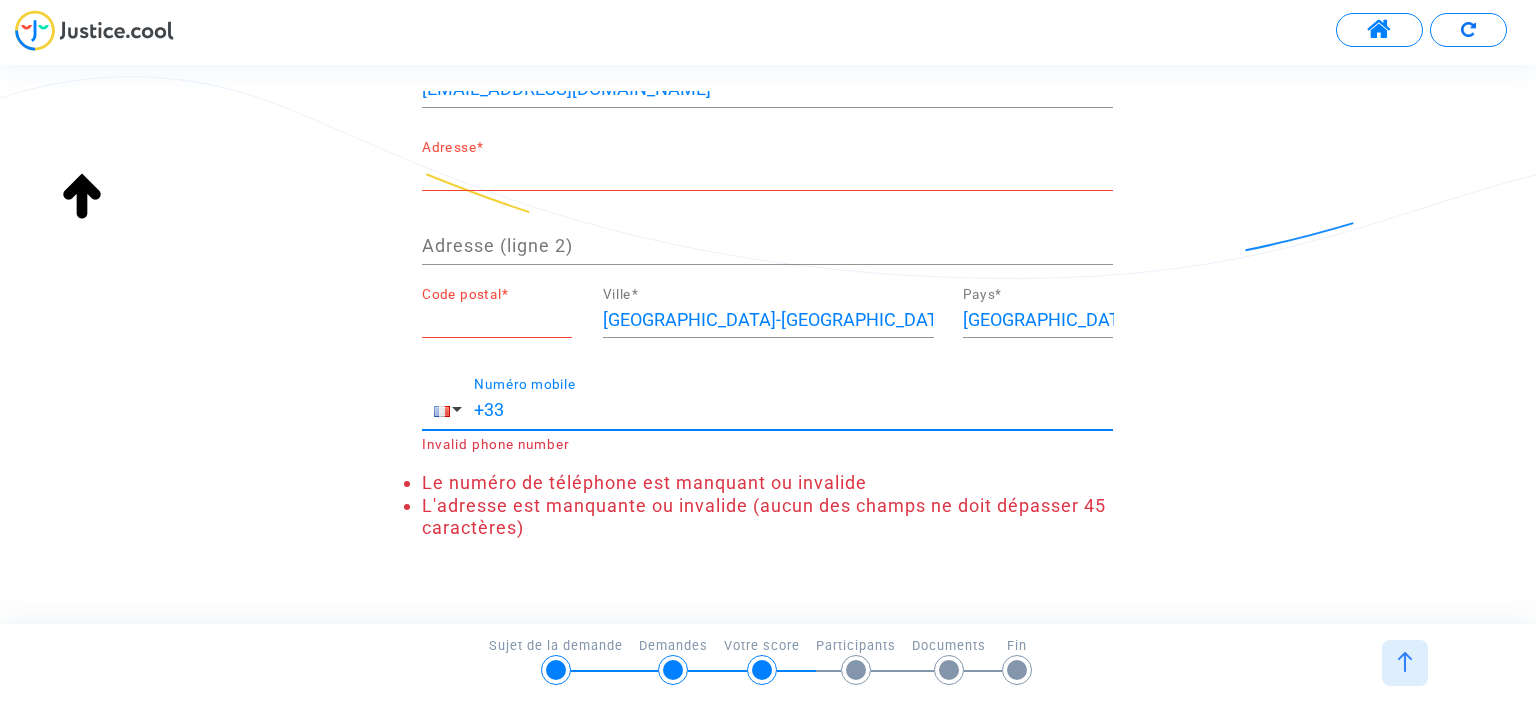 click on "+33" at bounding box center (793, 410) 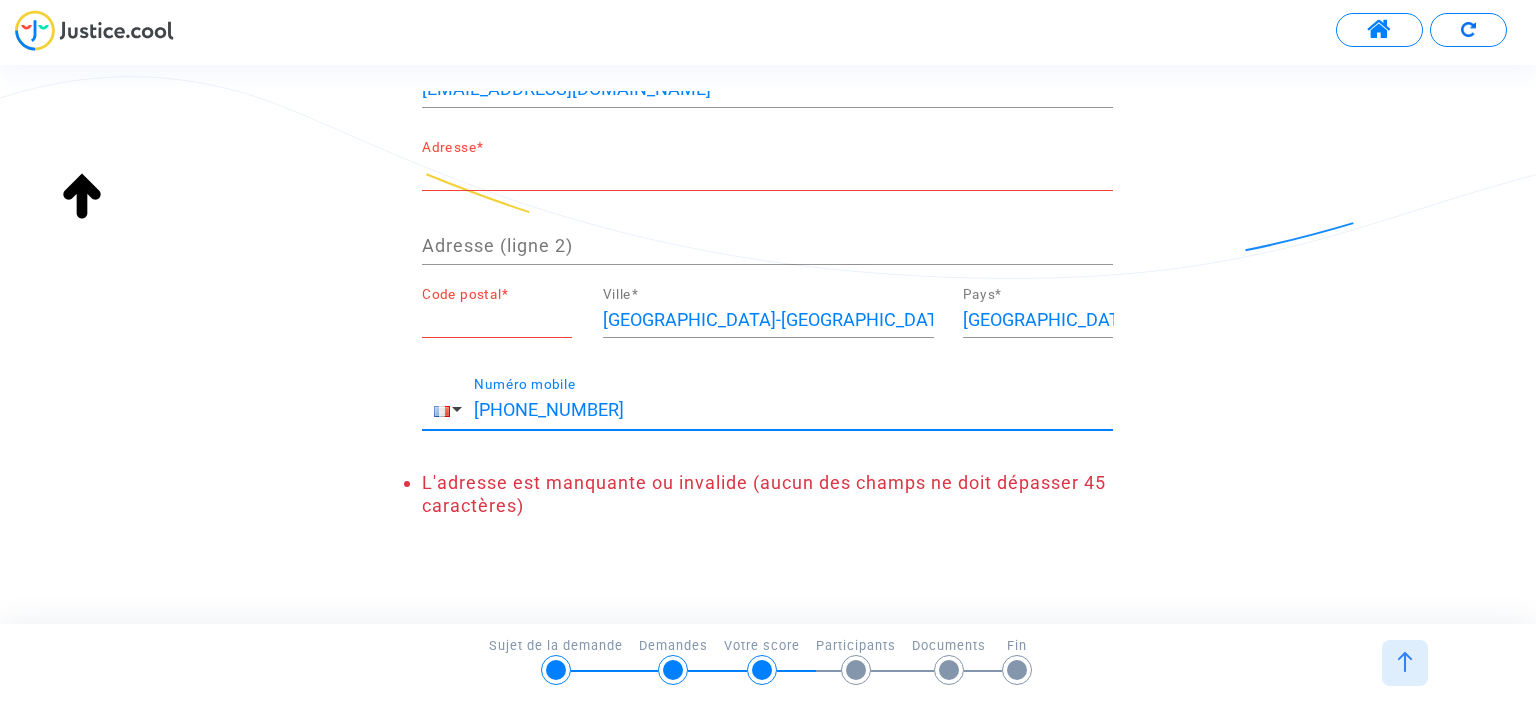 click on "[PHONE_NUMBER]" at bounding box center (793, 410) 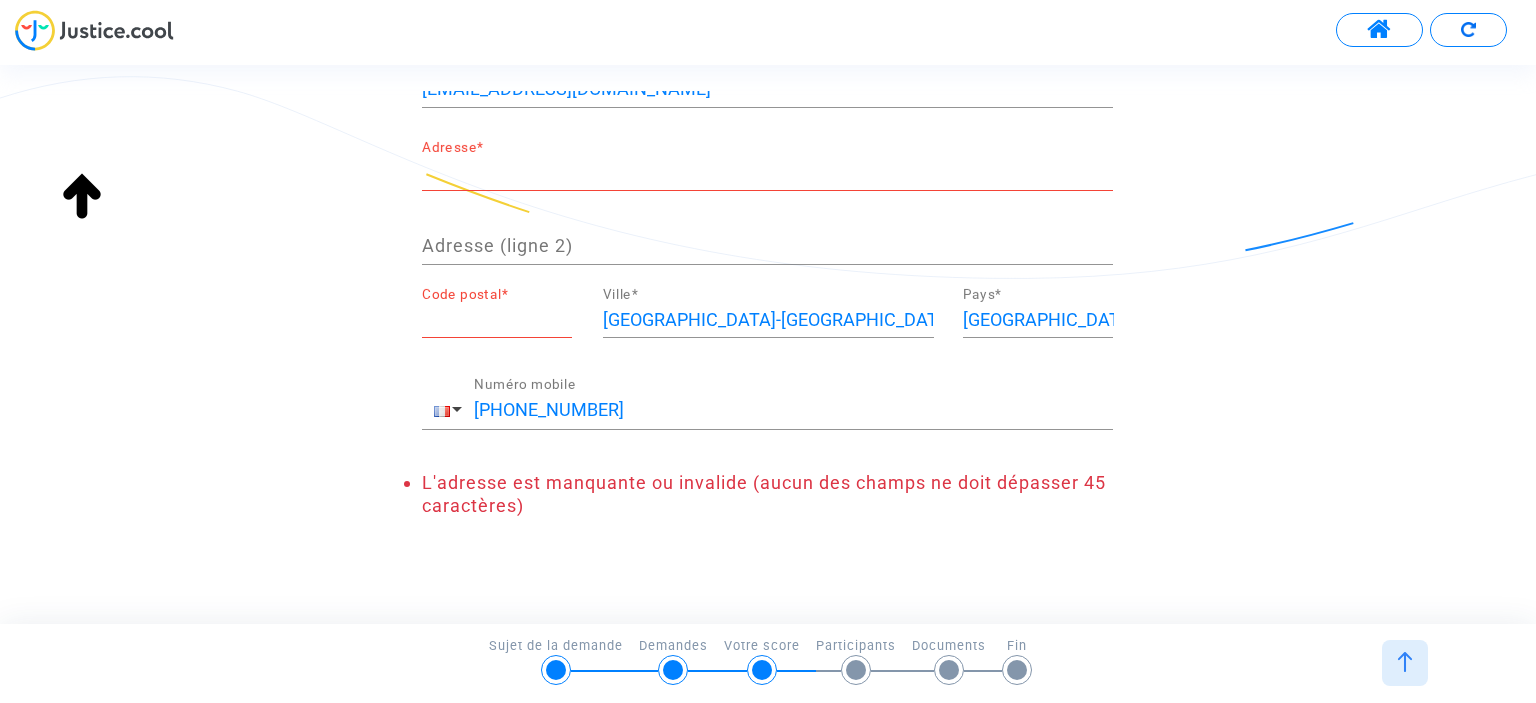 click on "L'adresse est manquante ou invalide (aucun des champs ne doit dépasser 45 caractères)" 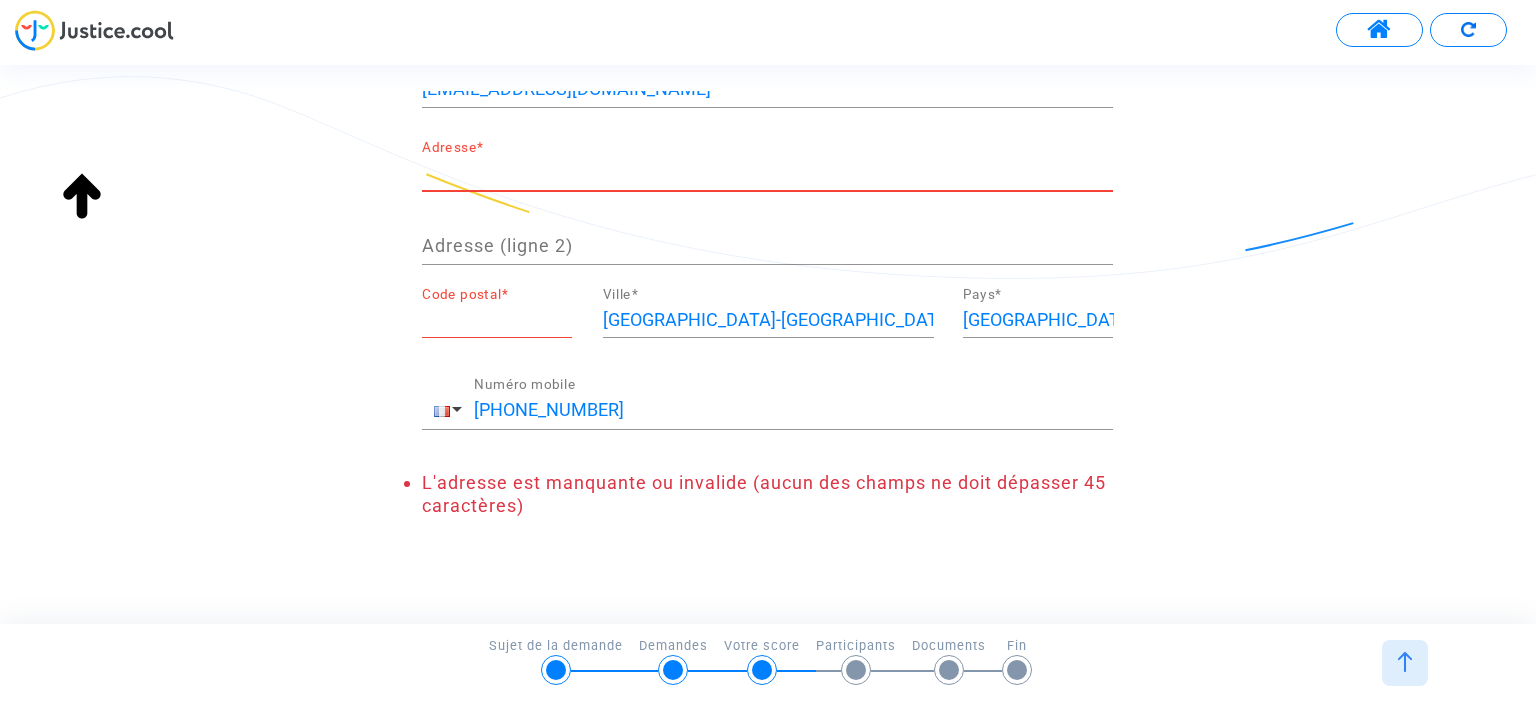 click on "Adresse  *" at bounding box center (767, 173) 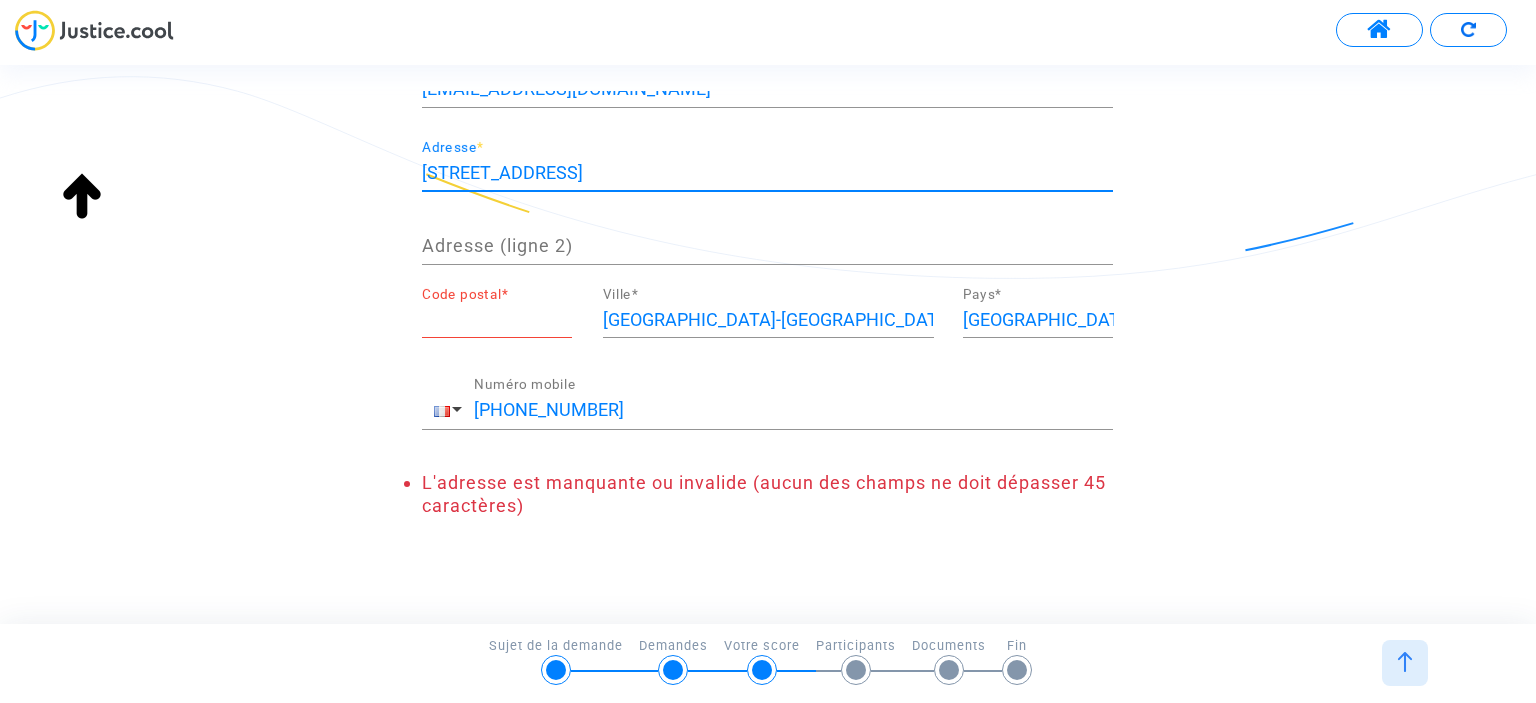 type on "[STREET_ADDRESS]" 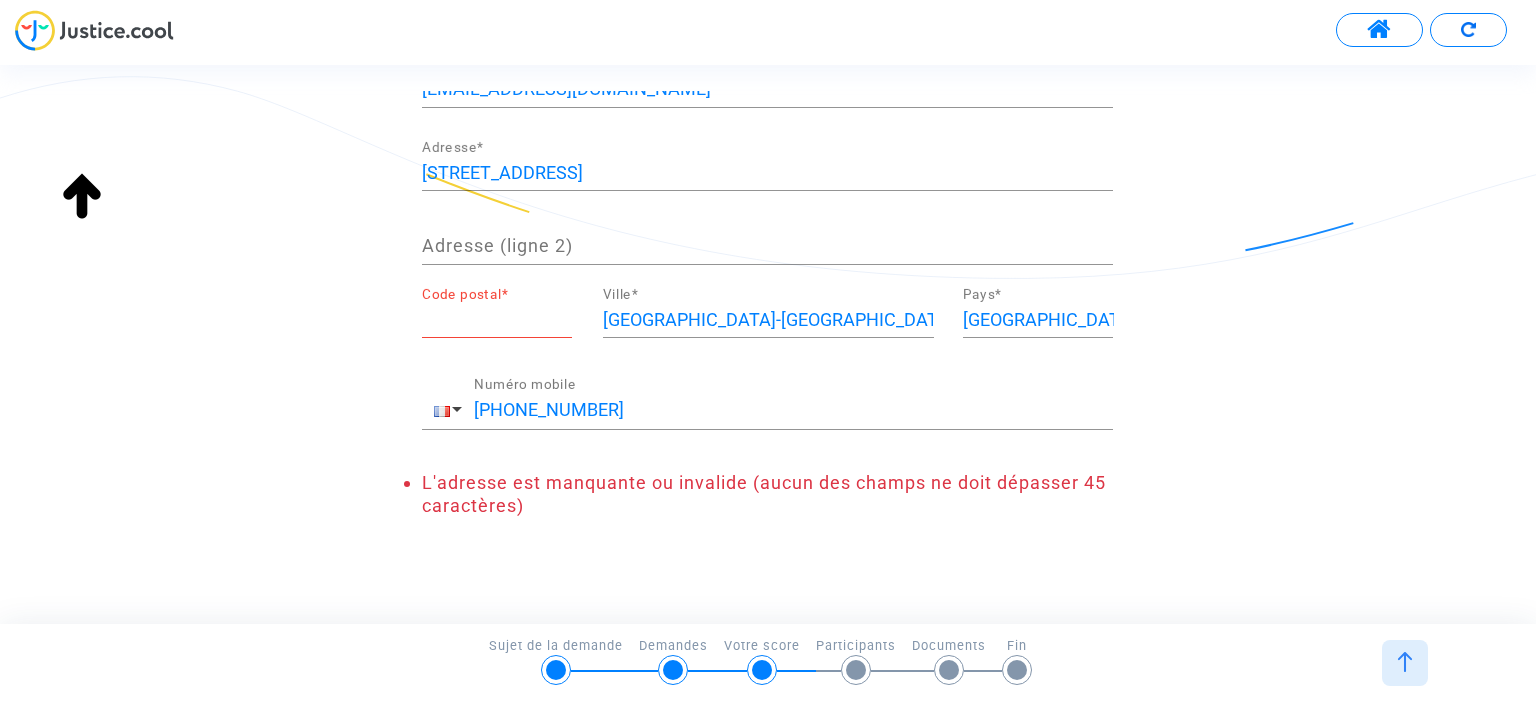 click on "Merci de renseigner vos informations personnelles  Attention : veillez à bien remplir tous les champs obligatoires. Certains peuvent dépasser de votre écran si celui-ci est trop petit. Pensez à bien faire défiler votre écran jusqu'en bas.  Madame Genre  * [PERSON_NAME]  * soulard Nom  * [DEMOGRAPHIC_DATA] Date de naissance  * NIORT Lieu de Naissance  * Français Langue préferée  * Sans emploi Profession  * française Nationalité  * [EMAIL_ADDRESS][DOMAIN_NAME] Email  * [STREET_ADDRESS] Adresse  * Adresse (ligne 2) Code postal  * [GEOGRAPHIC_DATA]-EN-JALLES Ville  * [GEOGRAPHIC_DATA] Pays  * [PHONE_NUMBER] Numéro mobile L'adresse est manquante ou invalide (aucun des champs ne doit dépasser 45 caractères)" 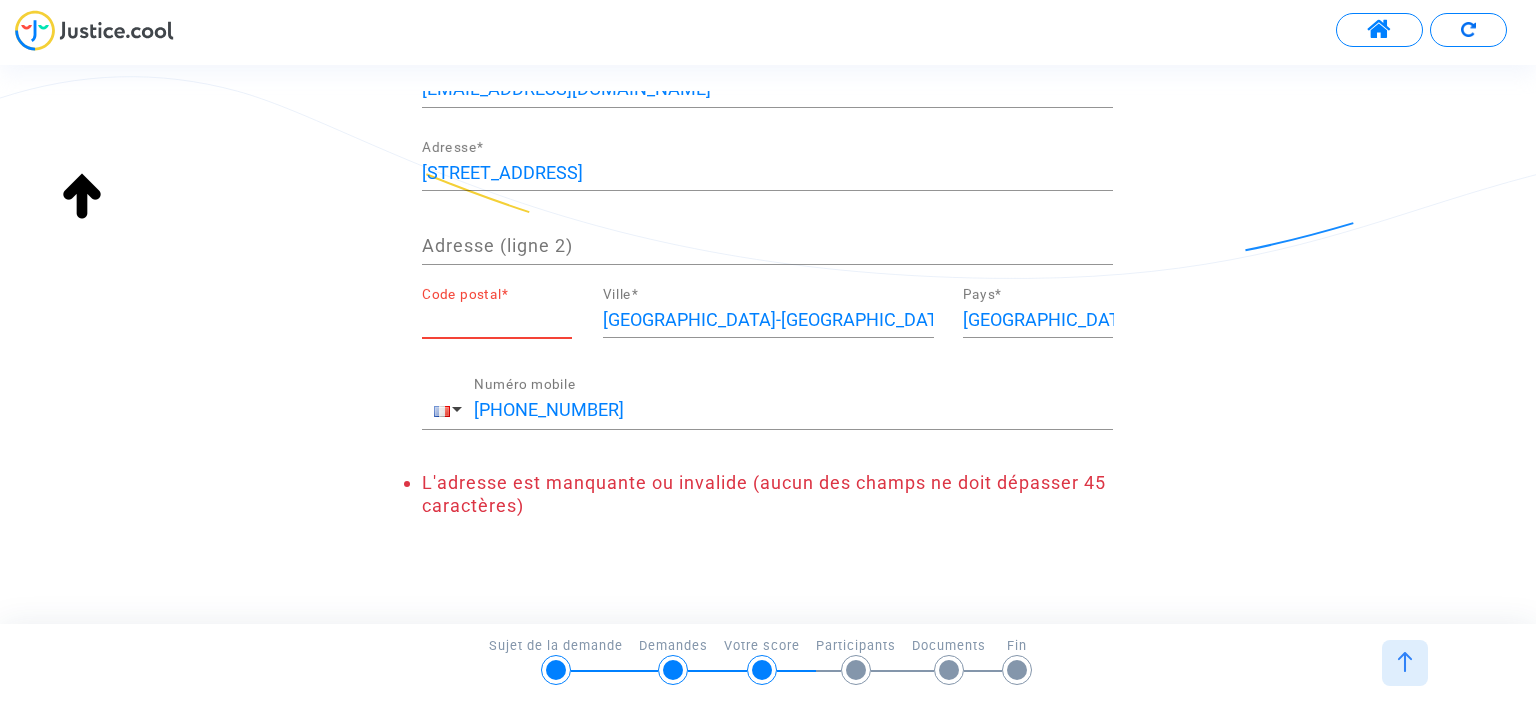 click on "Code postal  *" at bounding box center [497, 320] 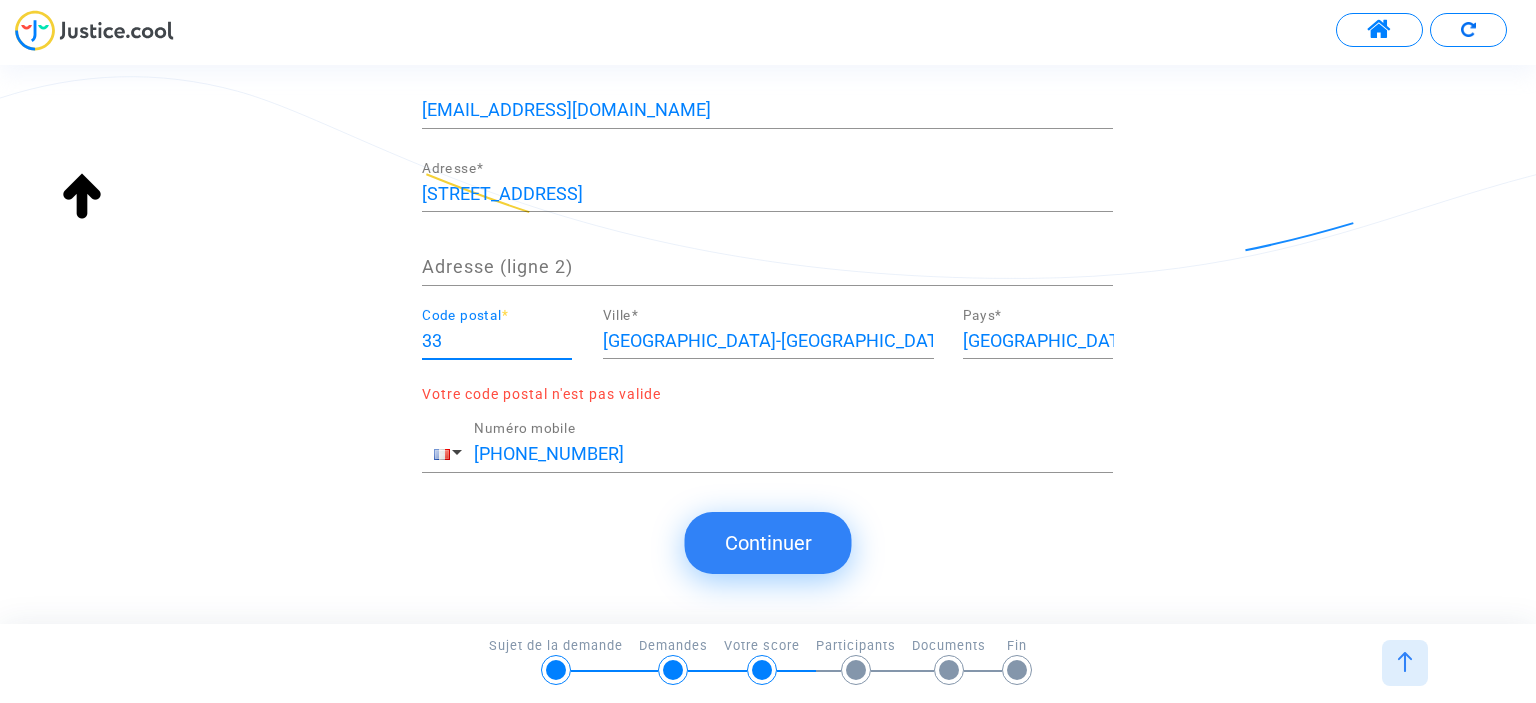 scroll, scrollTop: 388, scrollLeft: 0, axis: vertical 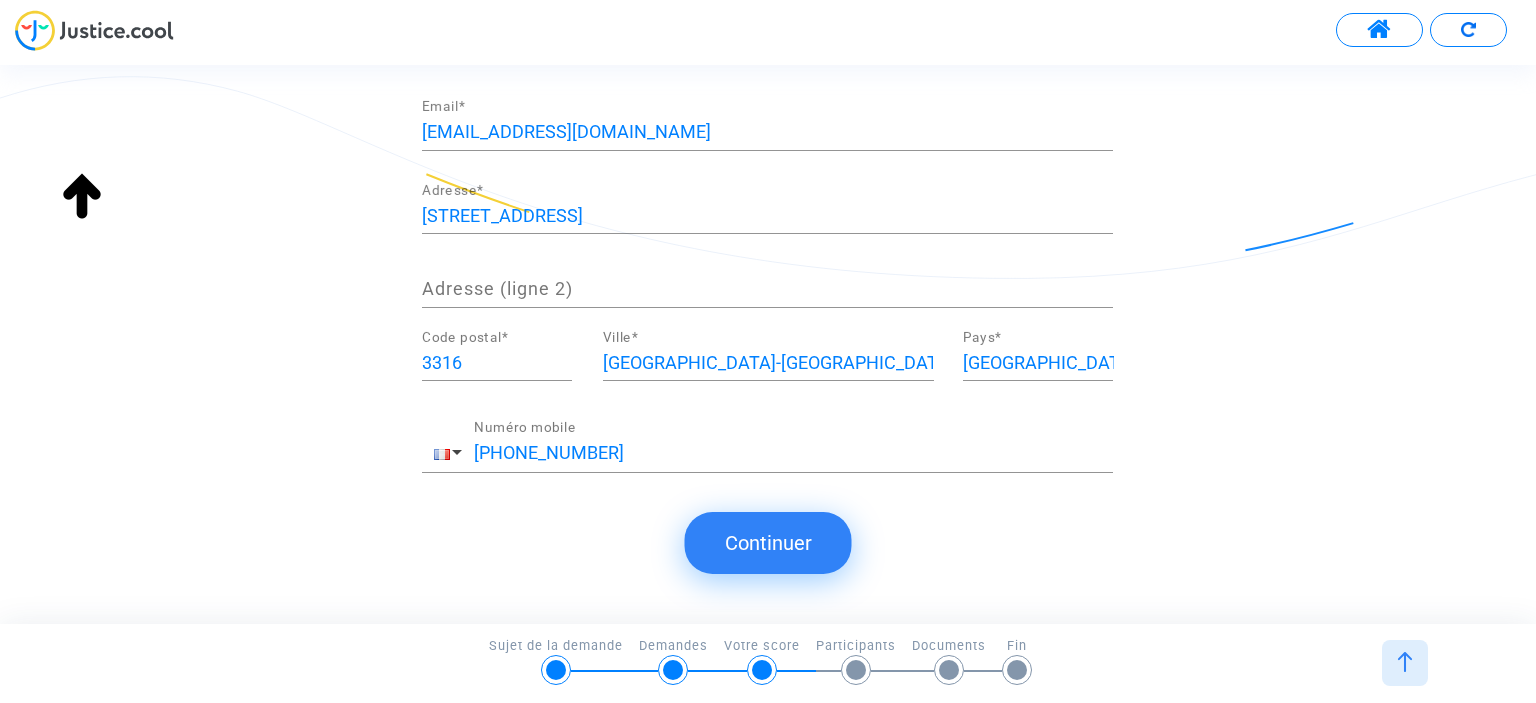 click on "Merci de renseigner vos informations personnelles  Attention : veillez à bien remplir tous les champs obligatoires. Certains peuvent dépasser de votre écran si celui-ci est trop petit. Pensez à bien faire défiler votre écran jusqu'en bas.  Madame Genre  * [PERSON_NAME]  * soulard Nom  * [DEMOGRAPHIC_DATA] Date de naissance  * NIORT Lieu de Naissance  * Français Langue préferée  * Sans emploi Profession  * française Nationalité  * [EMAIL_ADDRESS][DOMAIN_NAME] Email  * [STREET_ADDRESS] Adresse  * Adresse (ligne 2) 3316 Code postal  * [GEOGRAPHIC_DATA]  * [GEOGRAPHIC_DATA] Pays  * [PHONE_NUMBER] Numéro mobile" 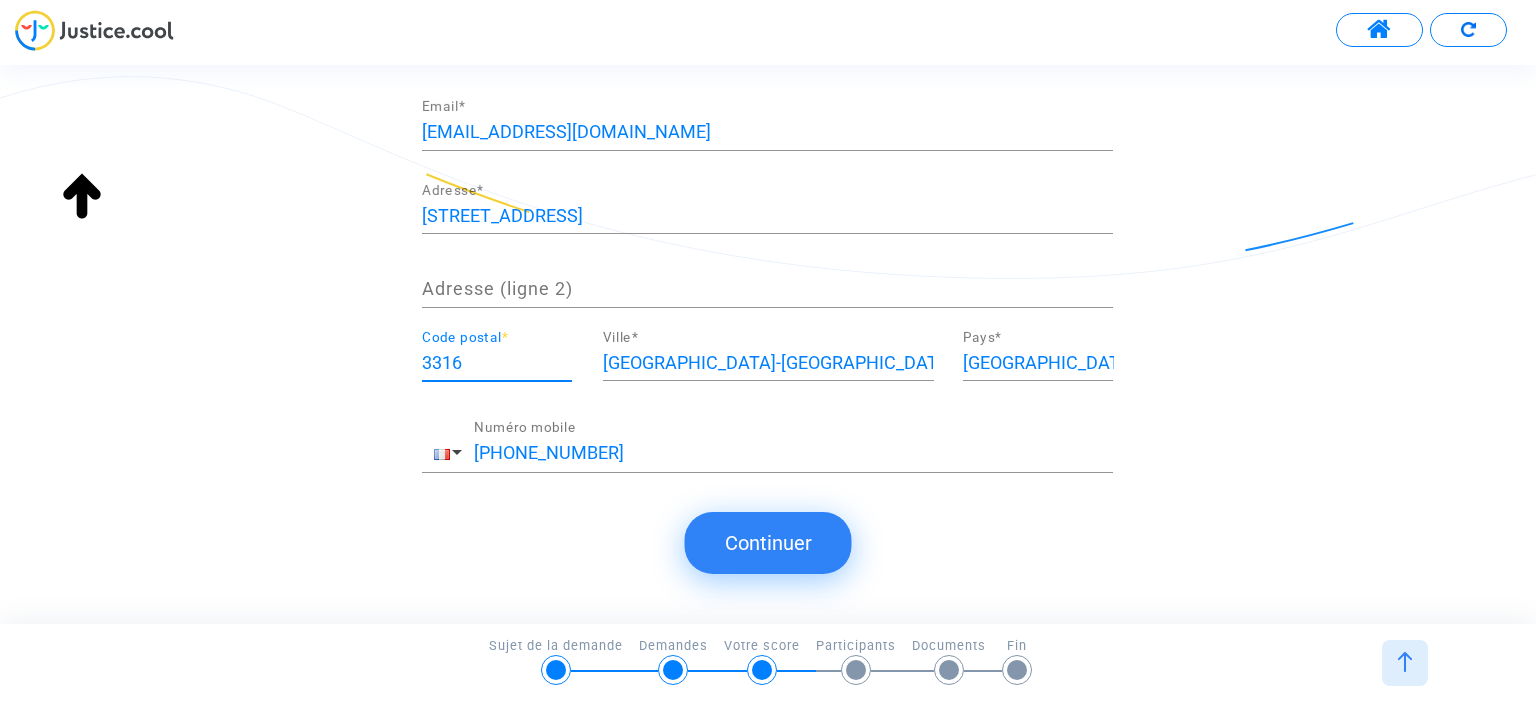 click on "3316" at bounding box center (497, 363) 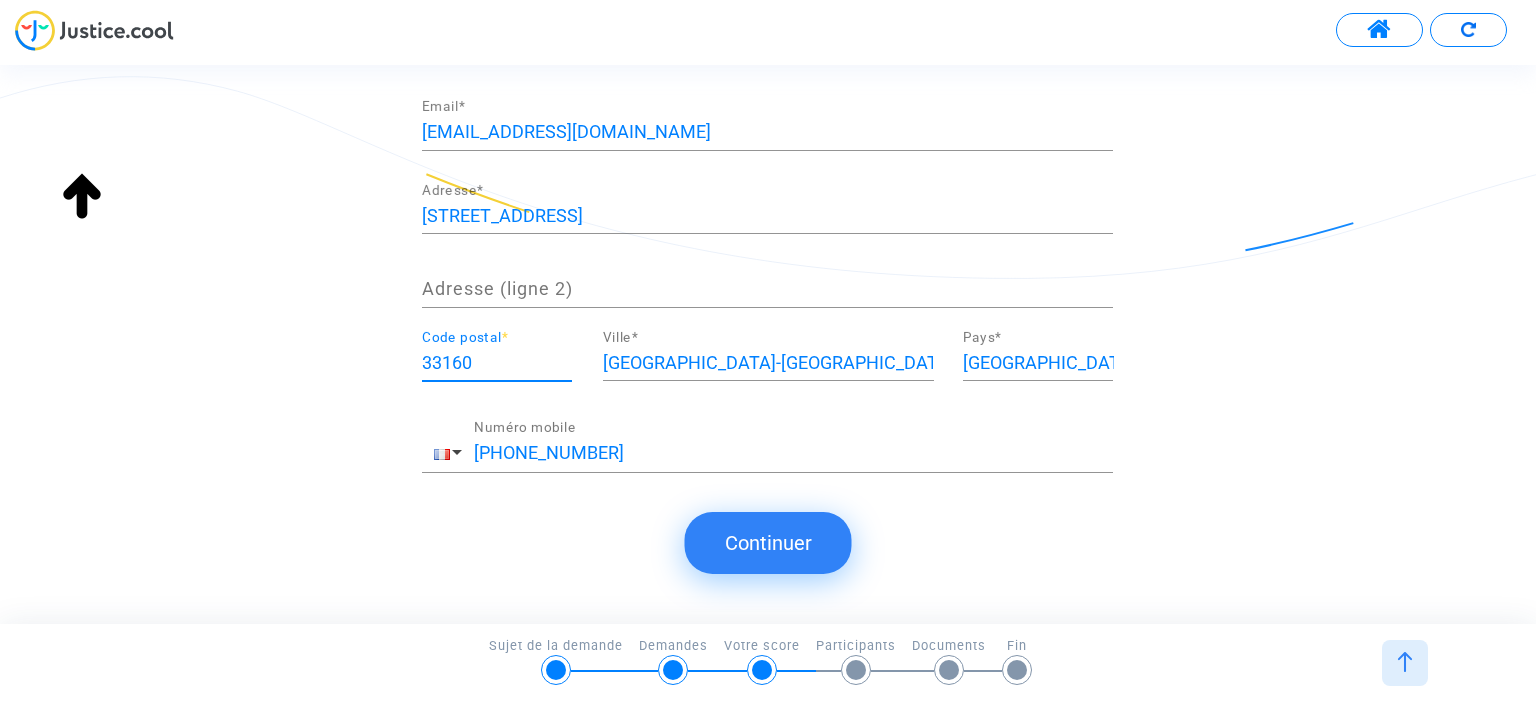 type on "33160" 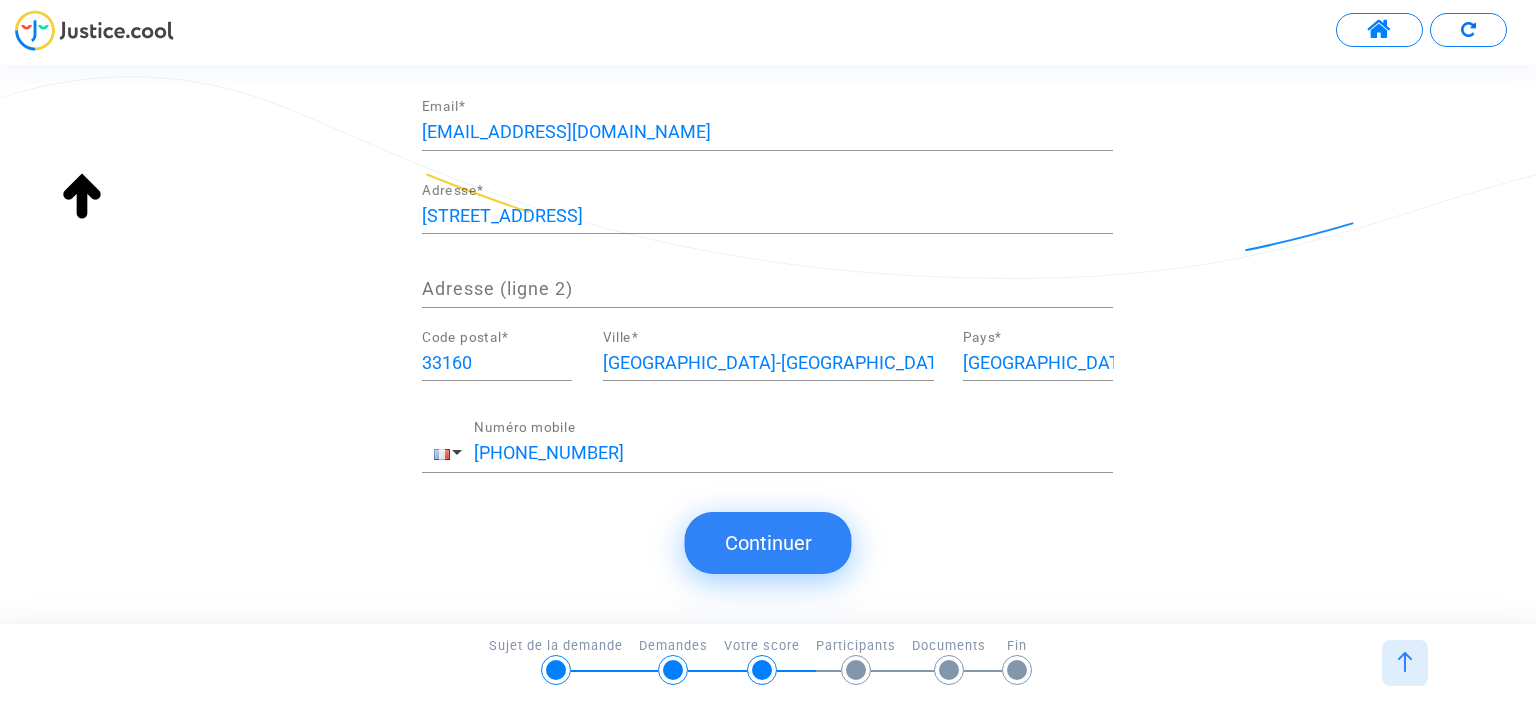 click on "[EMAIL_ADDRESS][DOMAIN_NAME] Email  * [STREET_ADDRESS] Adresse  * Adresse ([STREET_ADDRESS] Pays  * [PHONE_NUMBER] Numéro mobile" 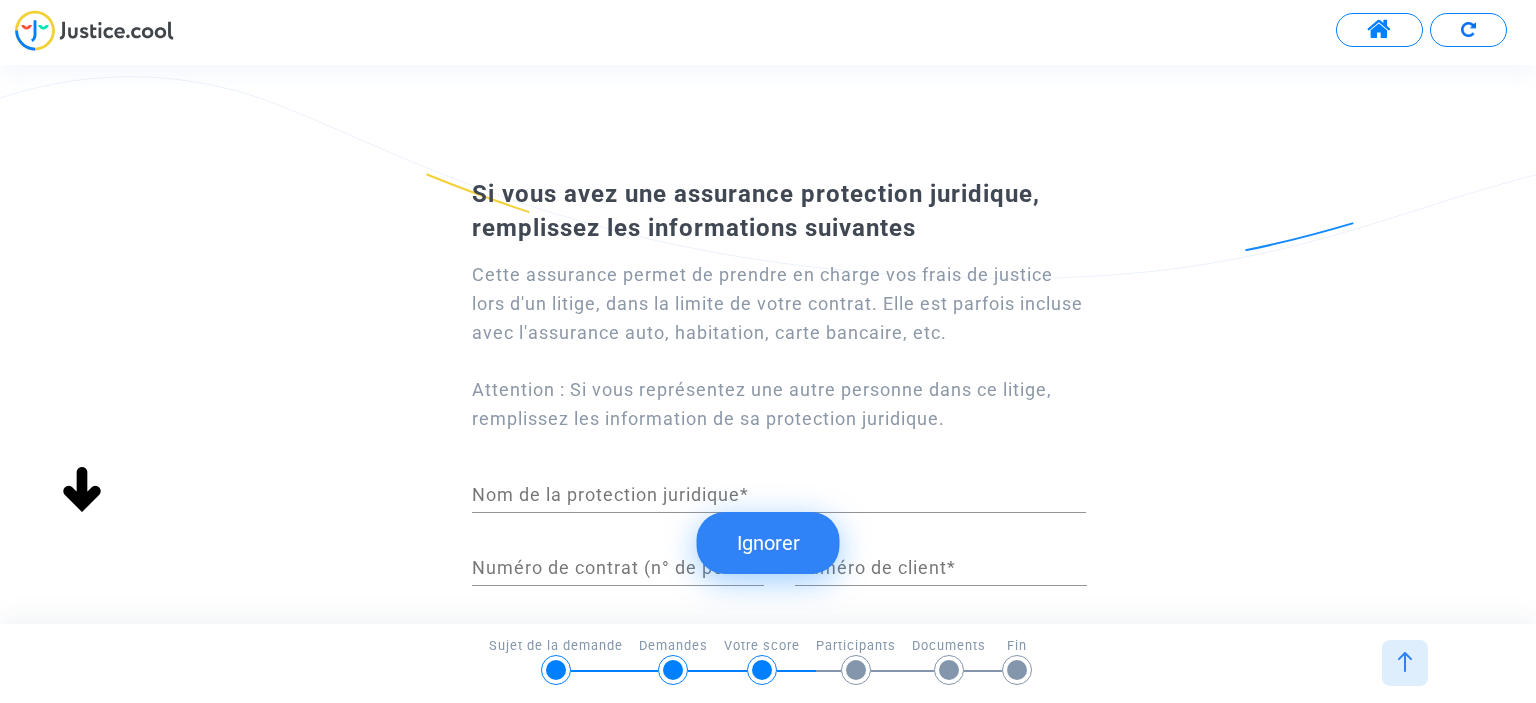 click on "Nom de la protection juridique  *" at bounding box center (779, 495) 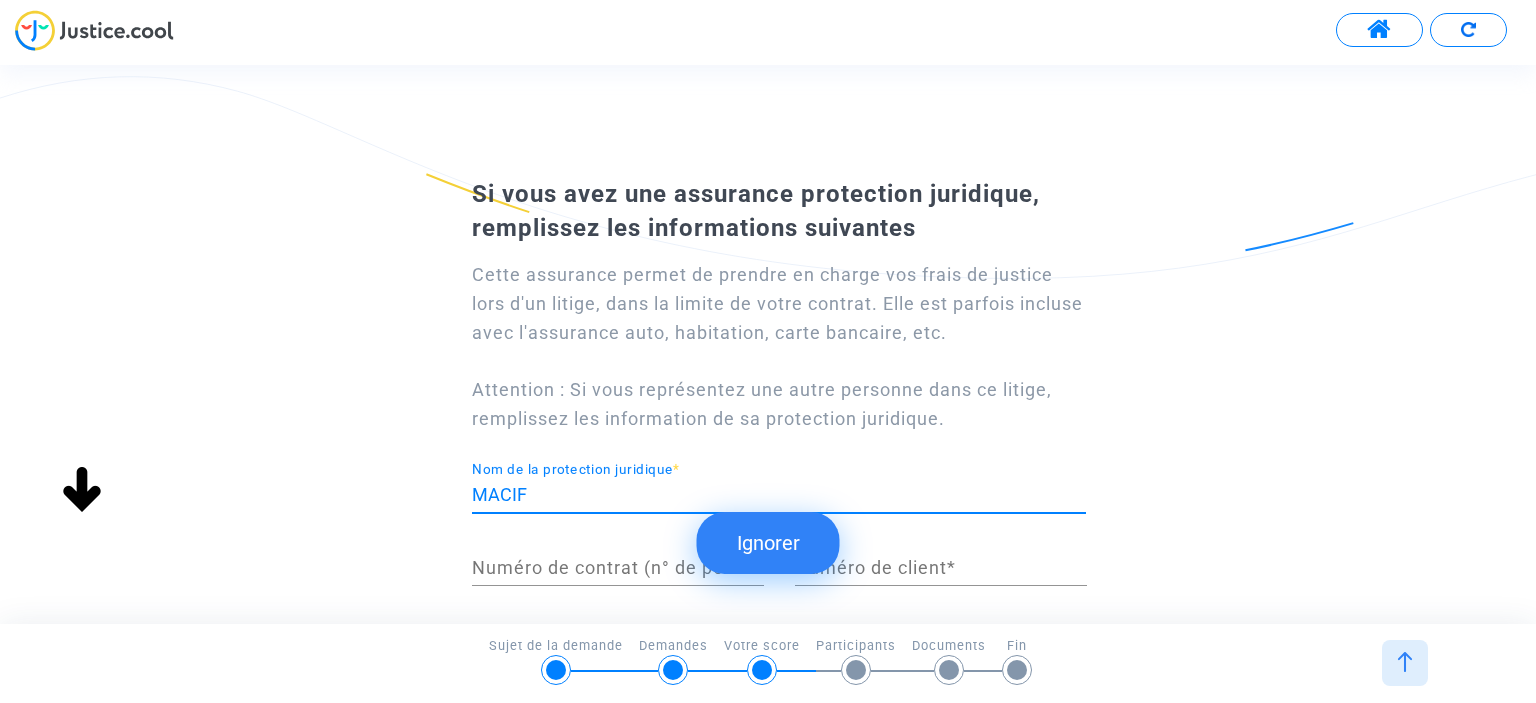 type on "MACIF" 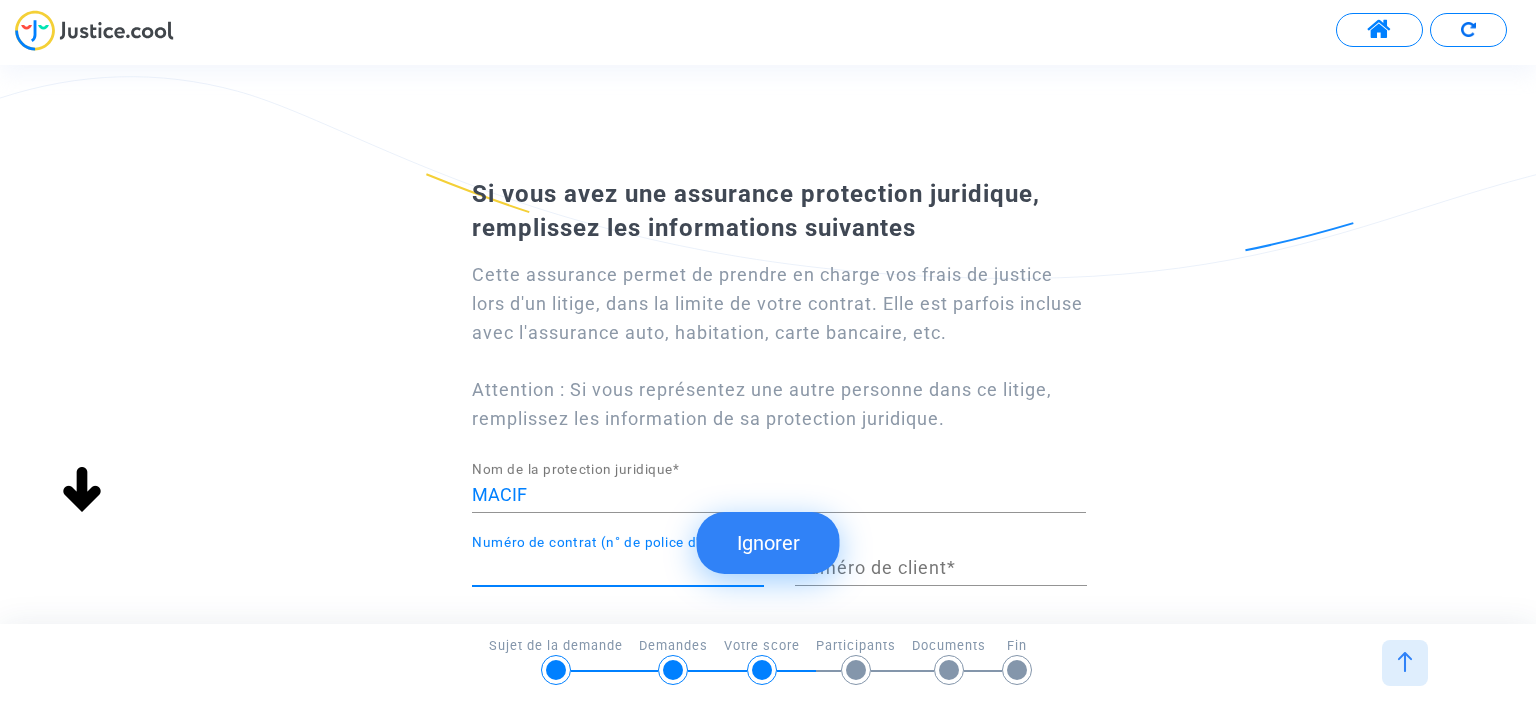 click on "Numéro de contrat (n° de police d'assurance)  *" at bounding box center (618, 568) 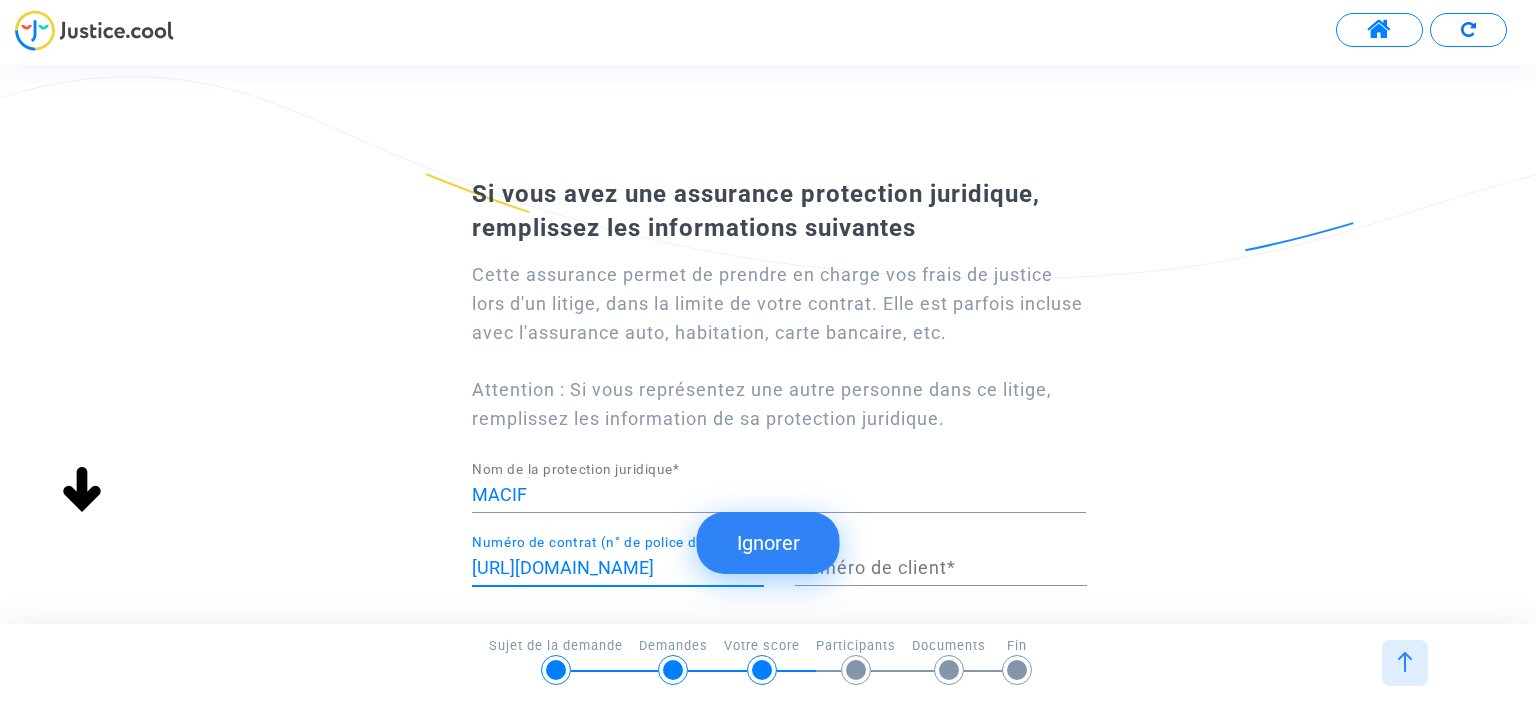 scroll, scrollTop: 0, scrollLeft: 0, axis: both 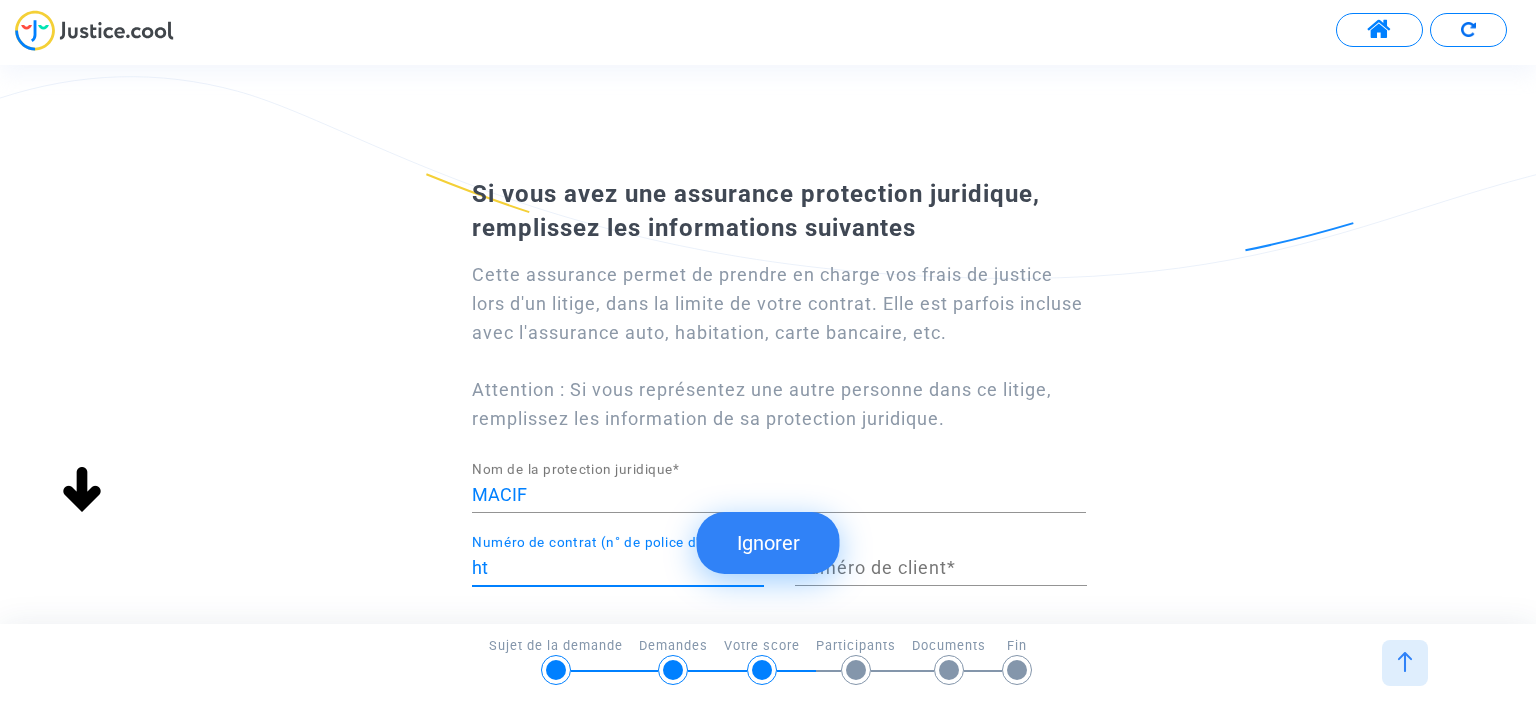 type on "h" 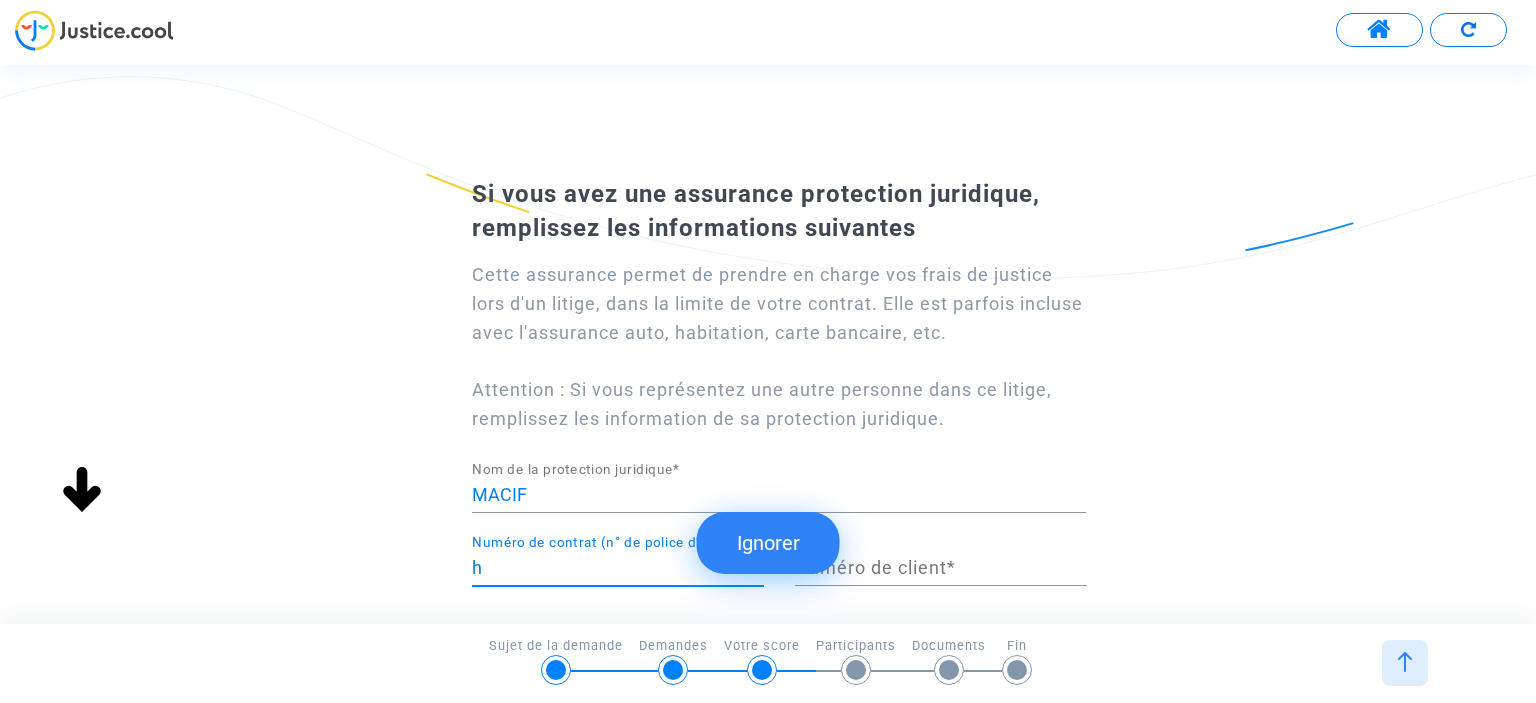 type 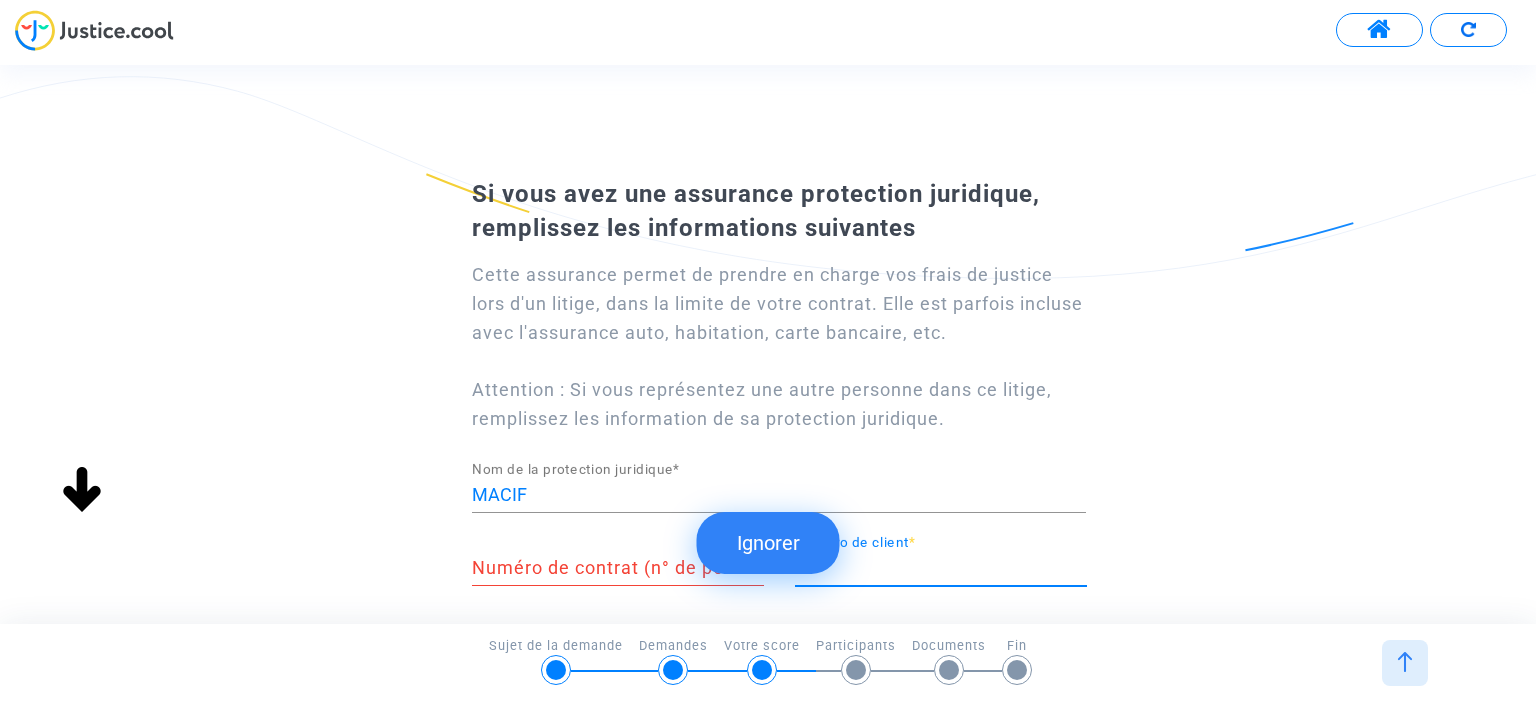 click on "Numéro de client  *" at bounding box center (941, 568) 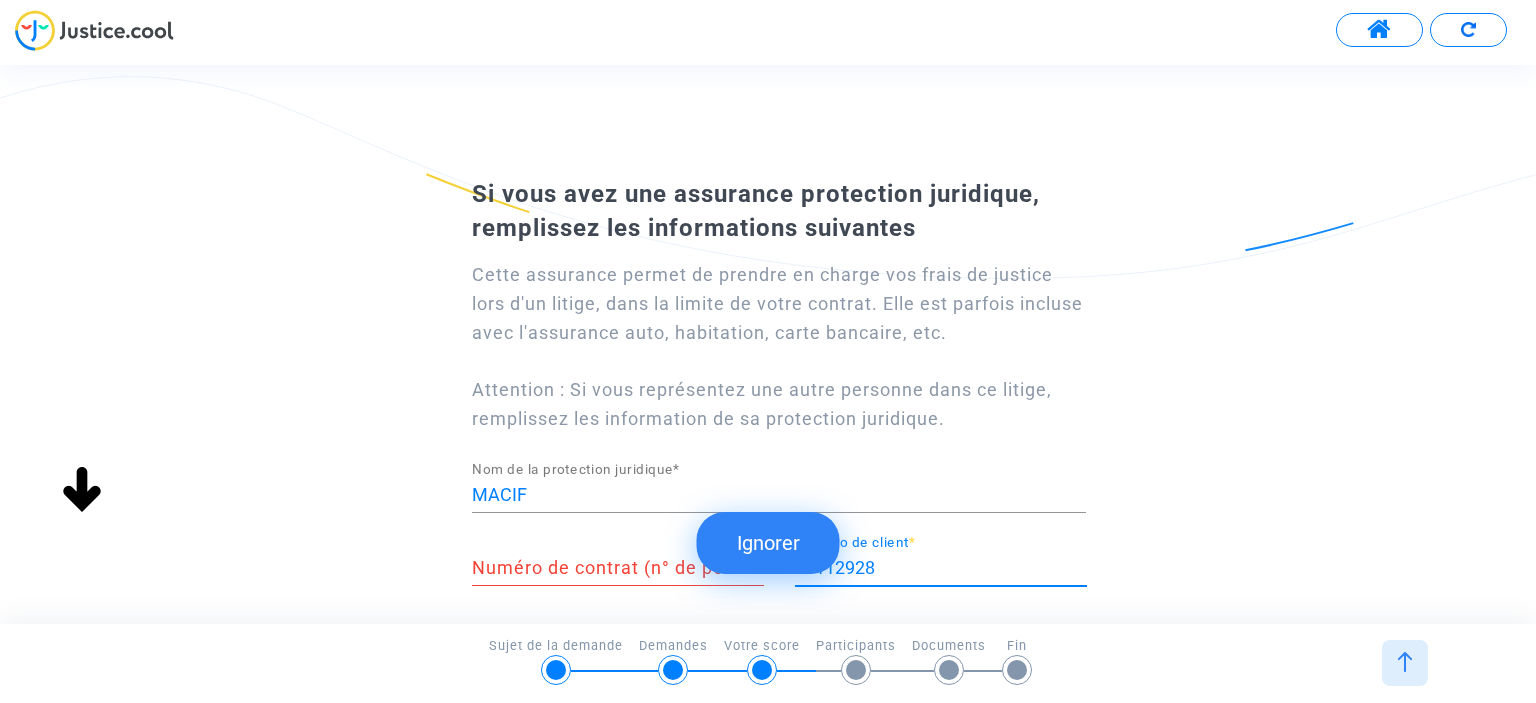 type on "13112928" 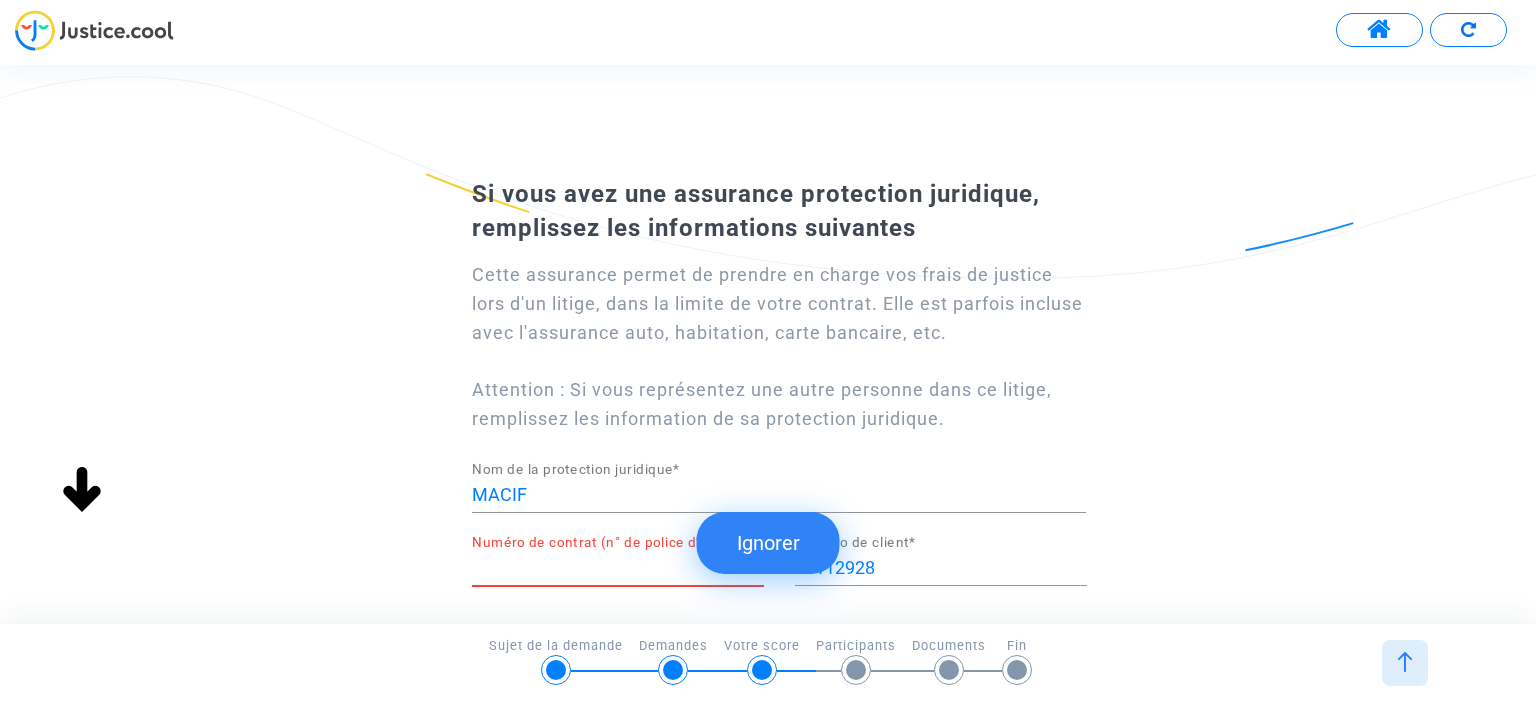 click on "Numéro de contrat (n° de police d'assurance)  *" at bounding box center [618, 568] 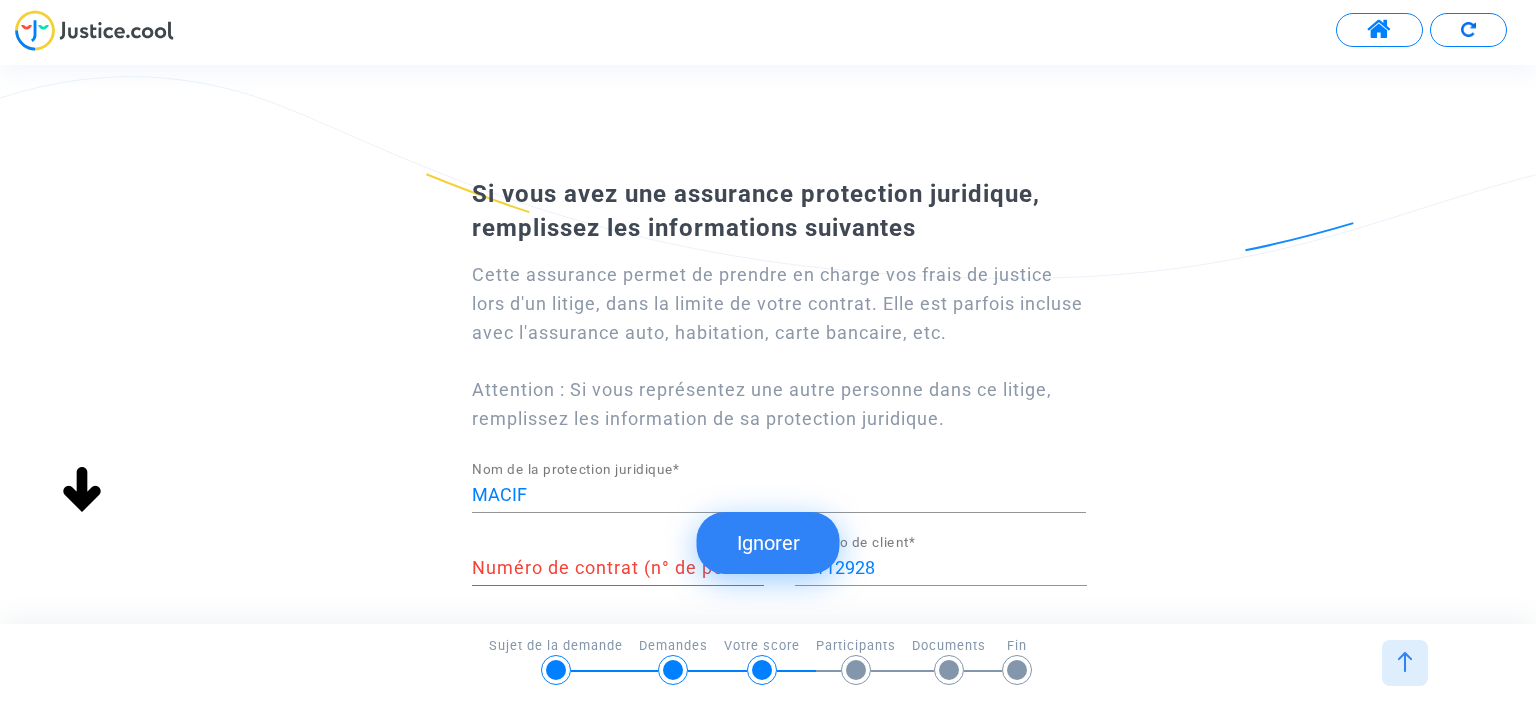 click on "3/6 →   Votre score   Sujet de la demande   Demandes   Votre score   Participants   Documents   Fin" 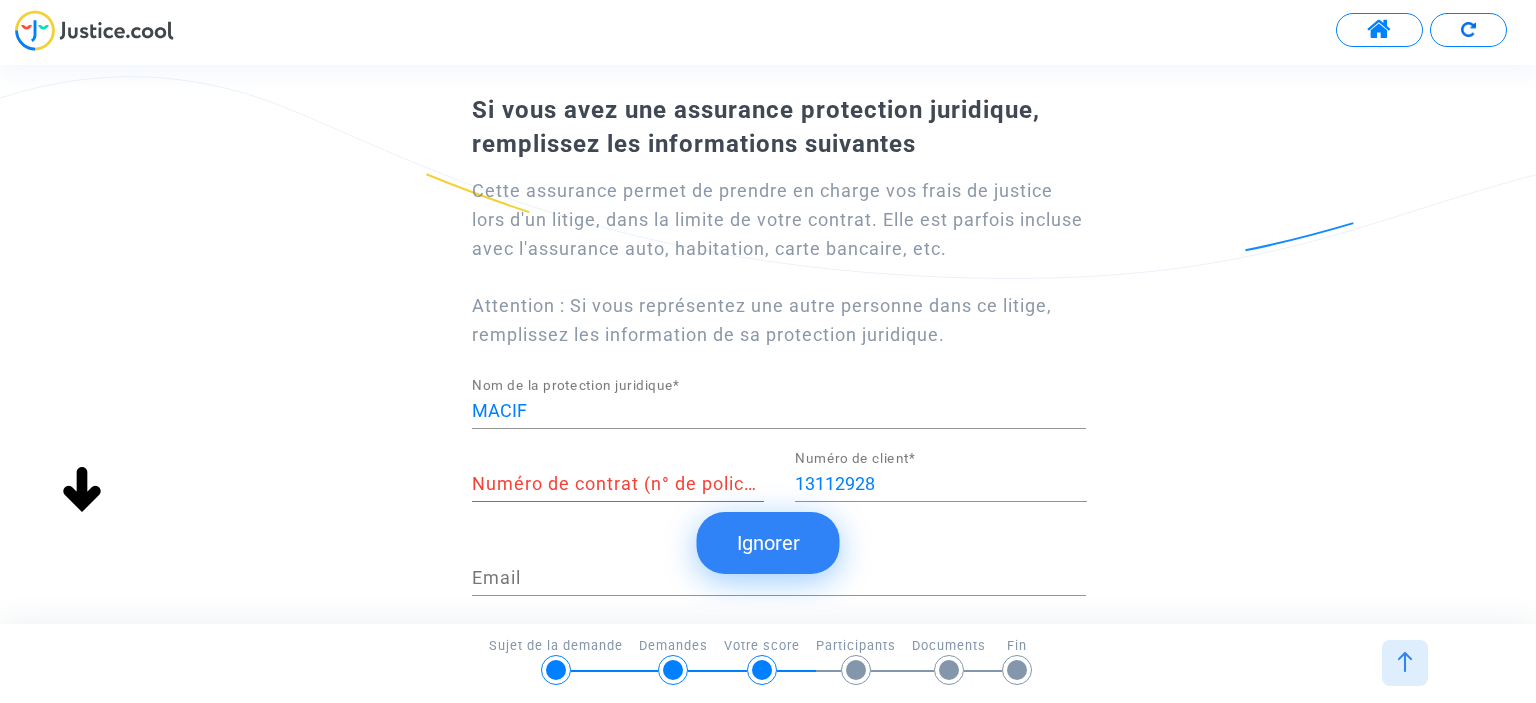 scroll, scrollTop: 86, scrollLeft: 0, axis: vertical 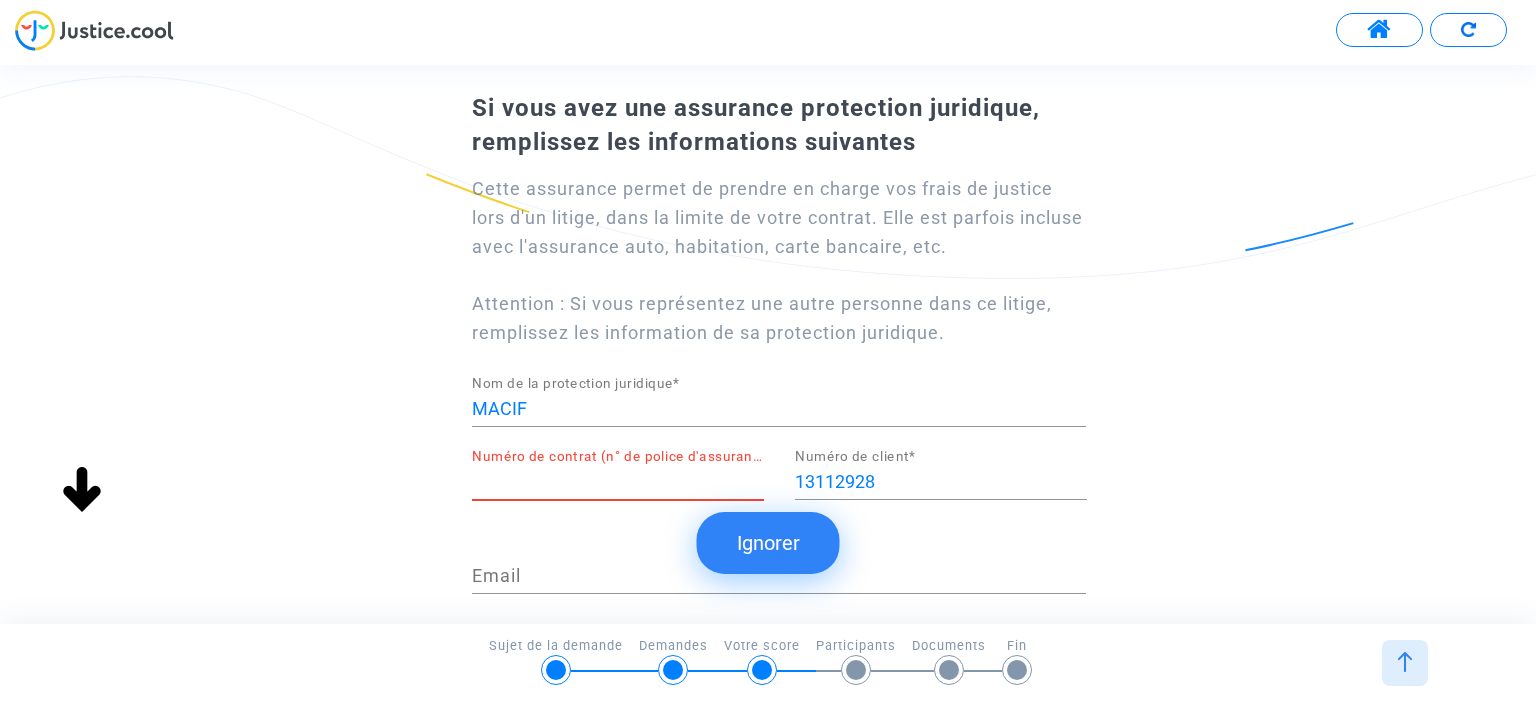 click on "Numéro de contrat (n° de police d'assurance)  *" at bounding box center (618, 482) 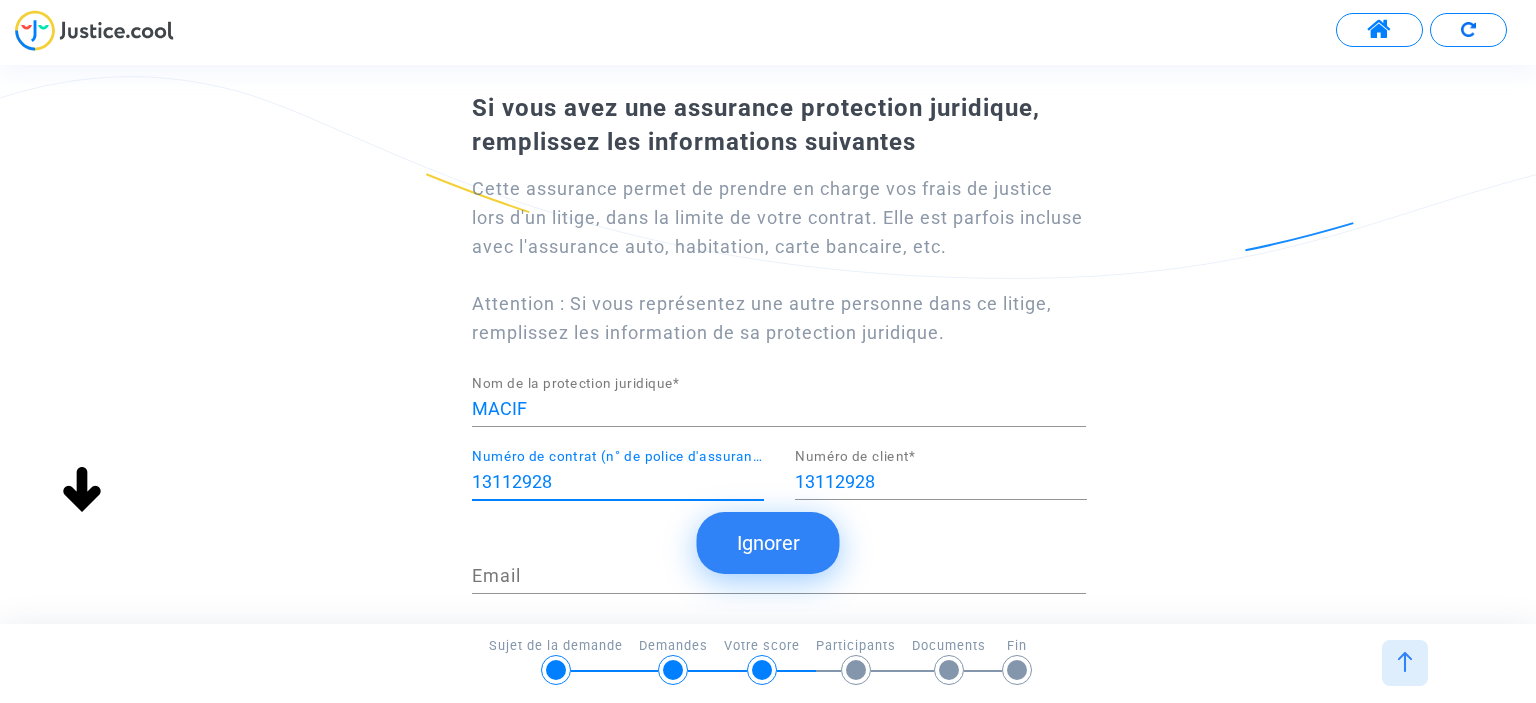 type on "13112928" 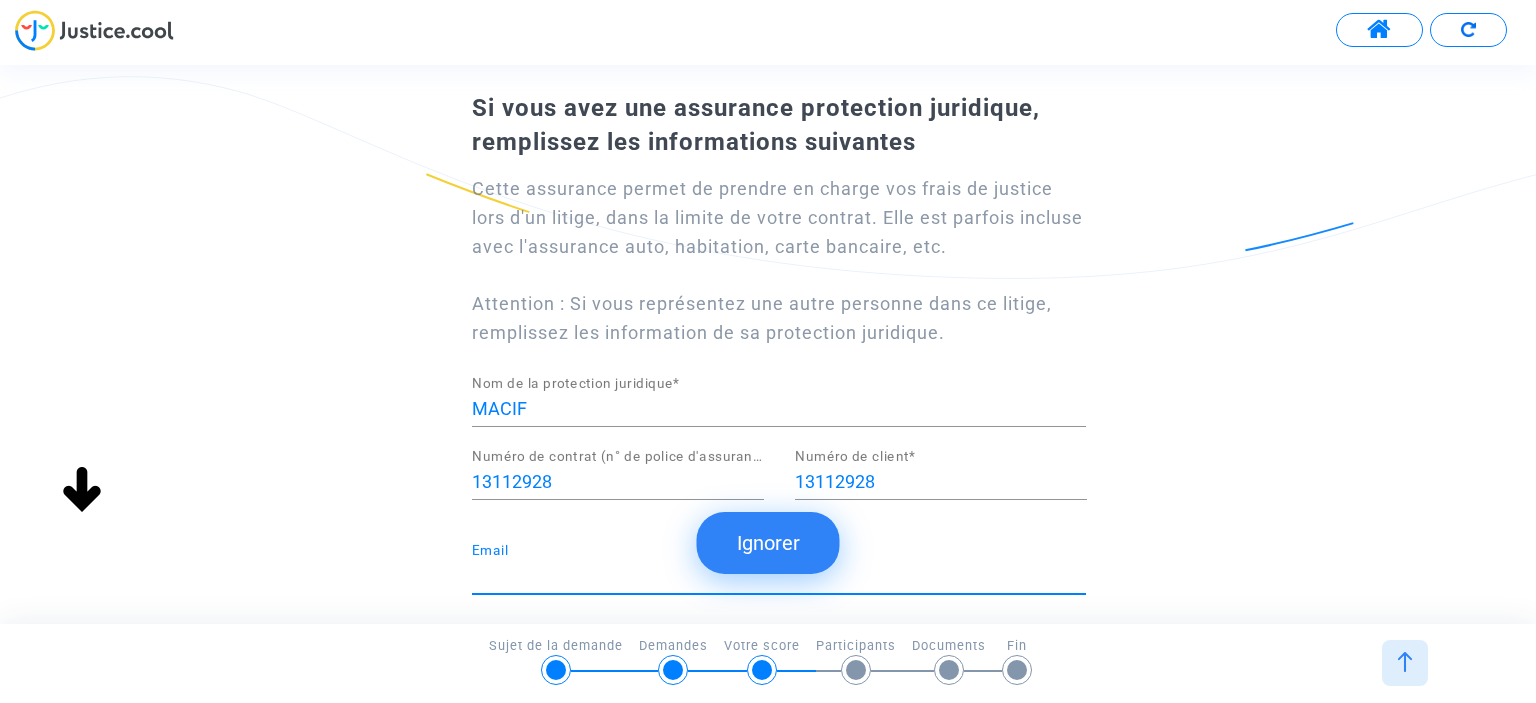 click on "Email" at bounding box center (779, 576) 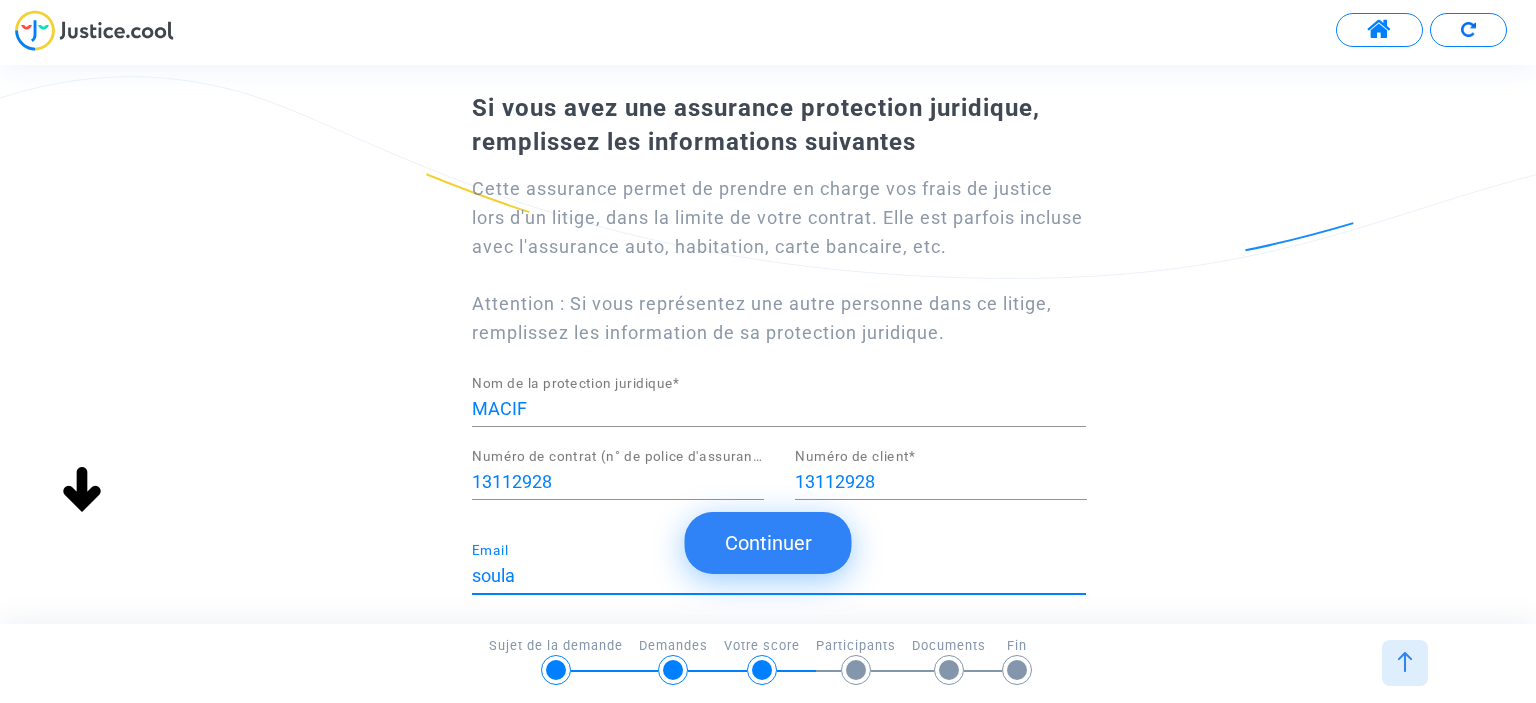 type on "[EMAIL_ADDRESS][DOMAIN_NAME]" 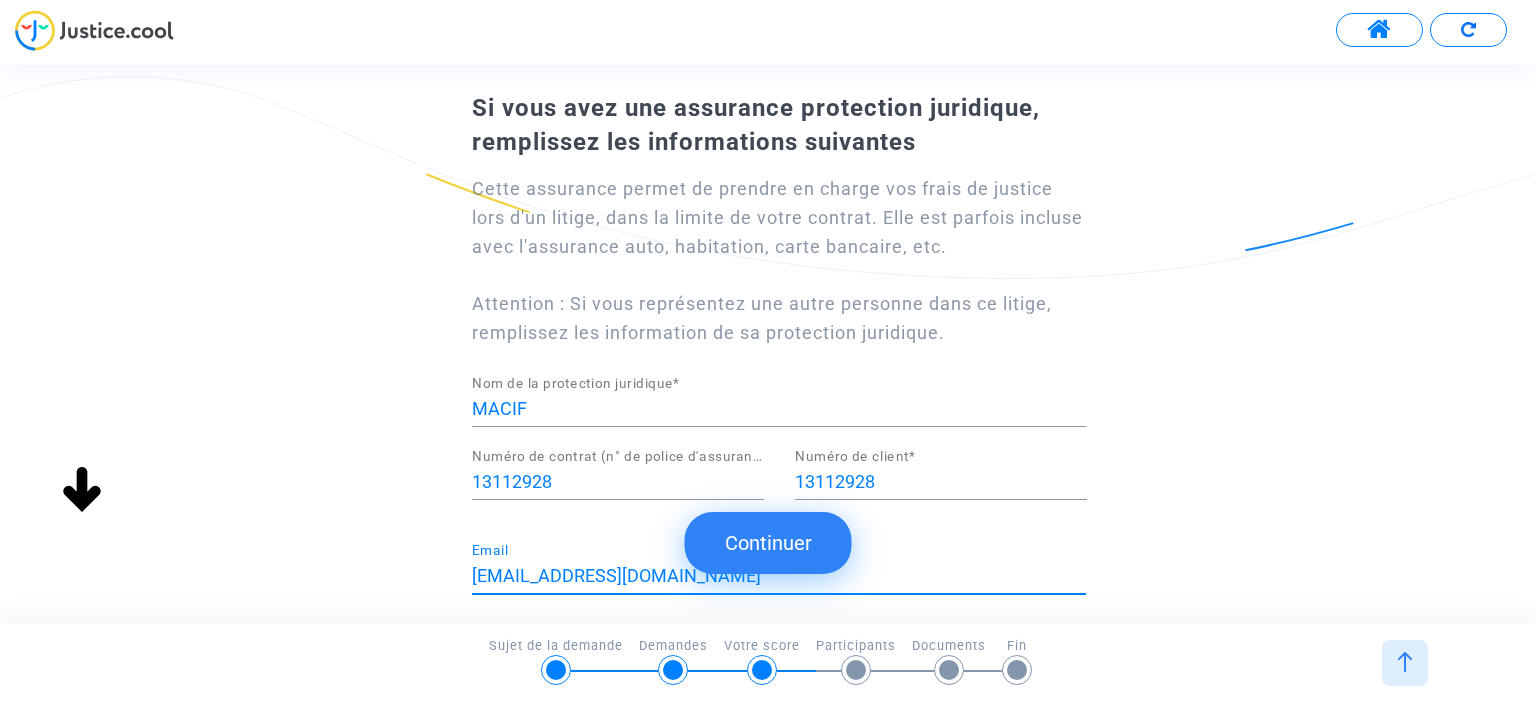 type on "claire" 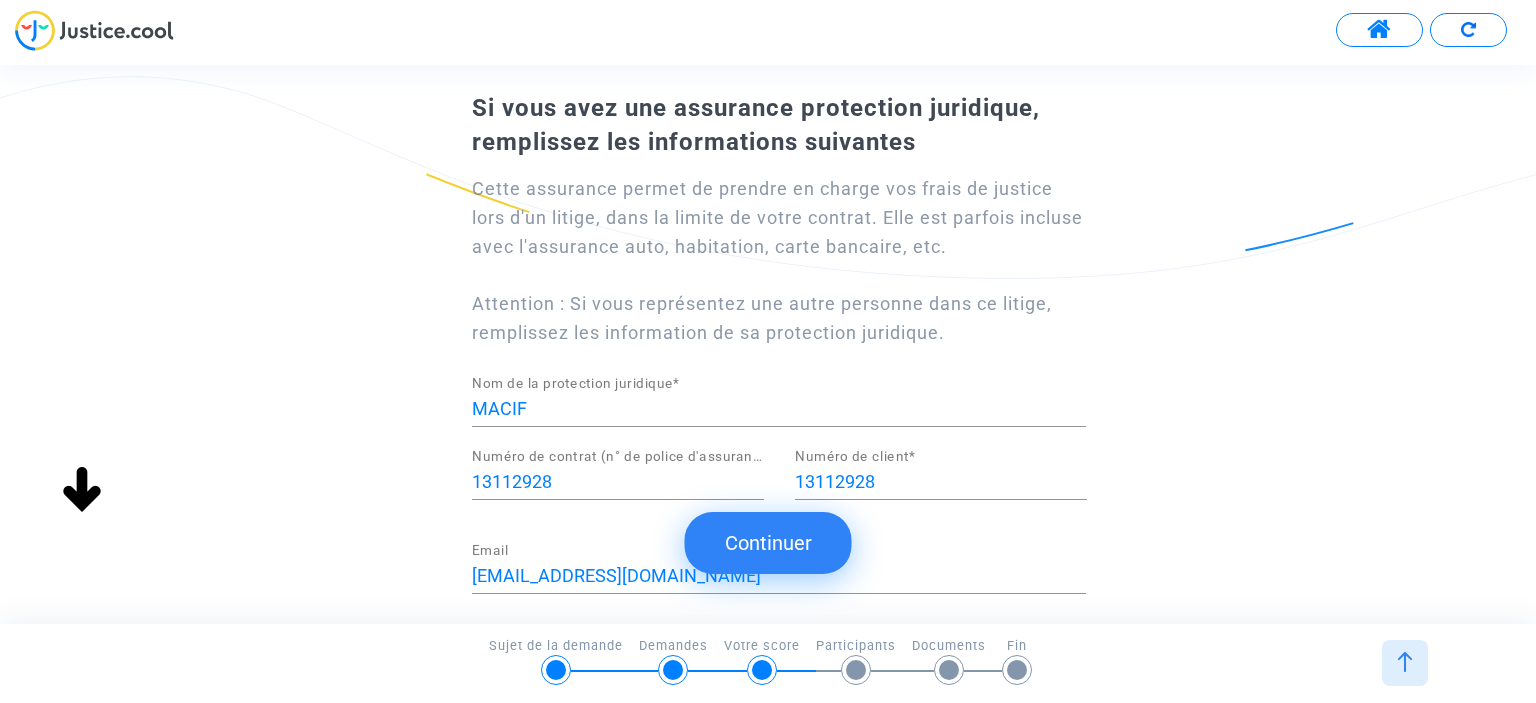 click on "Continuer" 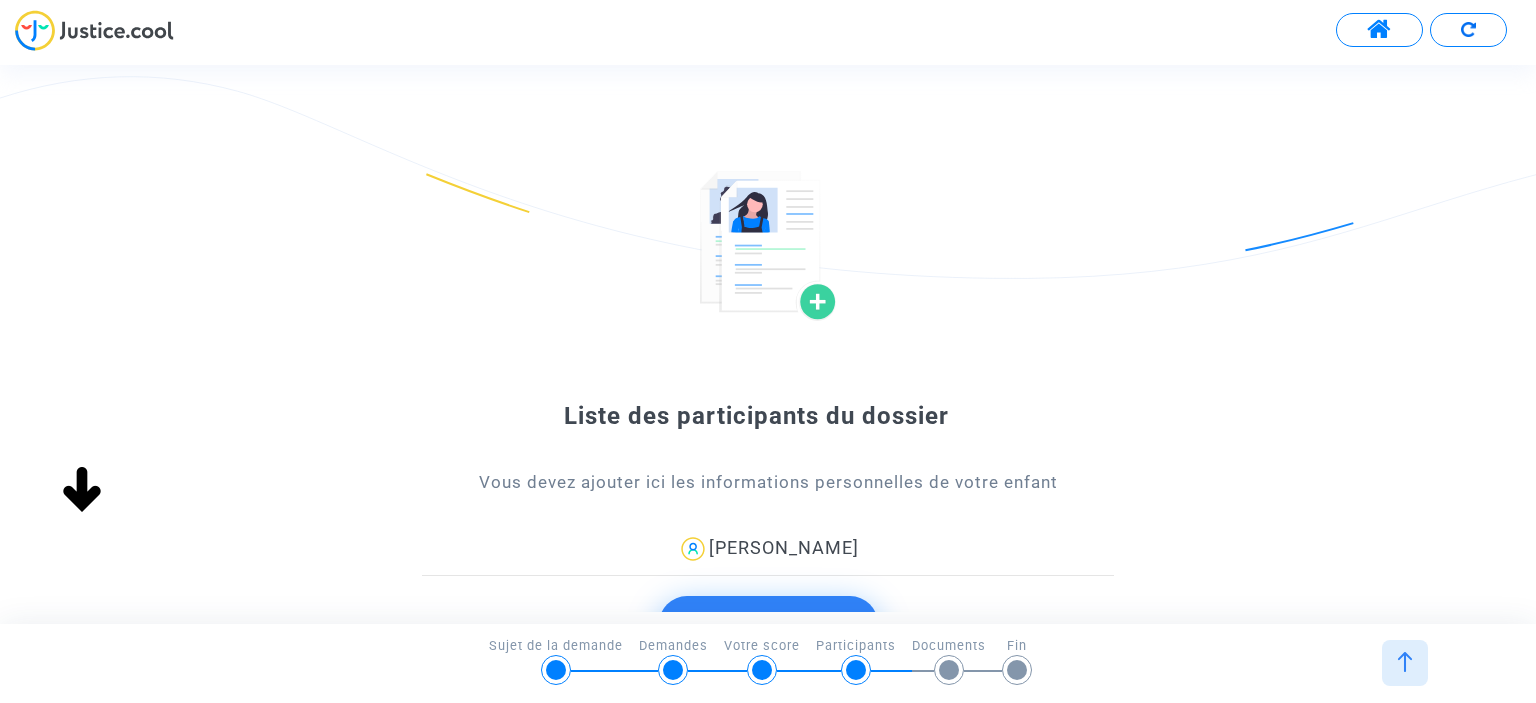 scroll, scrollTop: 0, scrollLeft: 0, axis: both 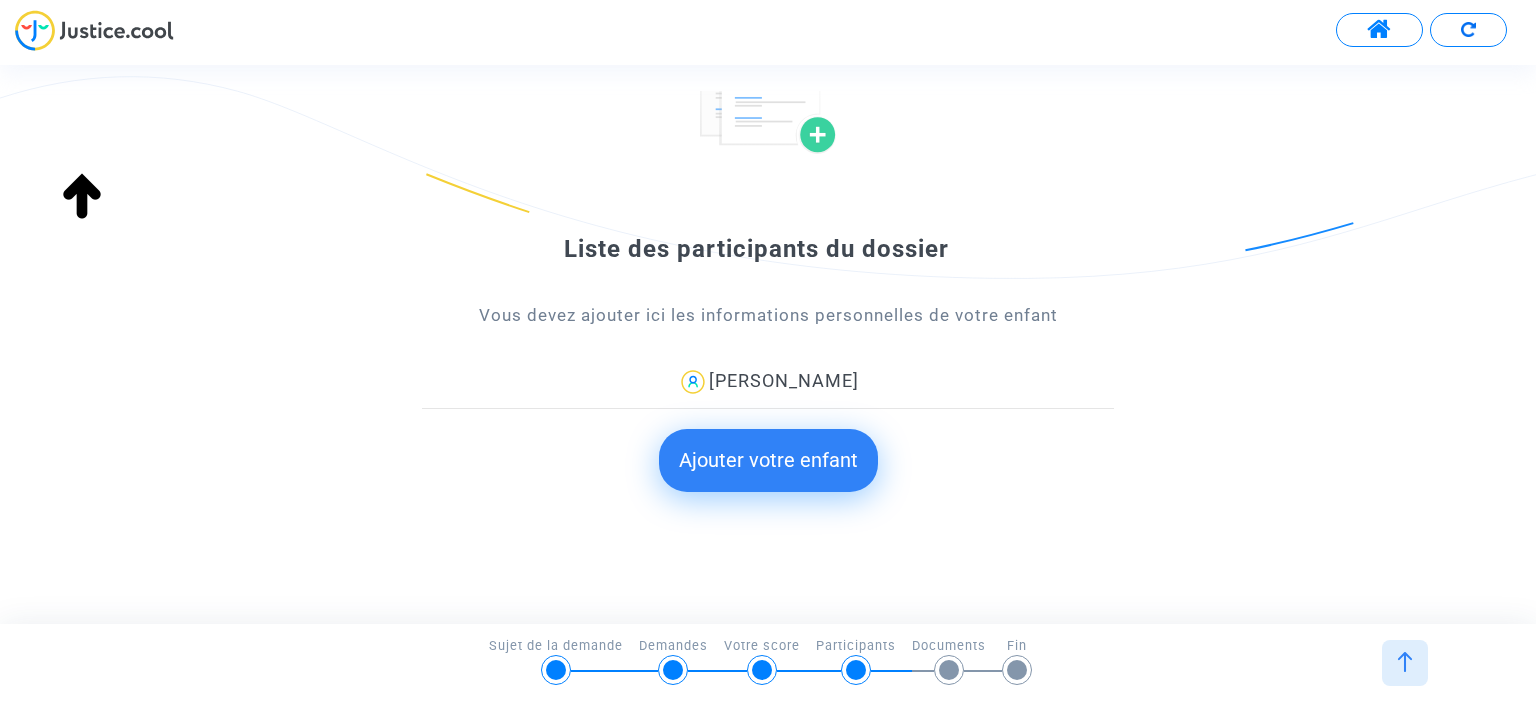 click on "Ajouter votre enfant" 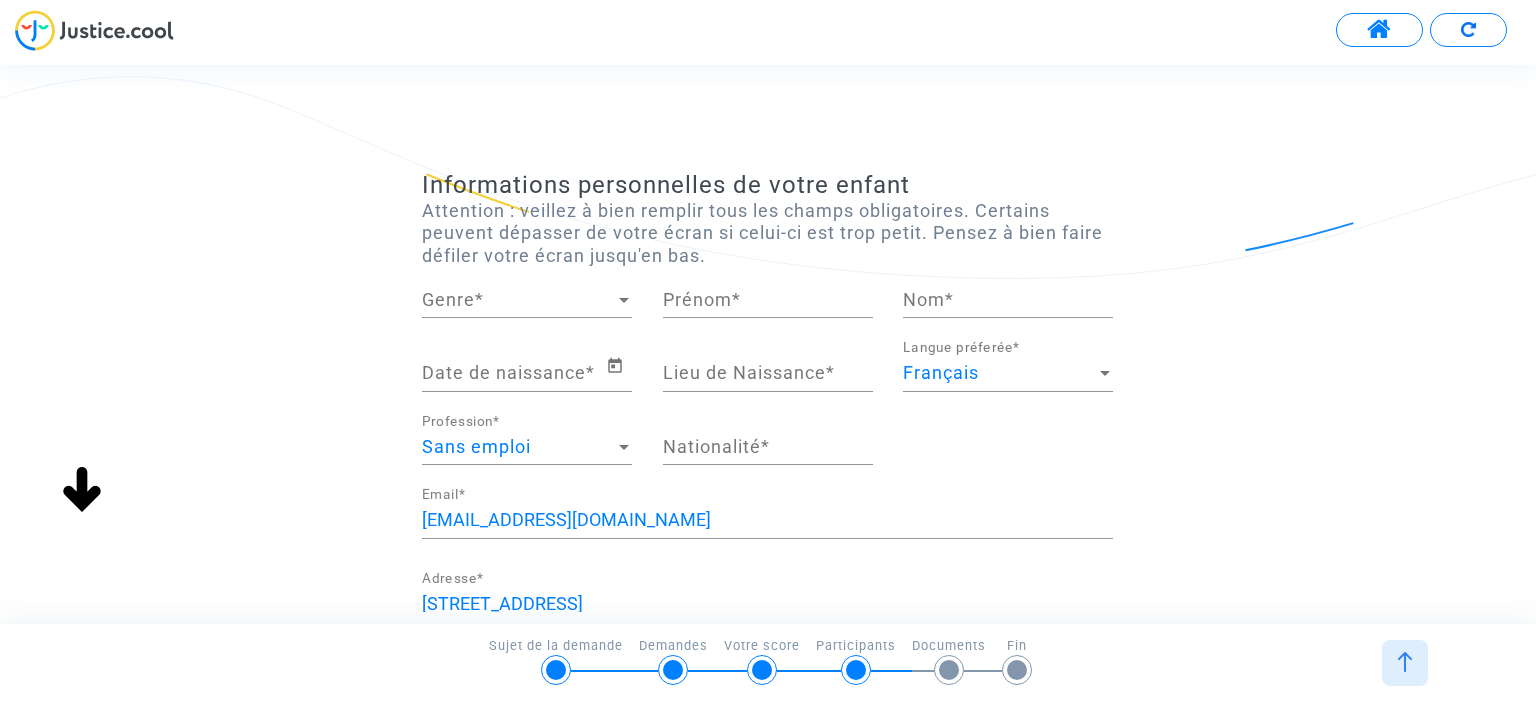 click on "Genre" at bounding box center (518, 300) 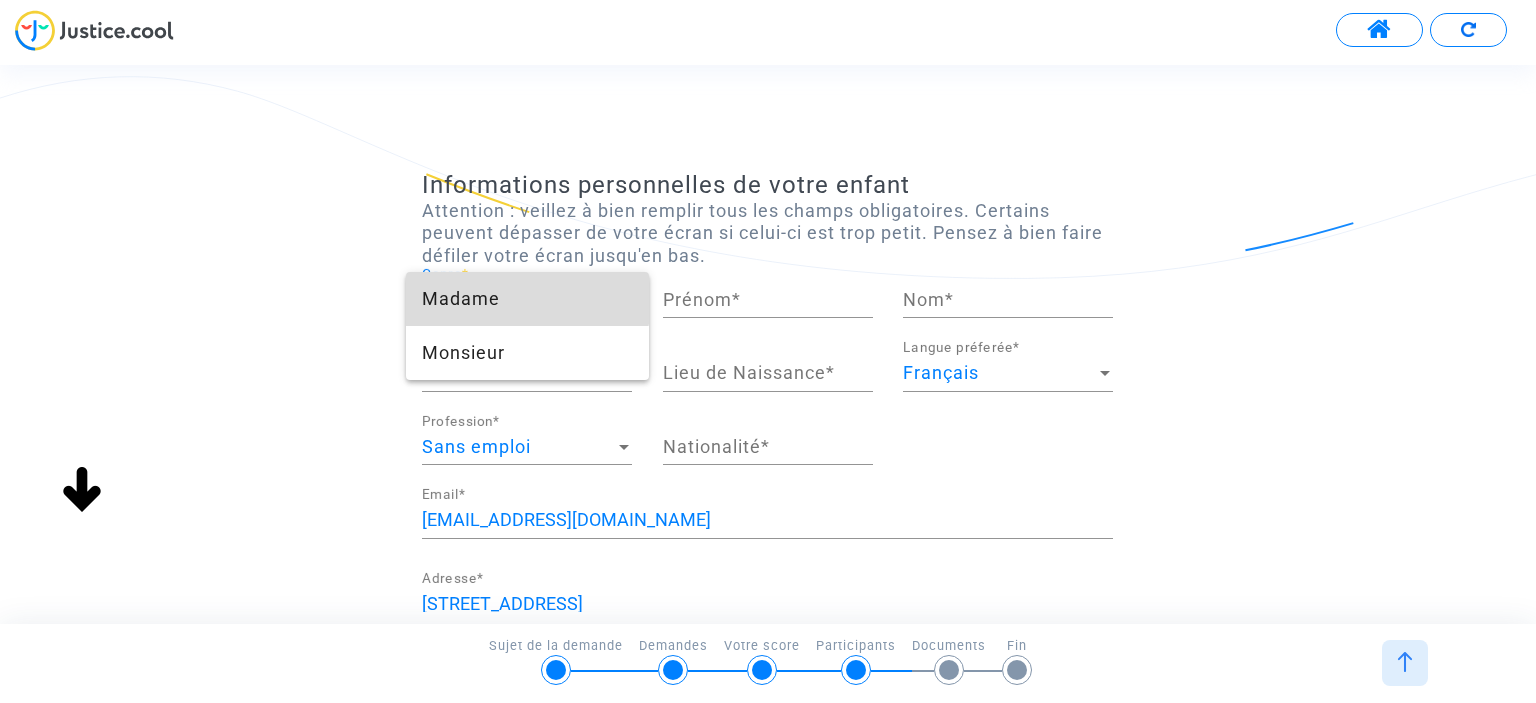 click on "Madame" at bounding box center [527, 299] 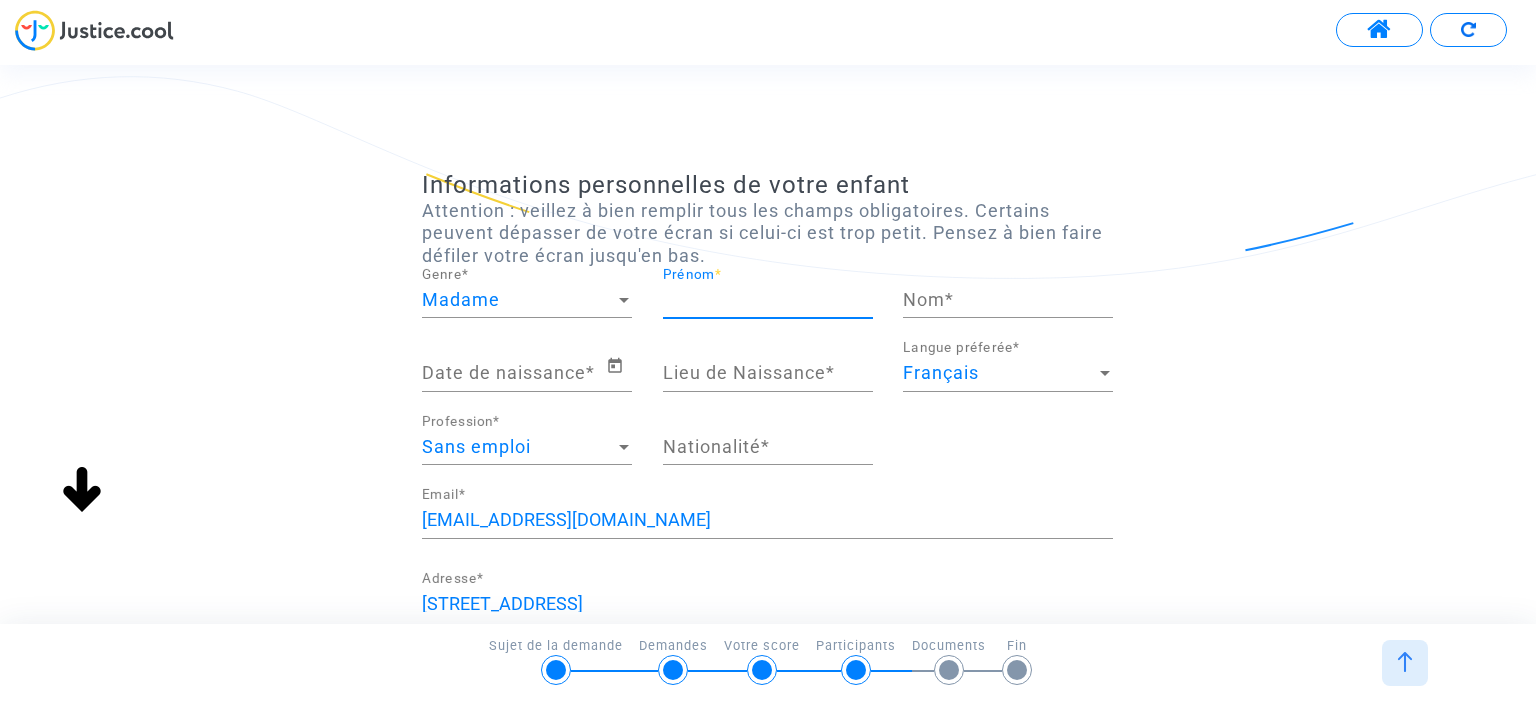 click on "Prénom  *" at bounding box center (768, 300) 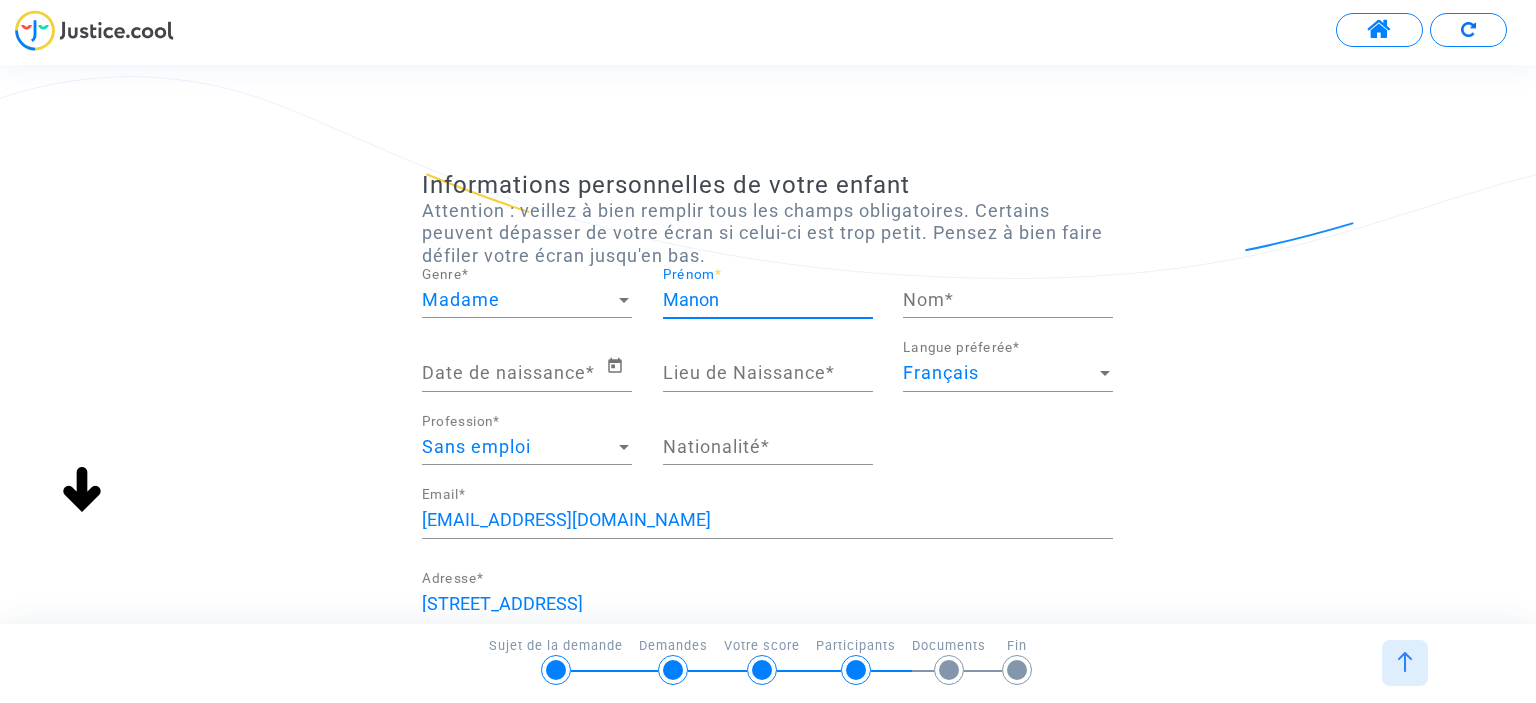 type on "Manon" 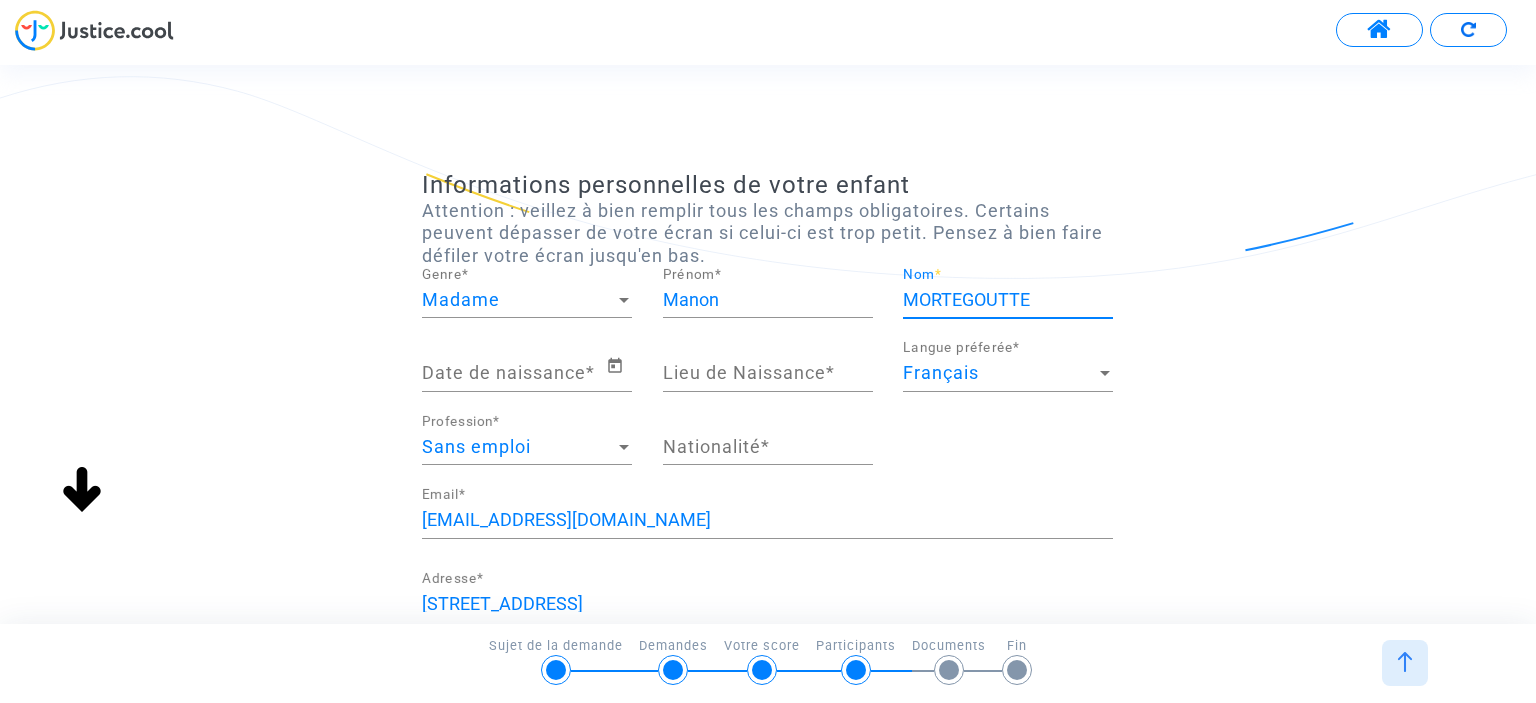 type on "MORTEGOUTTE" 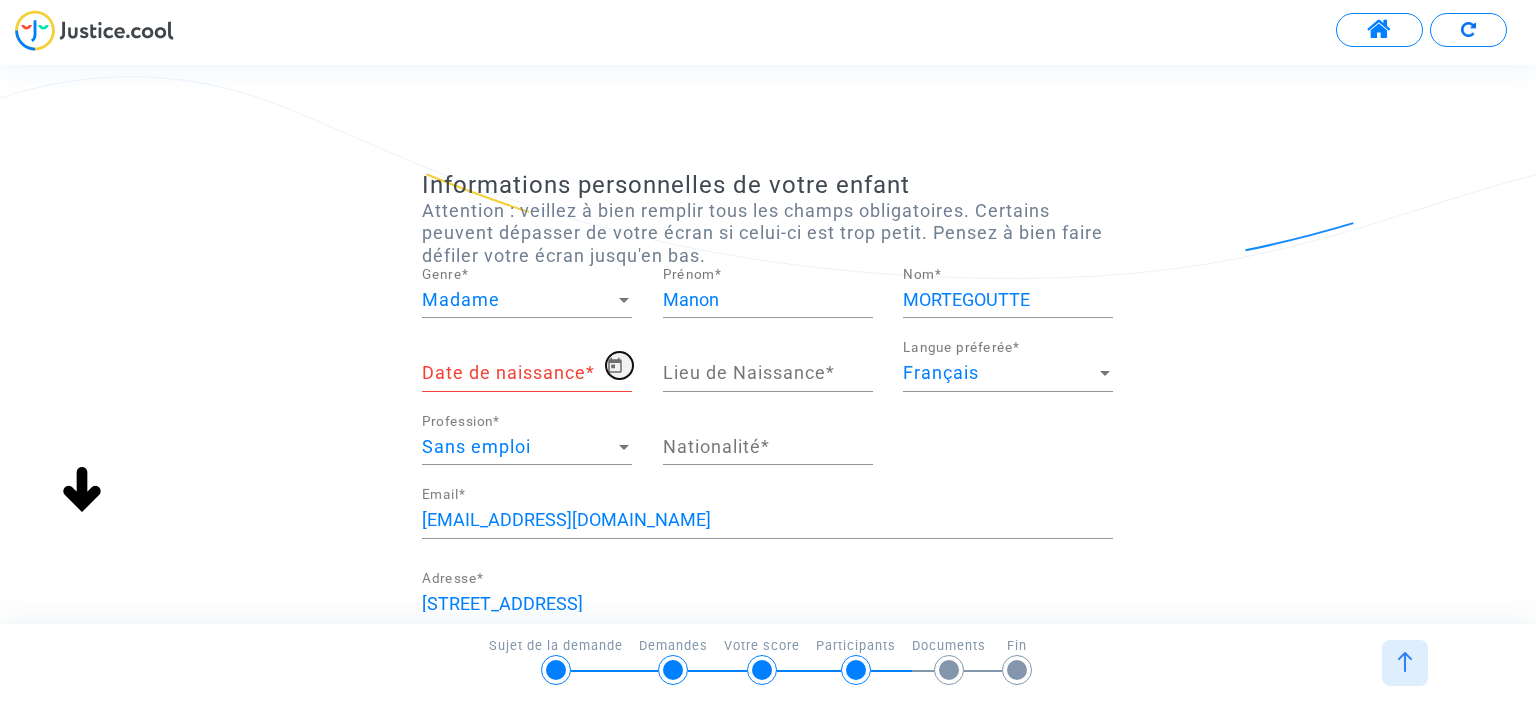 click 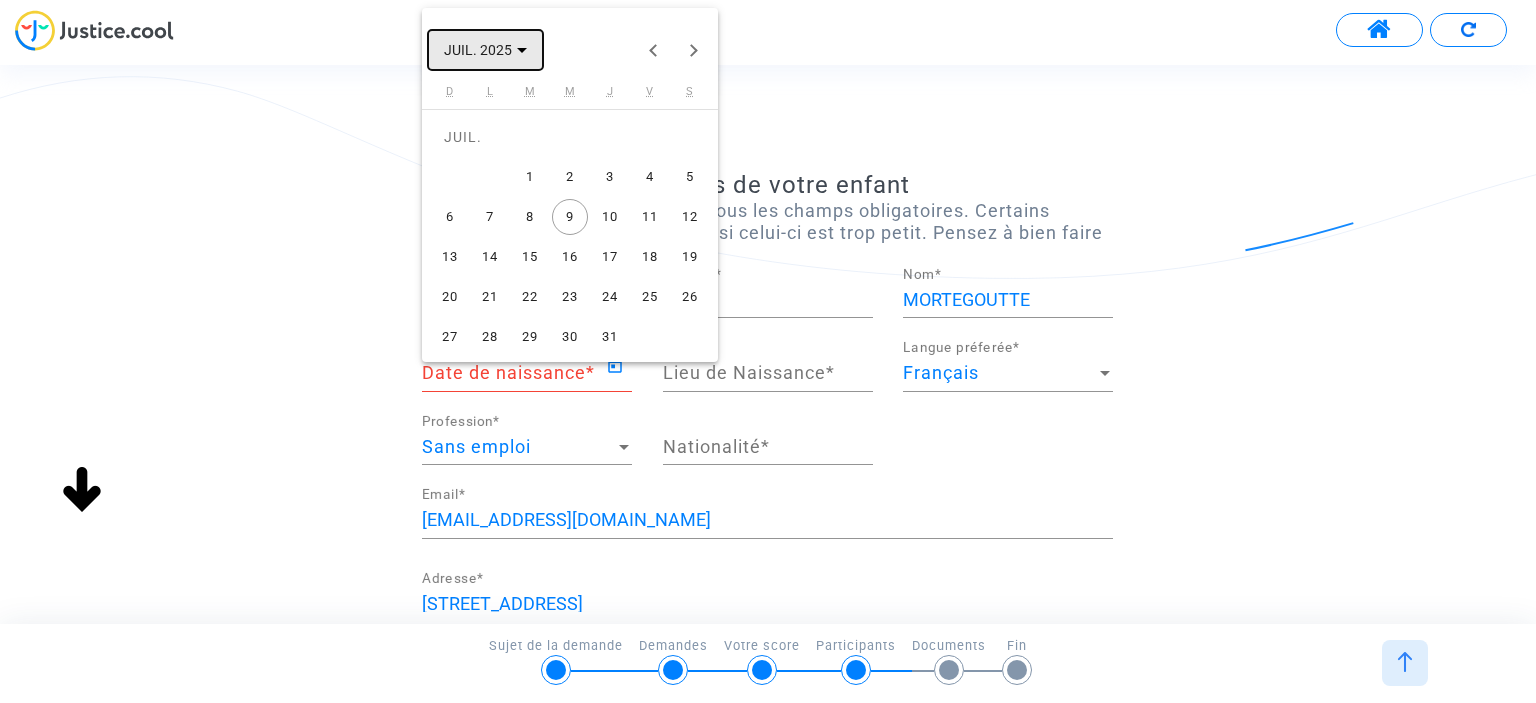 click on "JUIL. 2025" at bounding box center [485, 49] 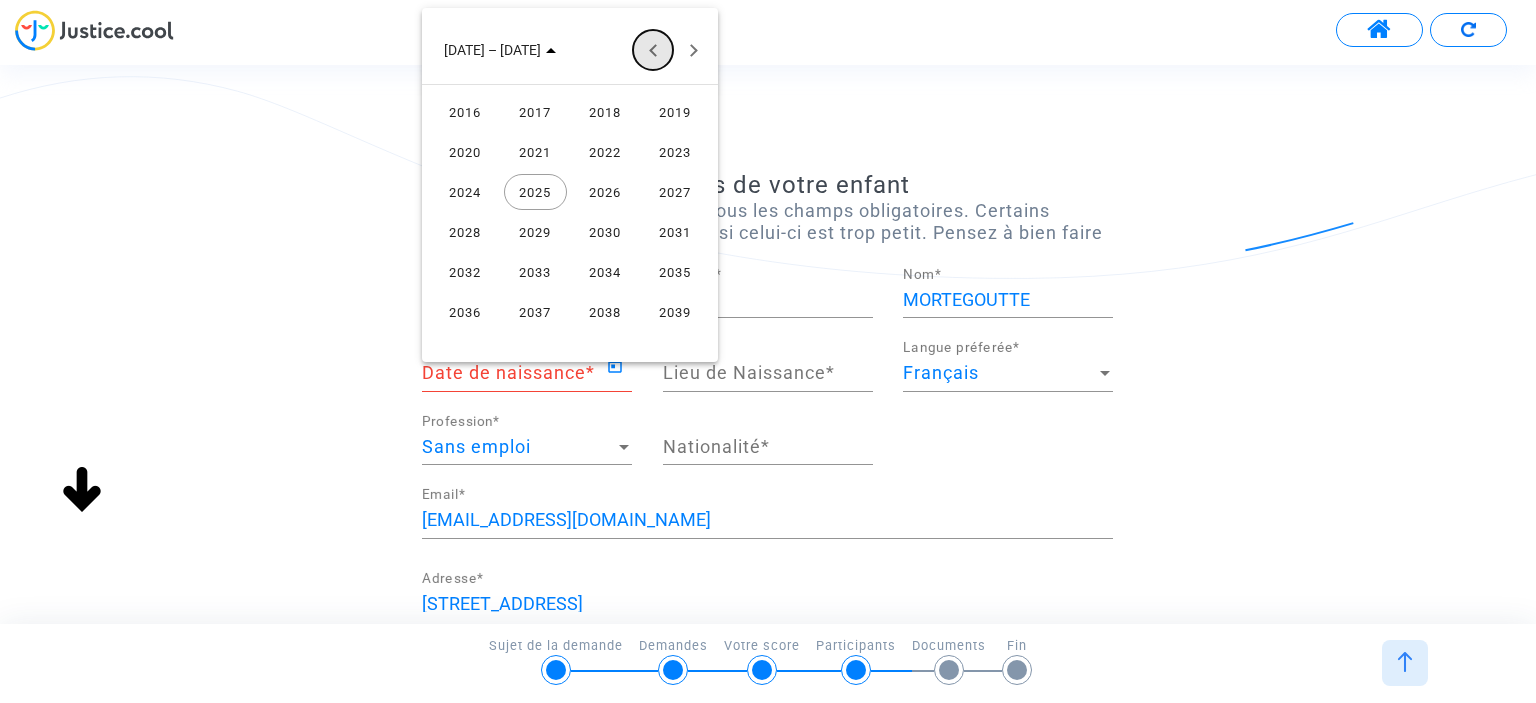 click at bounding box center (653, 50) 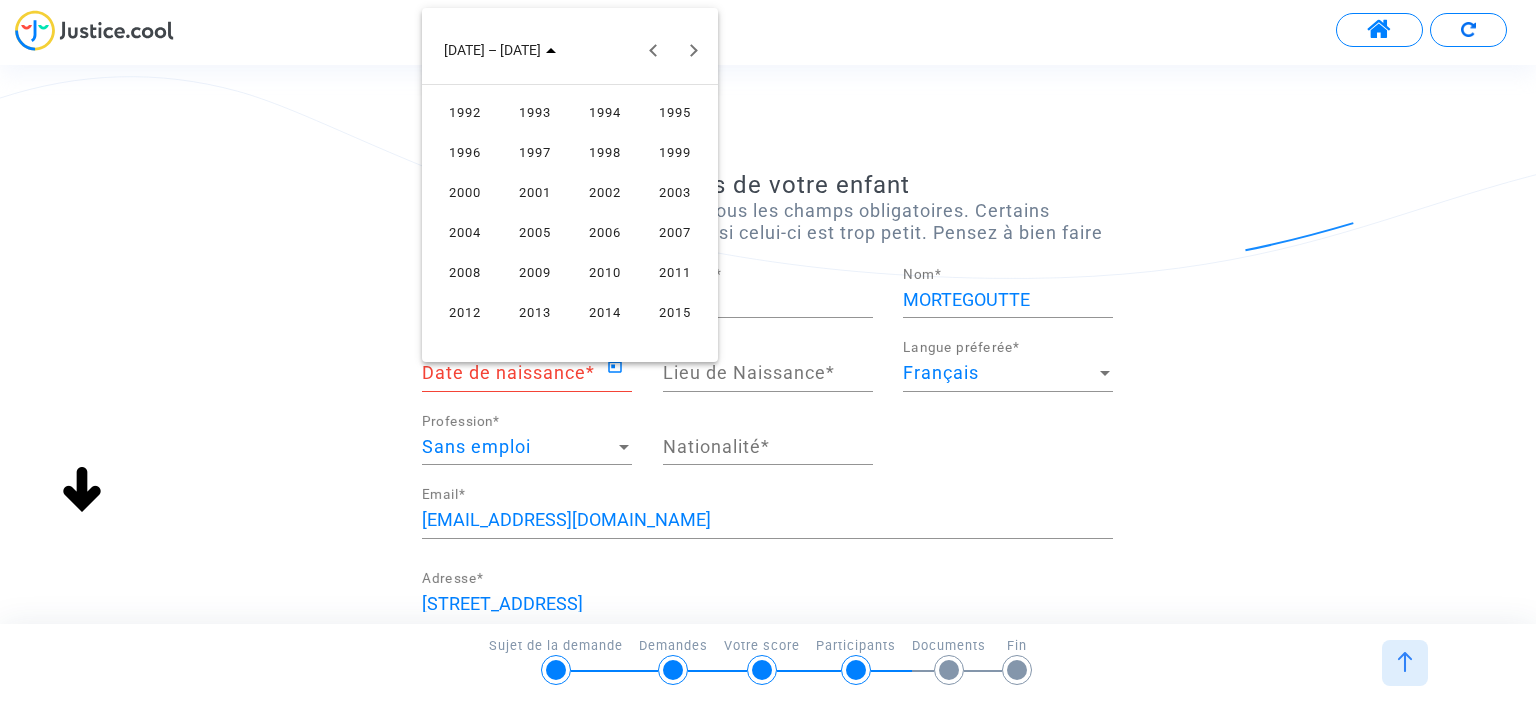 click on "2013" at bounding box center [535, 312] 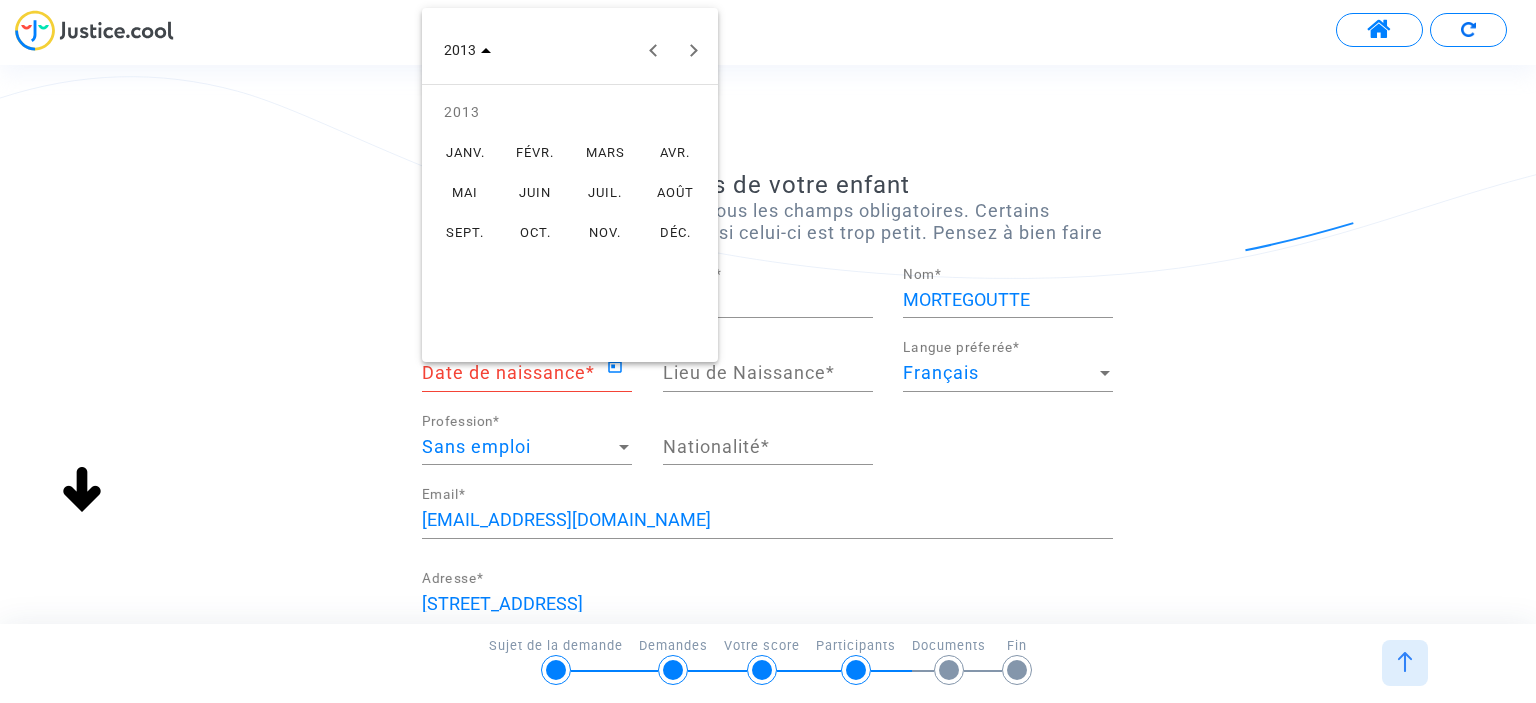 click on "SEPT." at bounding box center (465, 232) 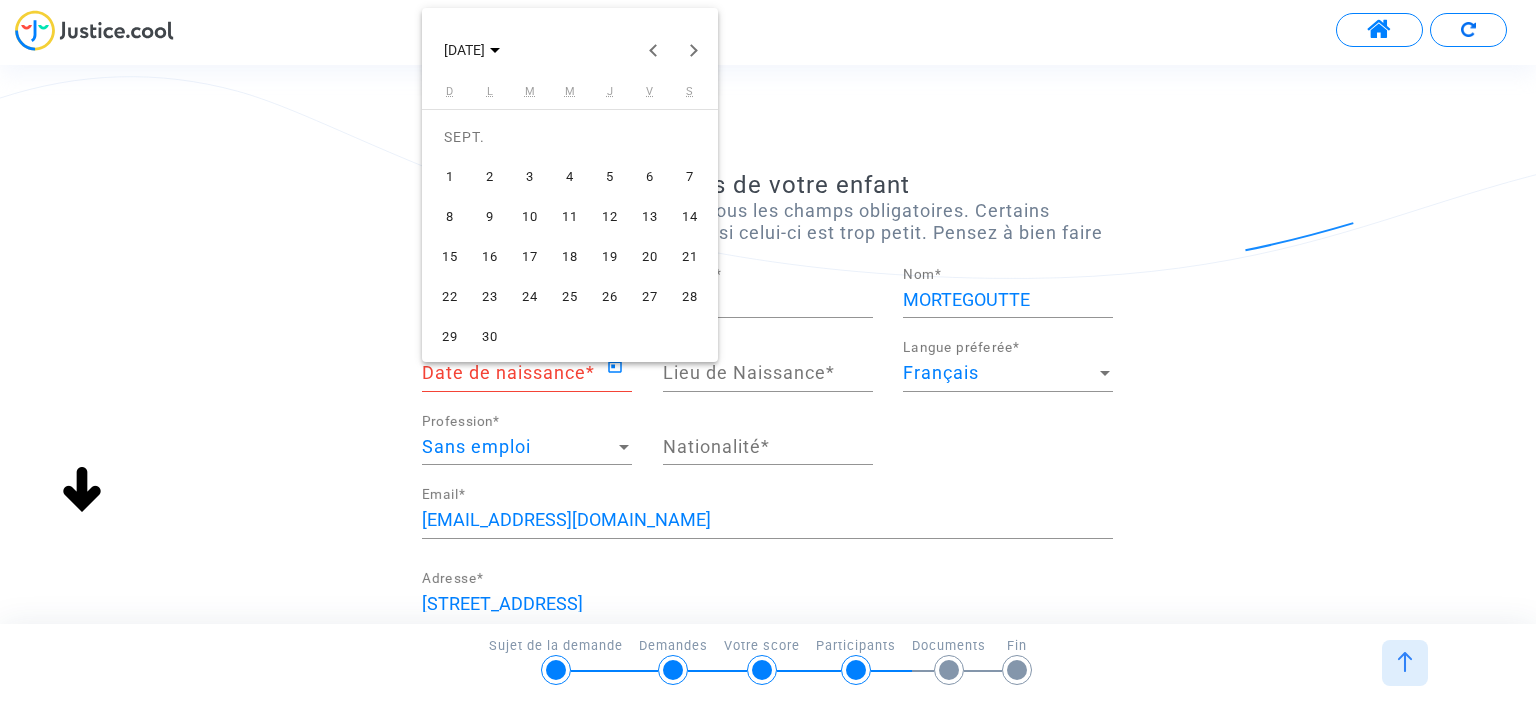 click on "17" at bounding box center (530, 257) 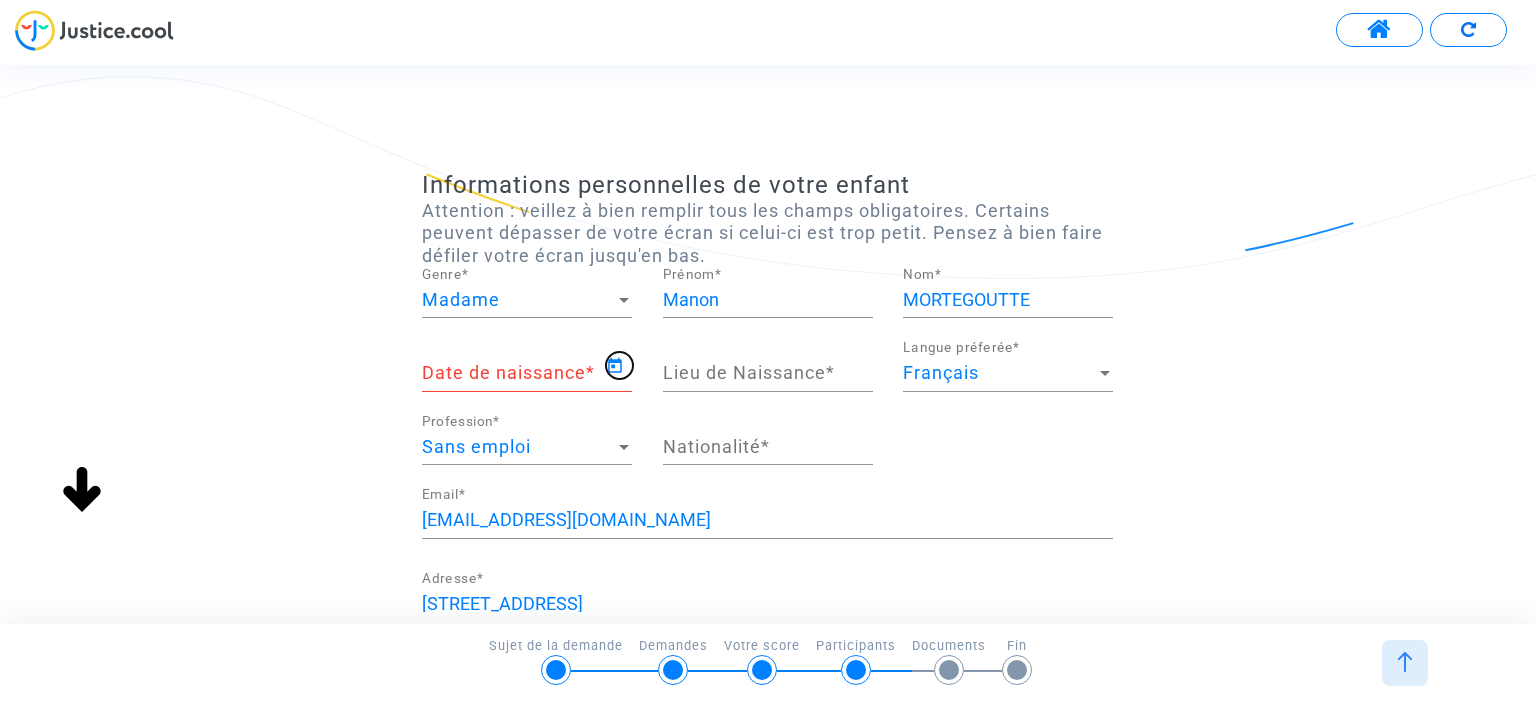 type on "[DATE]" 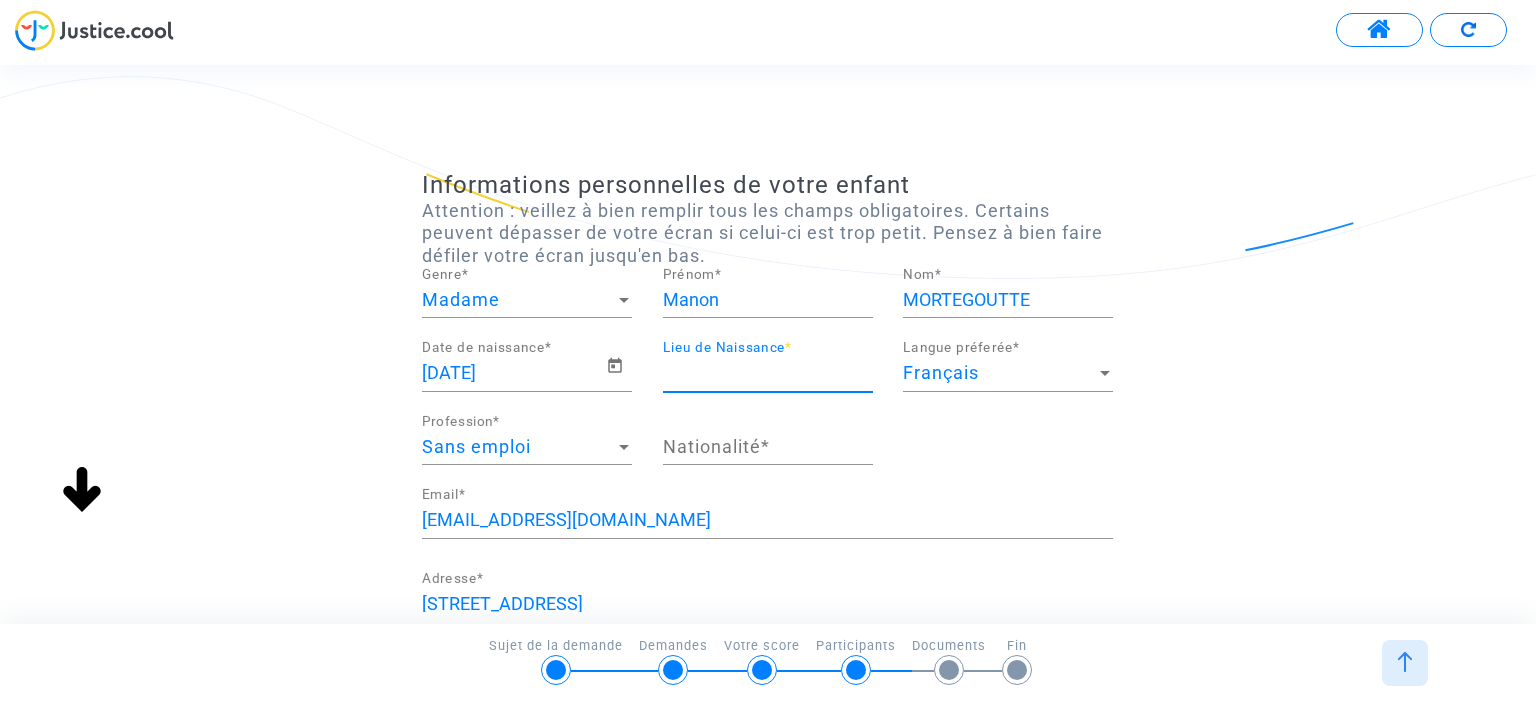 click on "Lieu de Naissance  *" at bounding box center (768, 373) 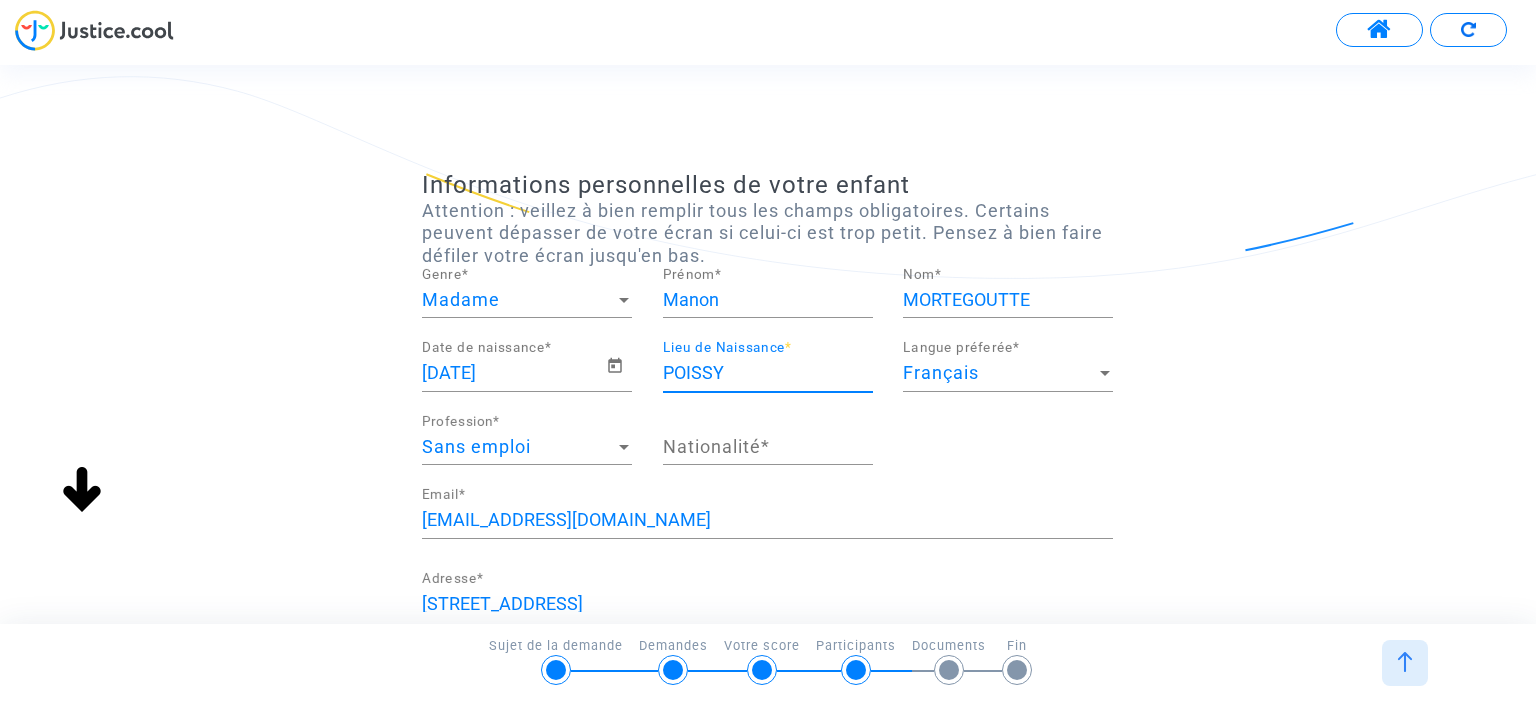 type on "POISSY" 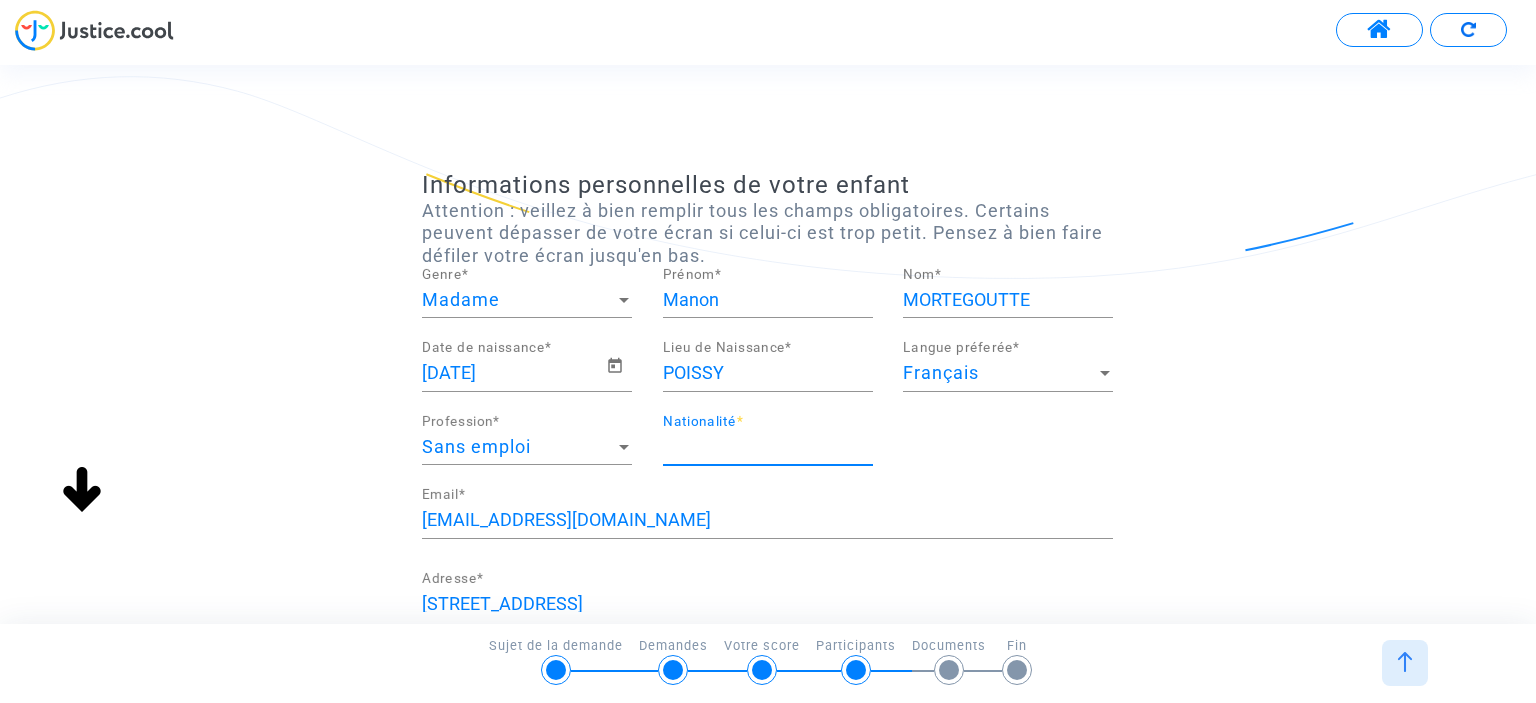 click on "Nationalité  *" at bounding box center [768, 447] 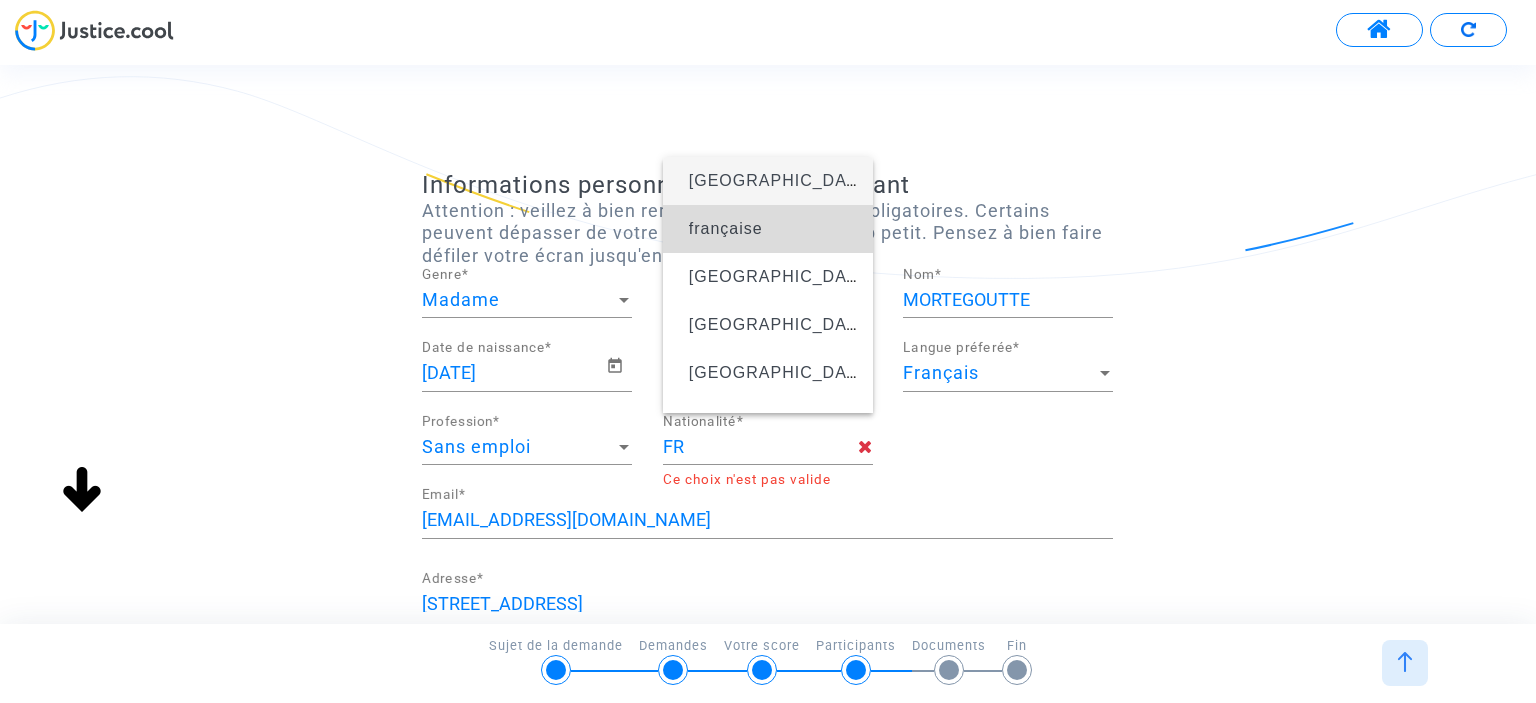 click on "française" at bounding box center (726, 228) 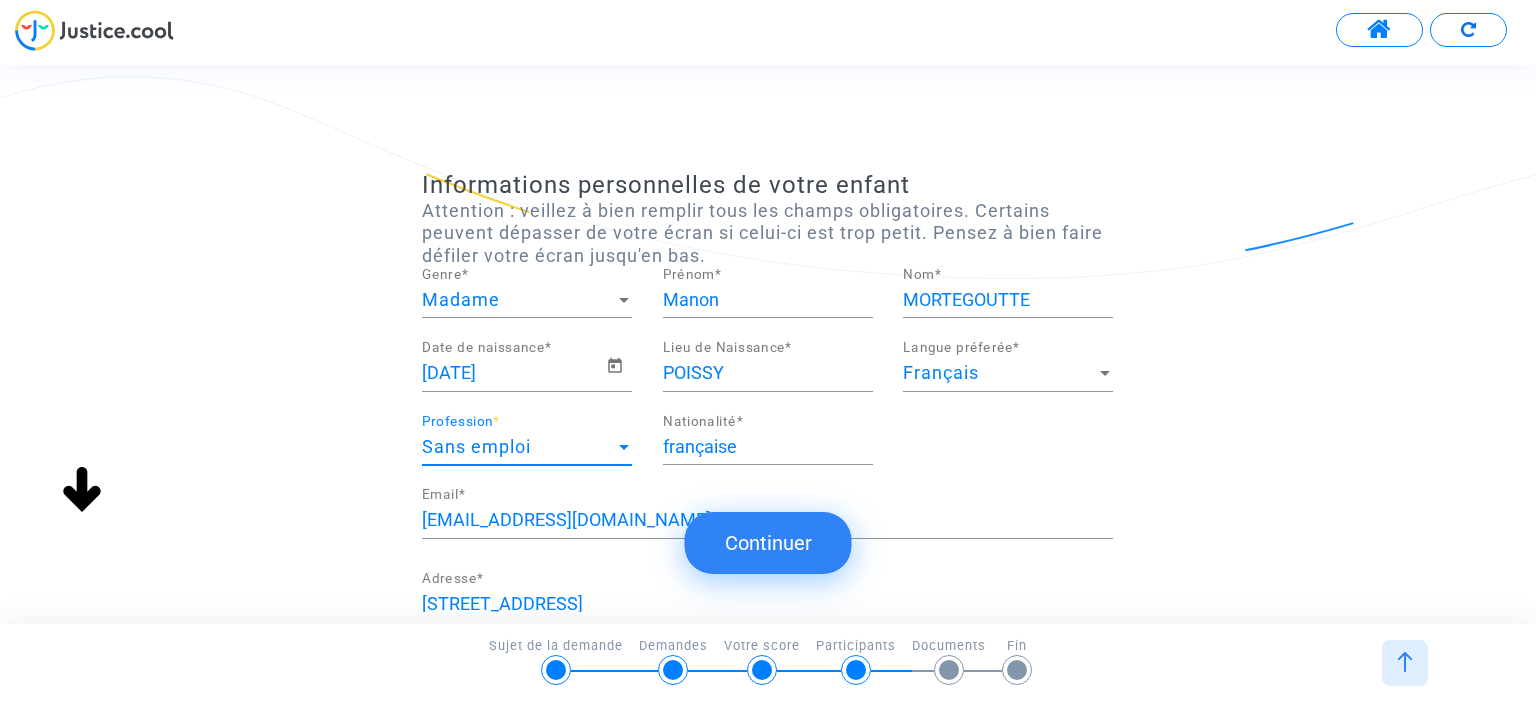 click on "Sans emploi" at bounding box center (476, 446) 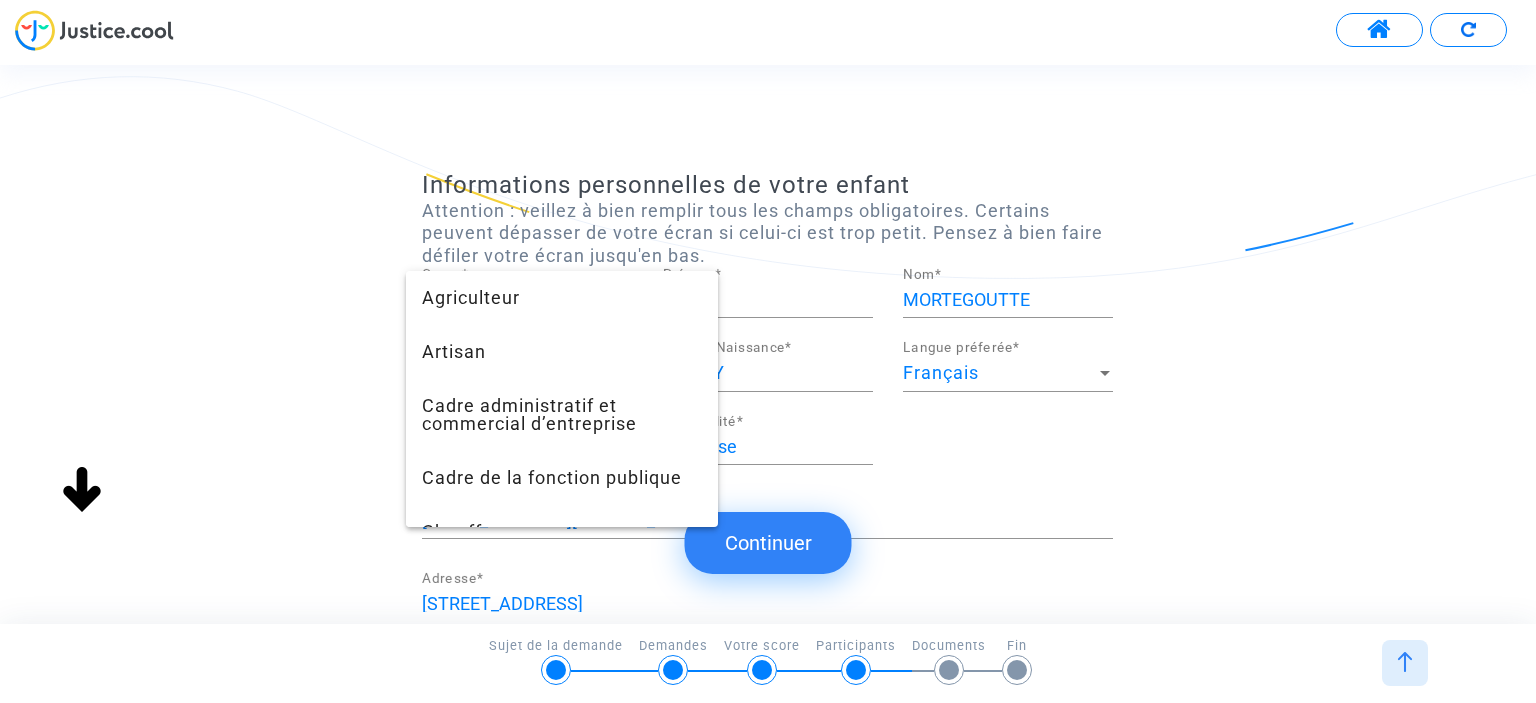 scroll, scrollTop: 1418, scrollLeft: 0, axis: vertical 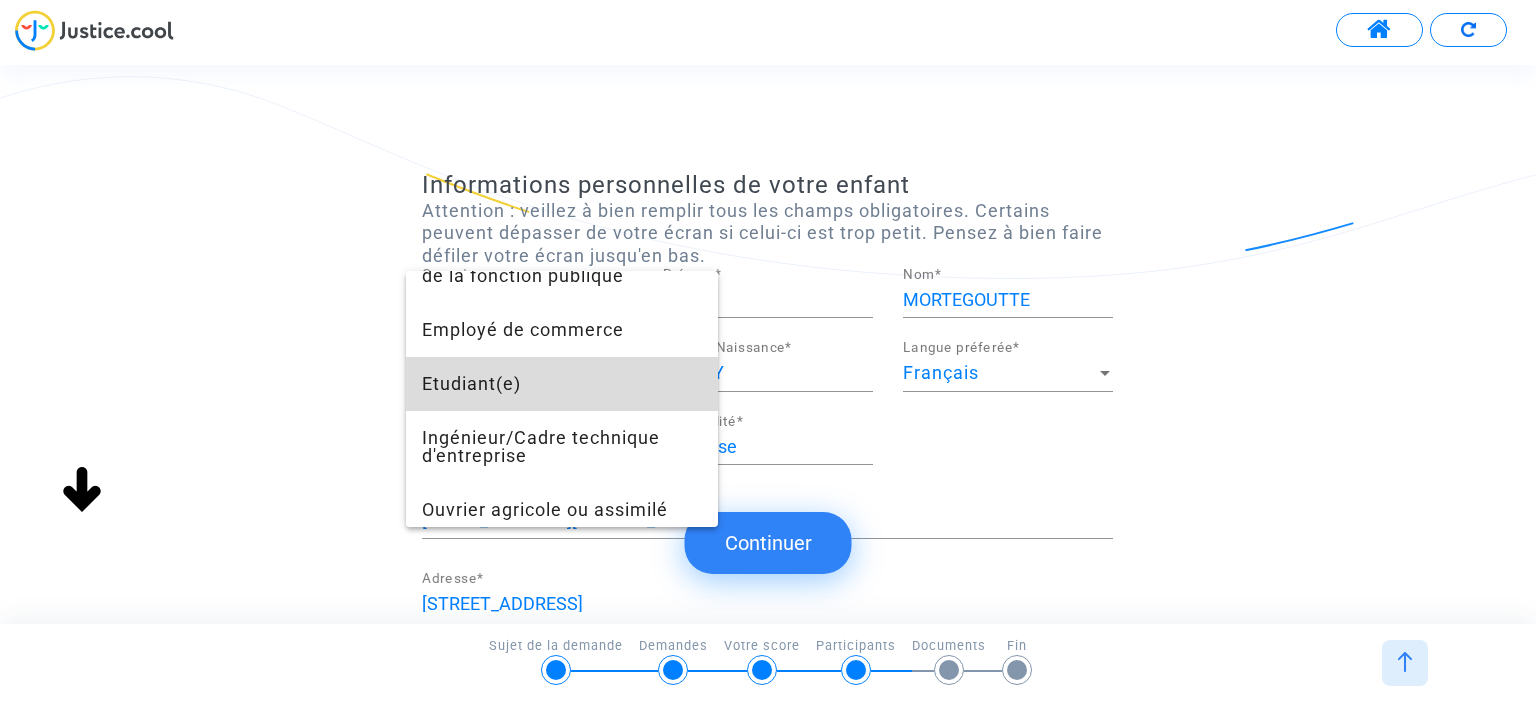 click on "Etudiant(e)" at bounding box center (562, 384) 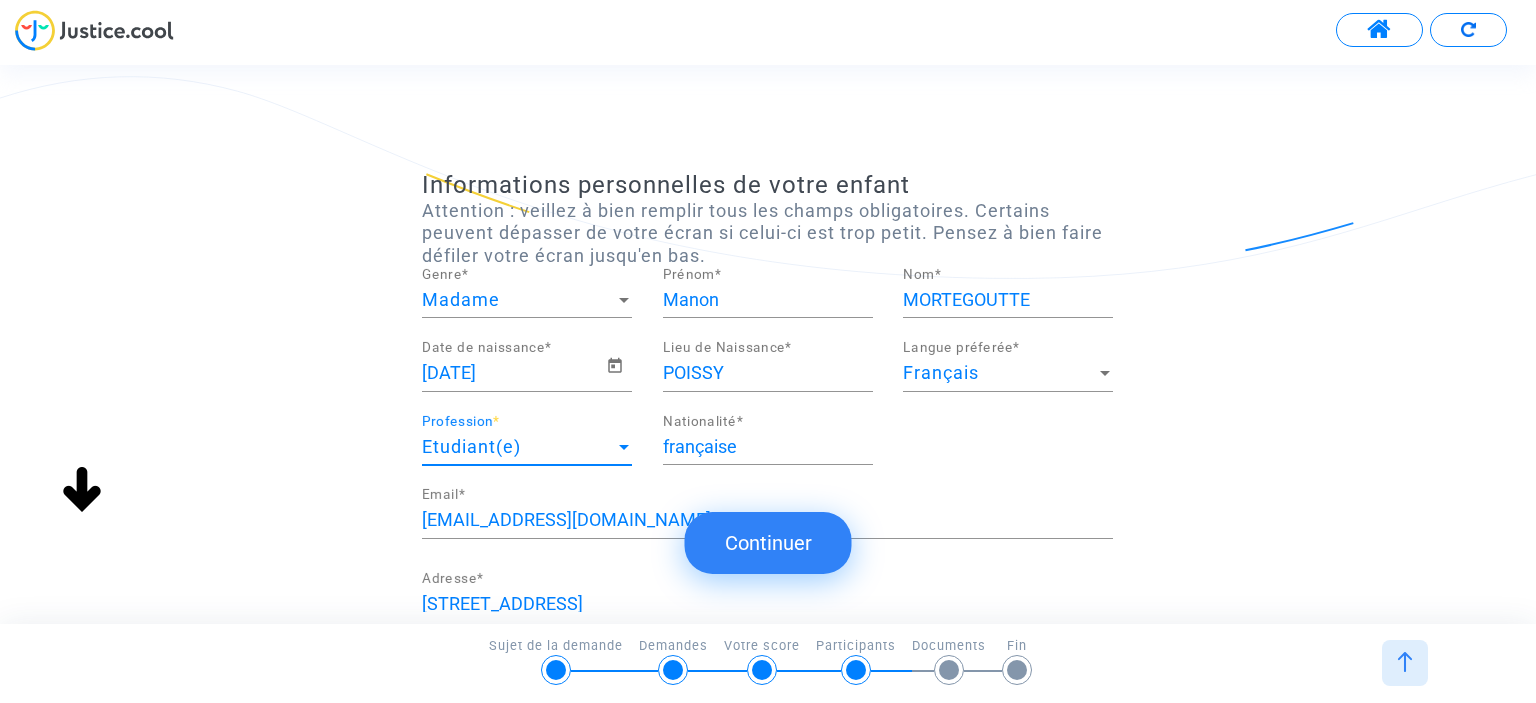 scroll, scrollTop: 388, scrollLeft: 0, axis: vertical 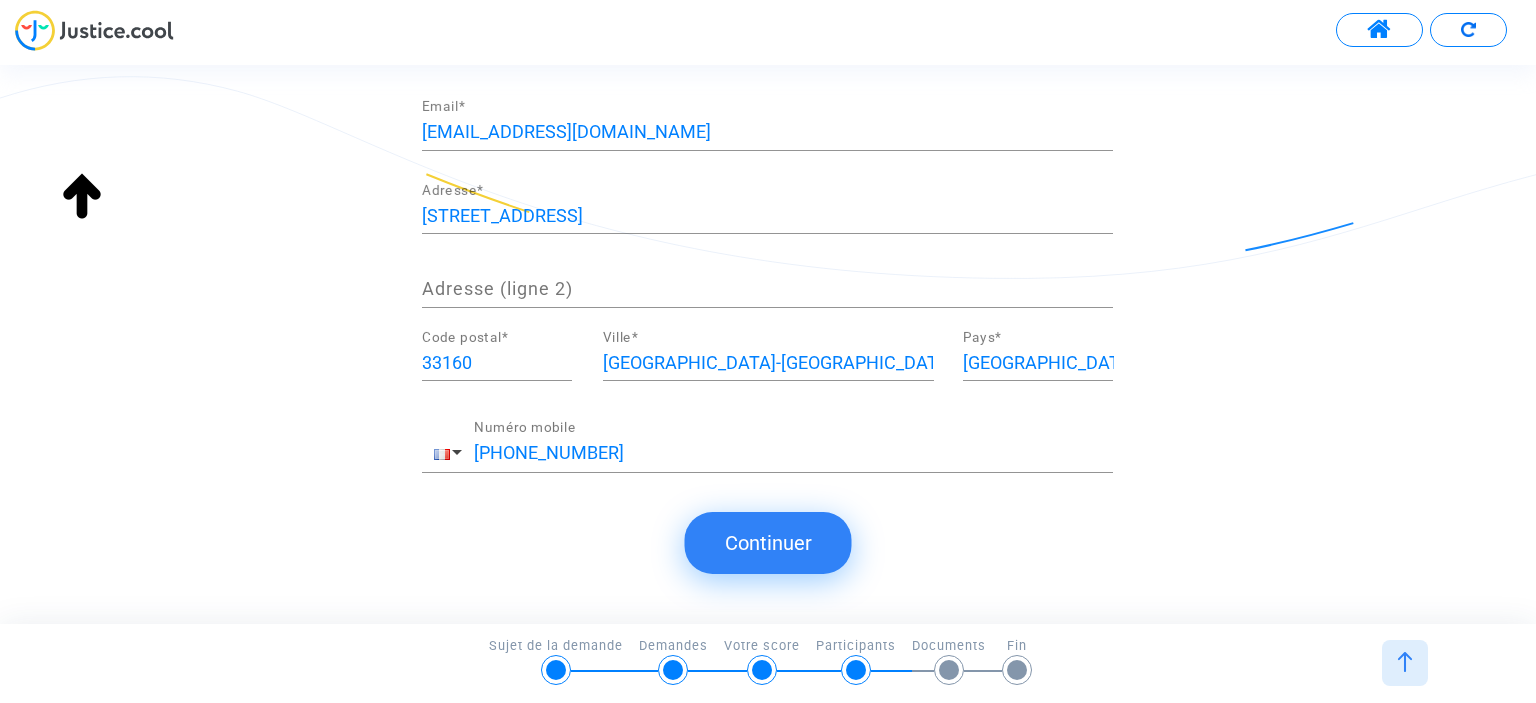 click on "Continuer" 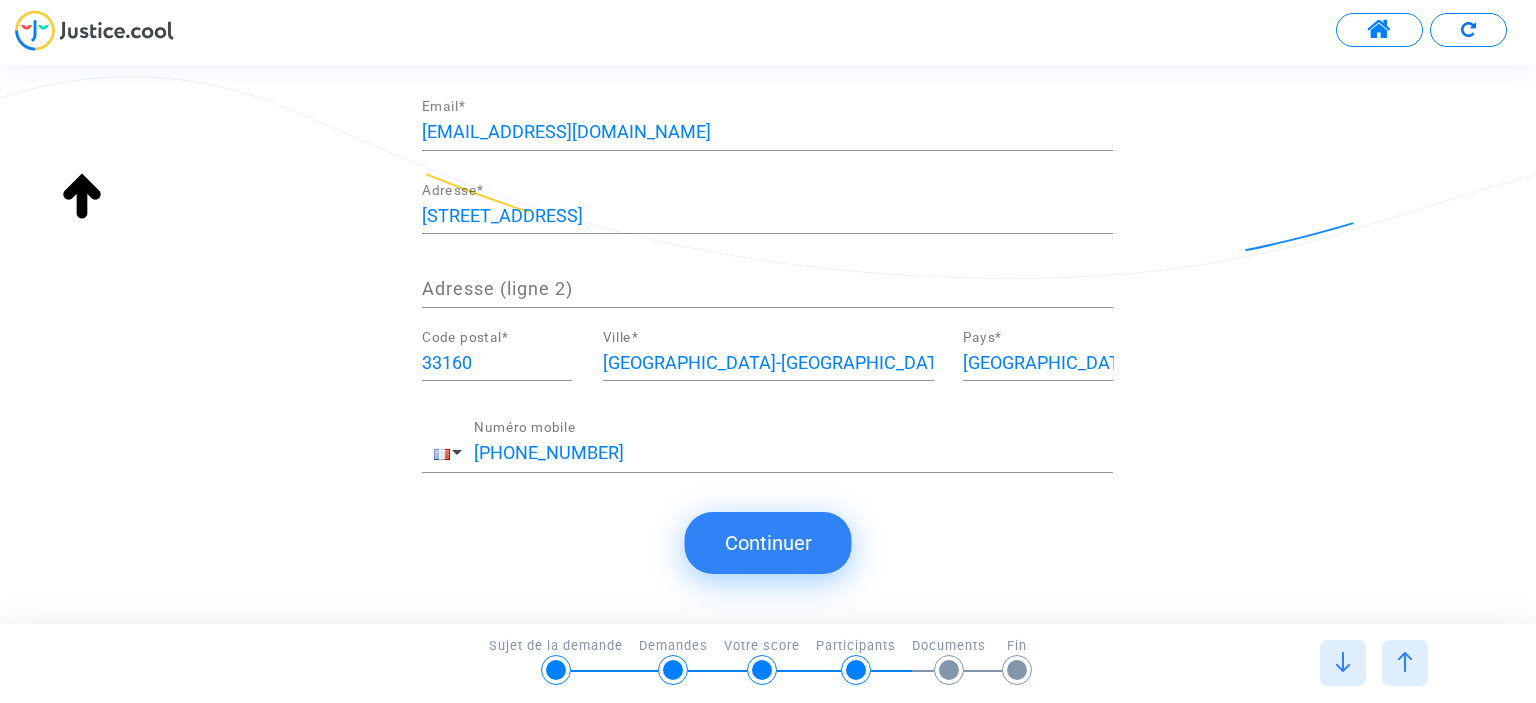 scroll, scrollTop: 0, scrollLeft: 0, axis: both 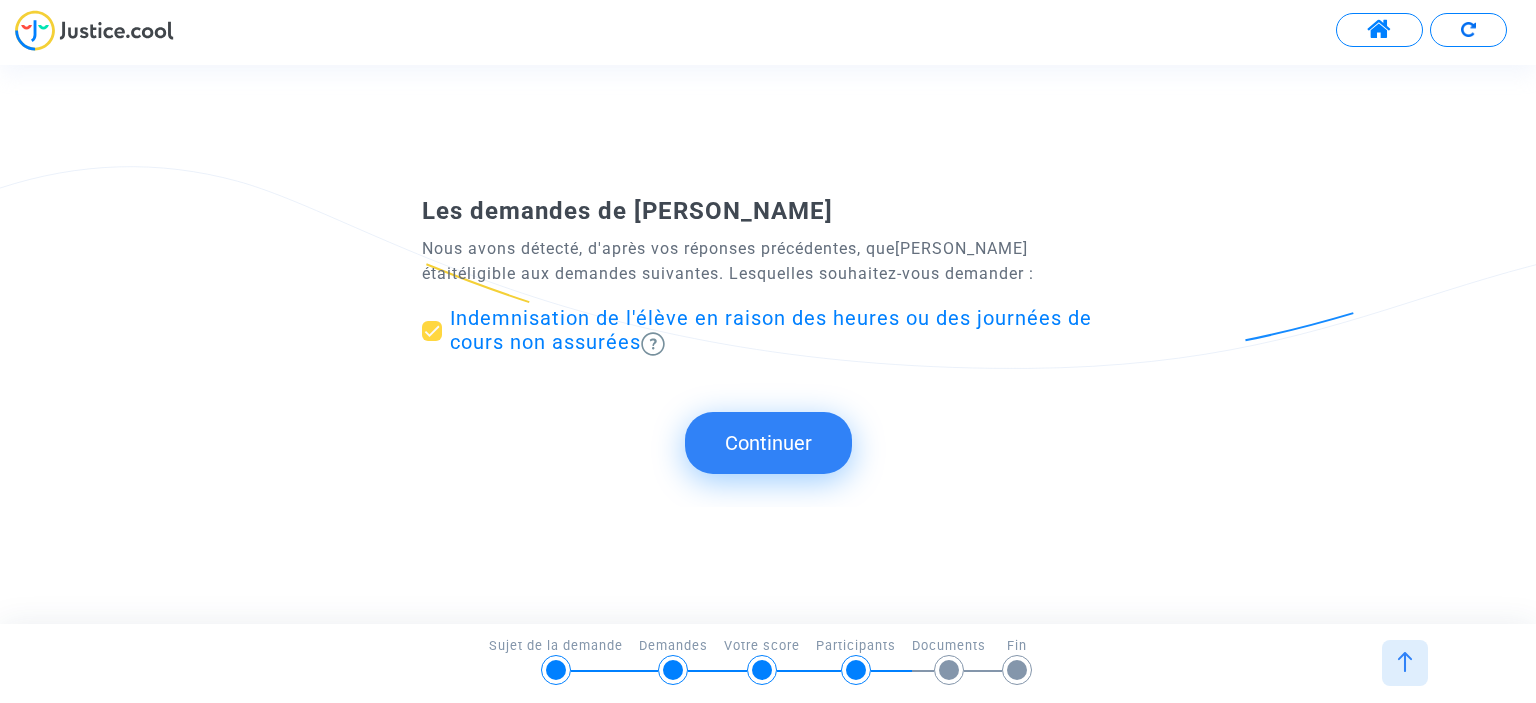 click on "Continuer" 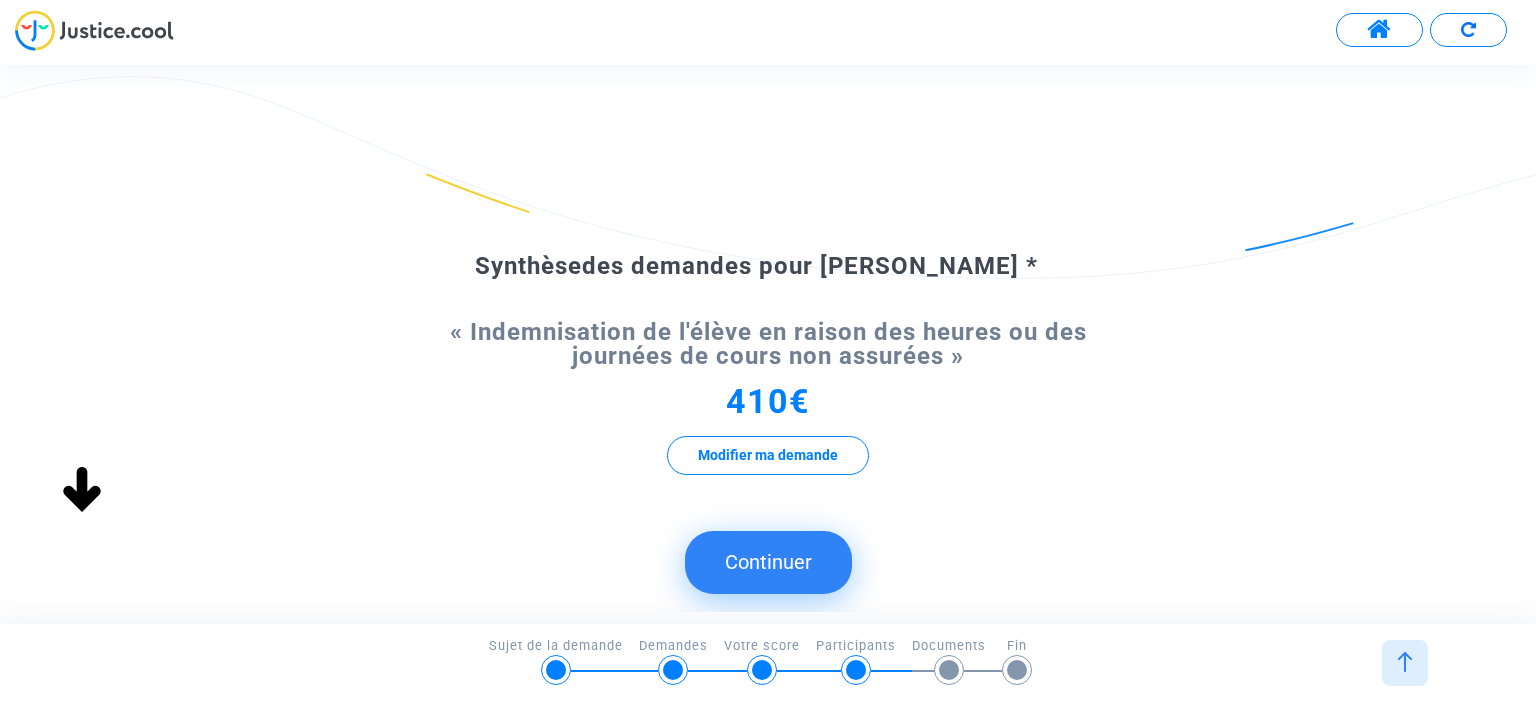 scroll, scrollTop: 0, scrollLeft: 0, axis: both 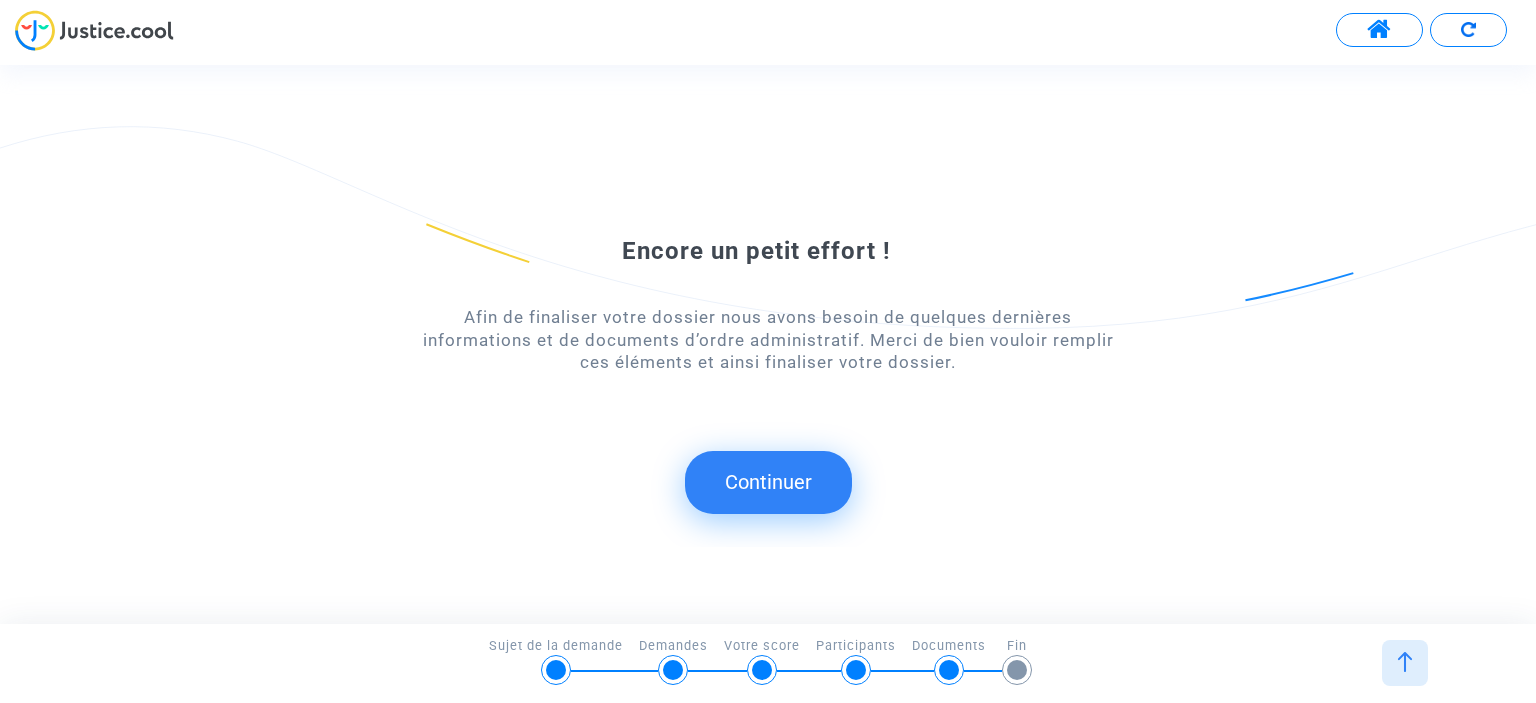 click on "Continuer" 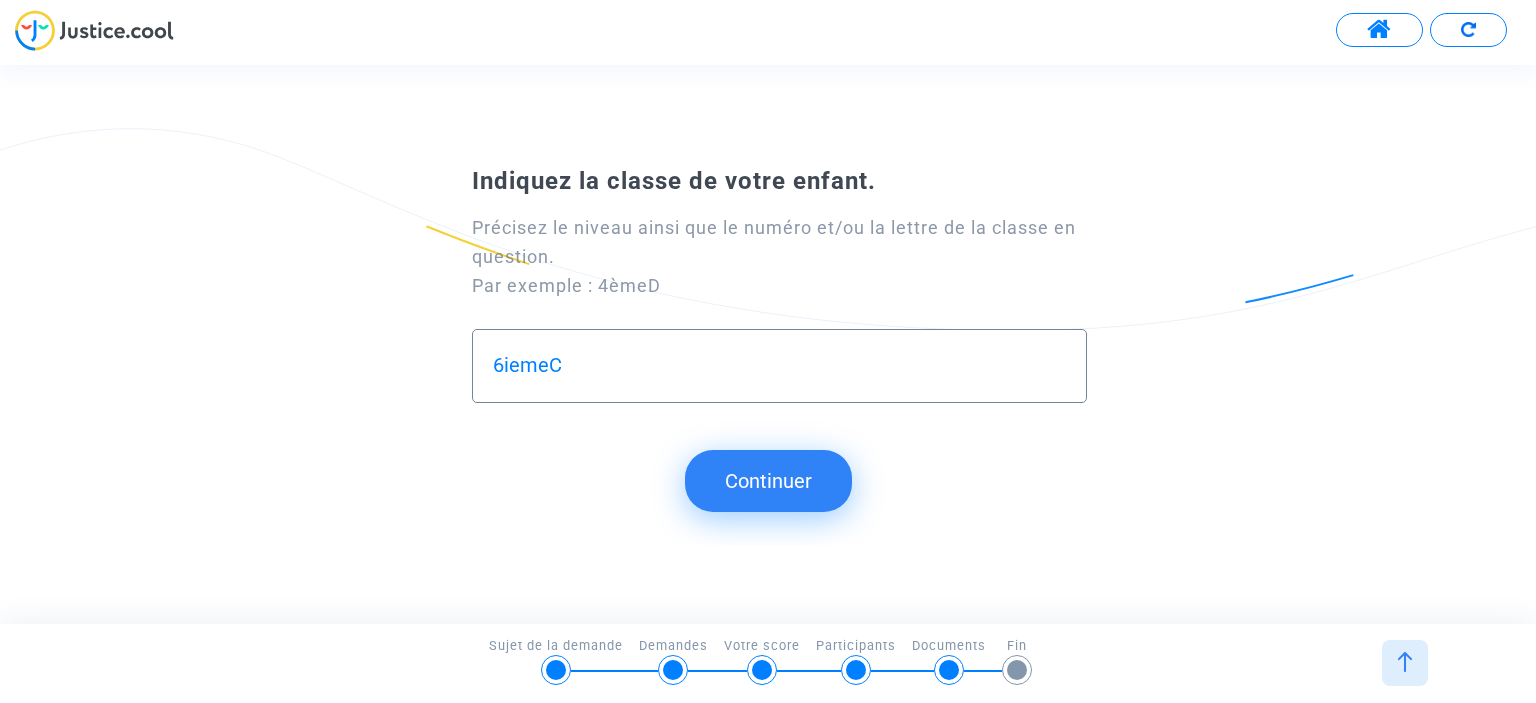 type on "6iemeC" 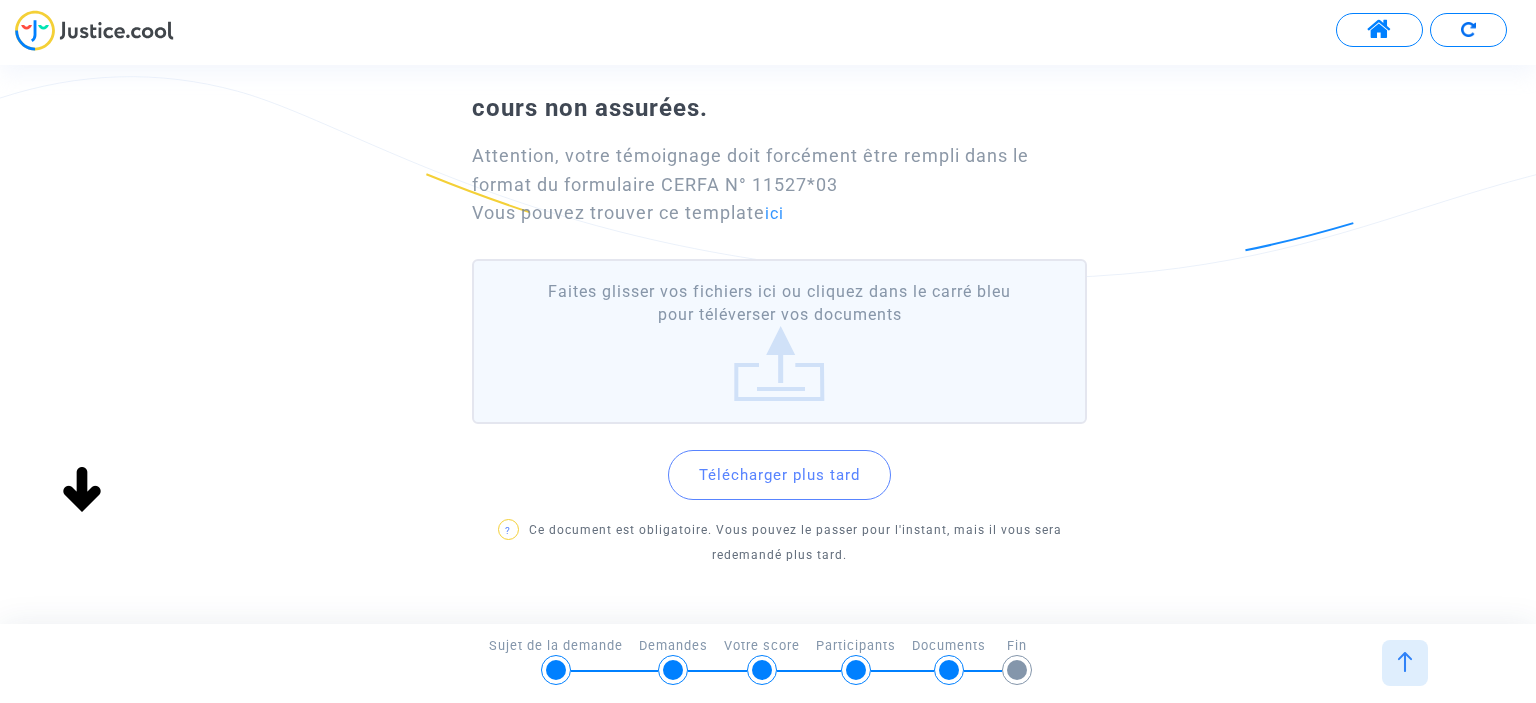 scroll, scrollTop: 217, scrollLeft: 0, axis: vertical 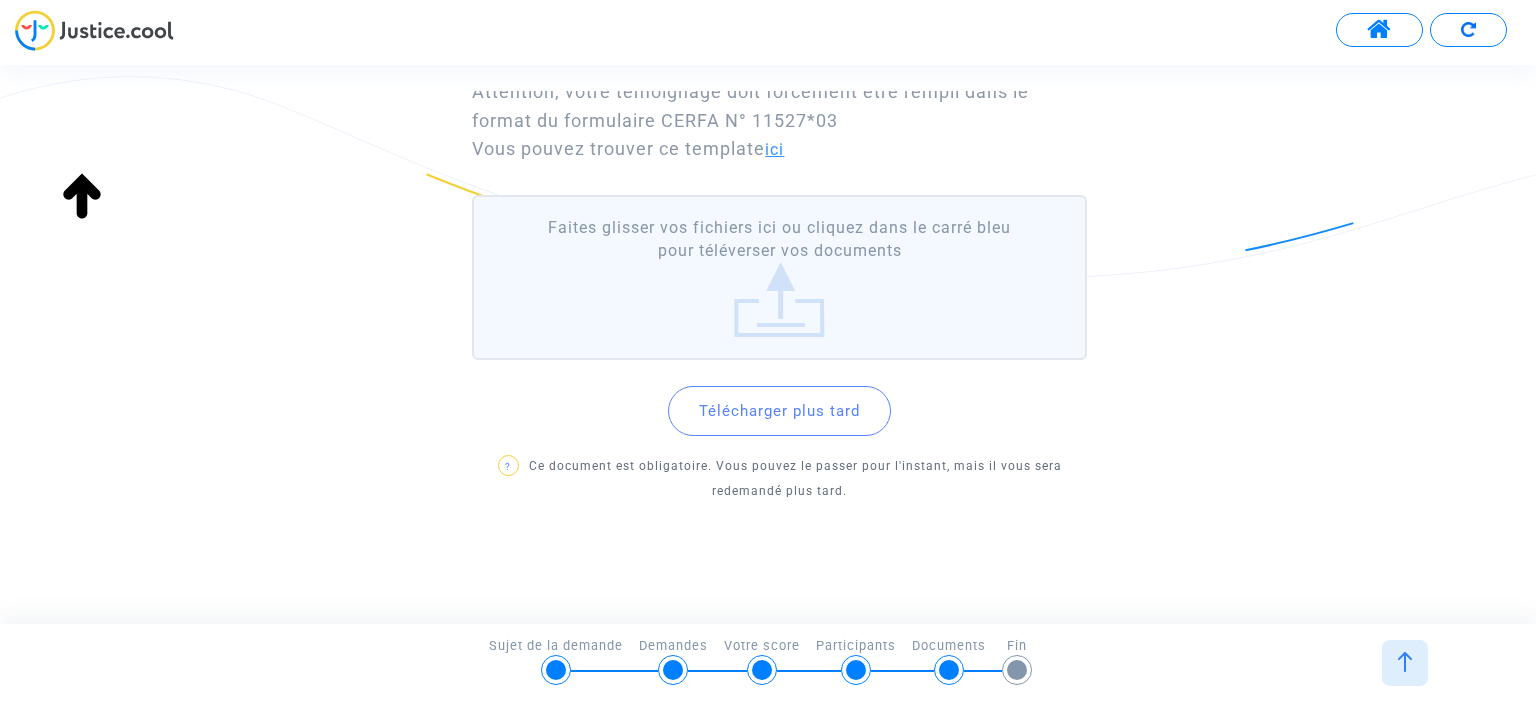 click on "ici" 